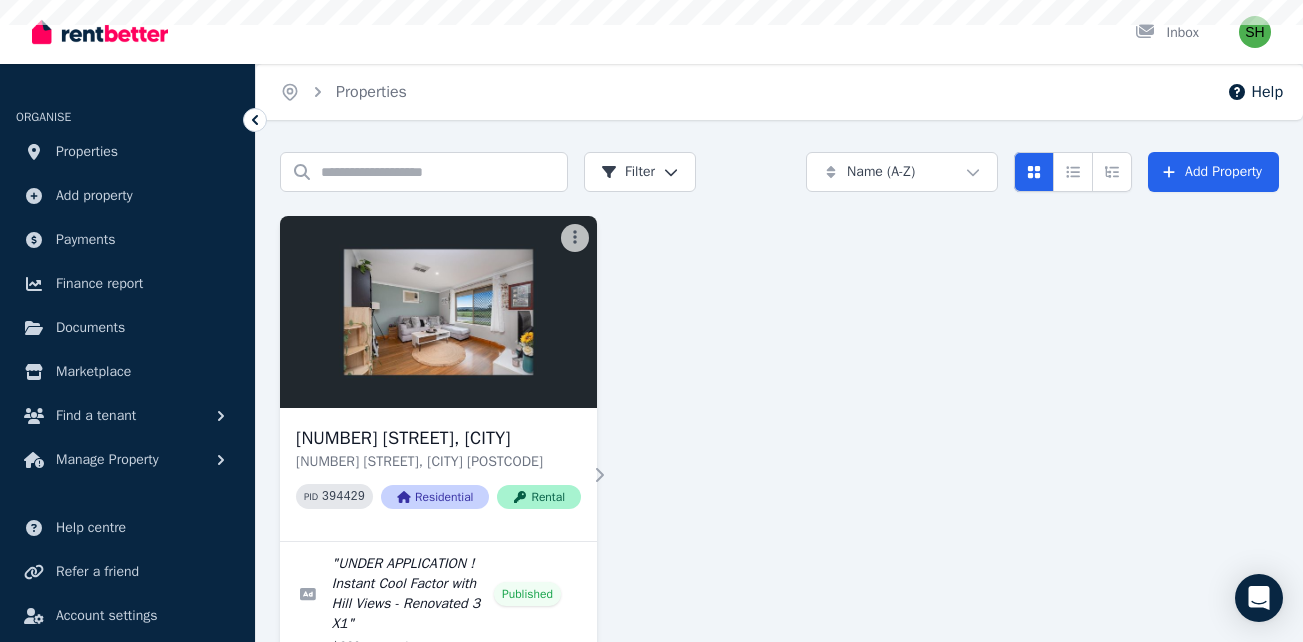 scroll, scrollTop: 0, scrollLeft: 0, axis: both 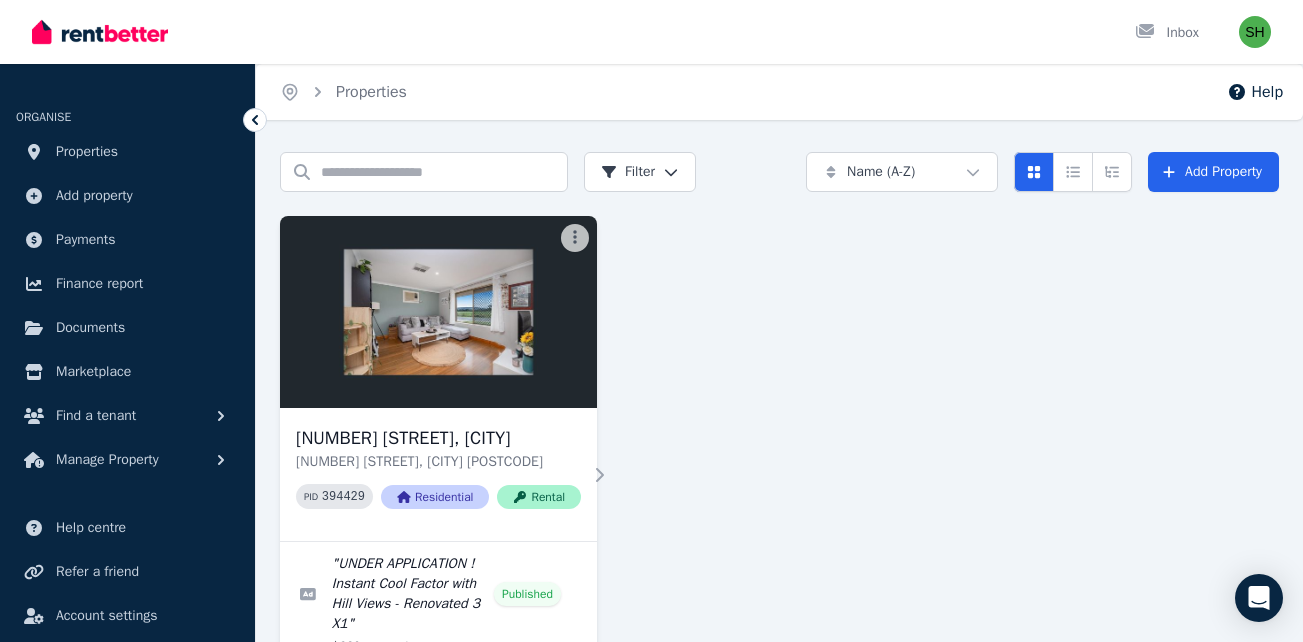 click on "289 Verna St, Gosnells 289 Verna St, Gosnells [STATE] [POSTCODE] PID   394429 Residential Rental " UNDER APPLICATION ! Instant Cool Factor with Hill Views - Renovated 3 X1 " Published $630 per week [NAME] [LAST] Locked $630 per week 8 Aug 2025 to 5 Aug 2027 17   enquiries 0 3  application s 0 0" at bounding box center (779, 533) 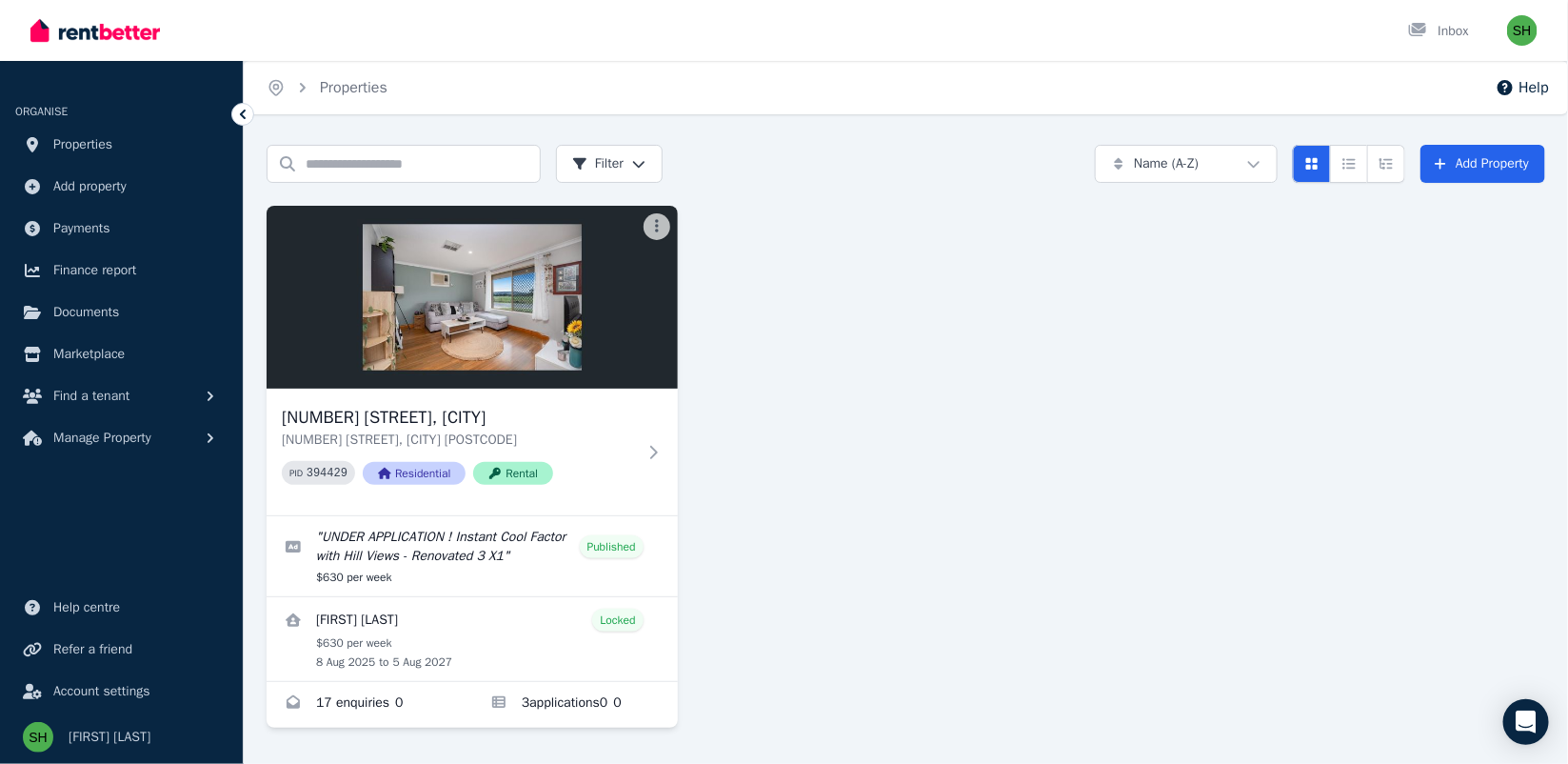 drag, startPoint x: 1071, startPoint y: 0, endPoint x: 943, endPoint y: 351, distance: 373.61076 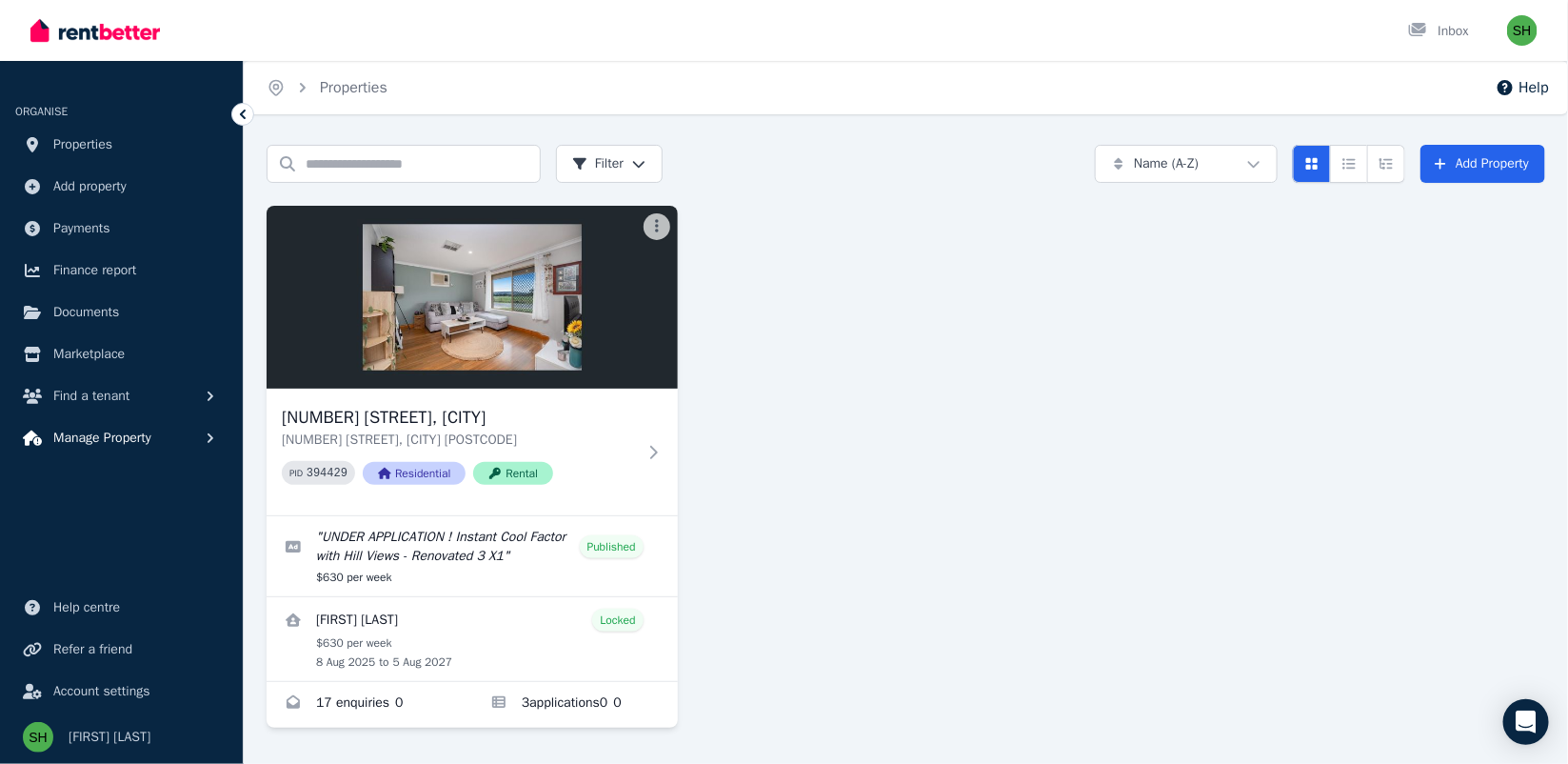 click 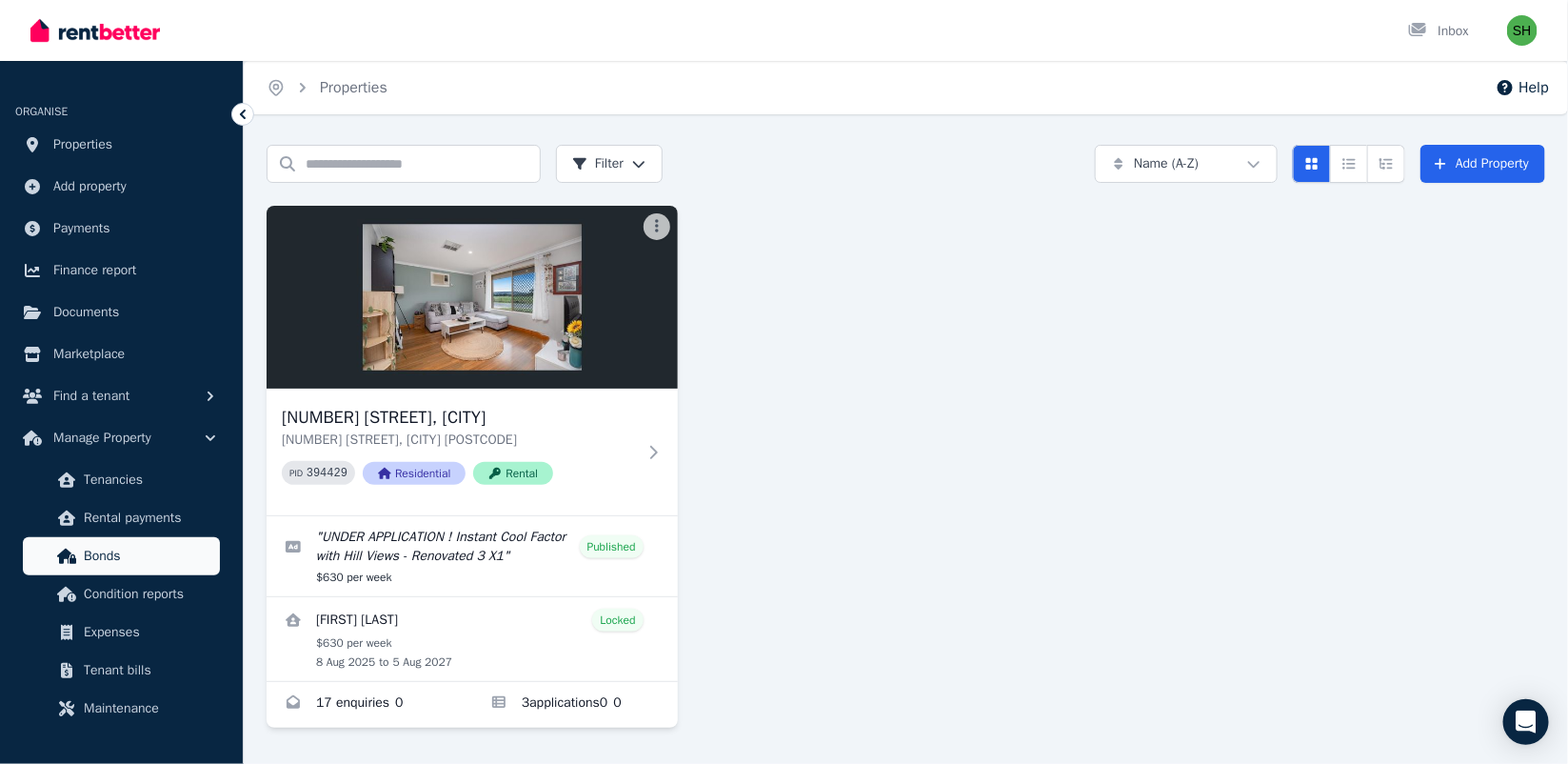 click on "Bonds" at bounding box center (148, 556) 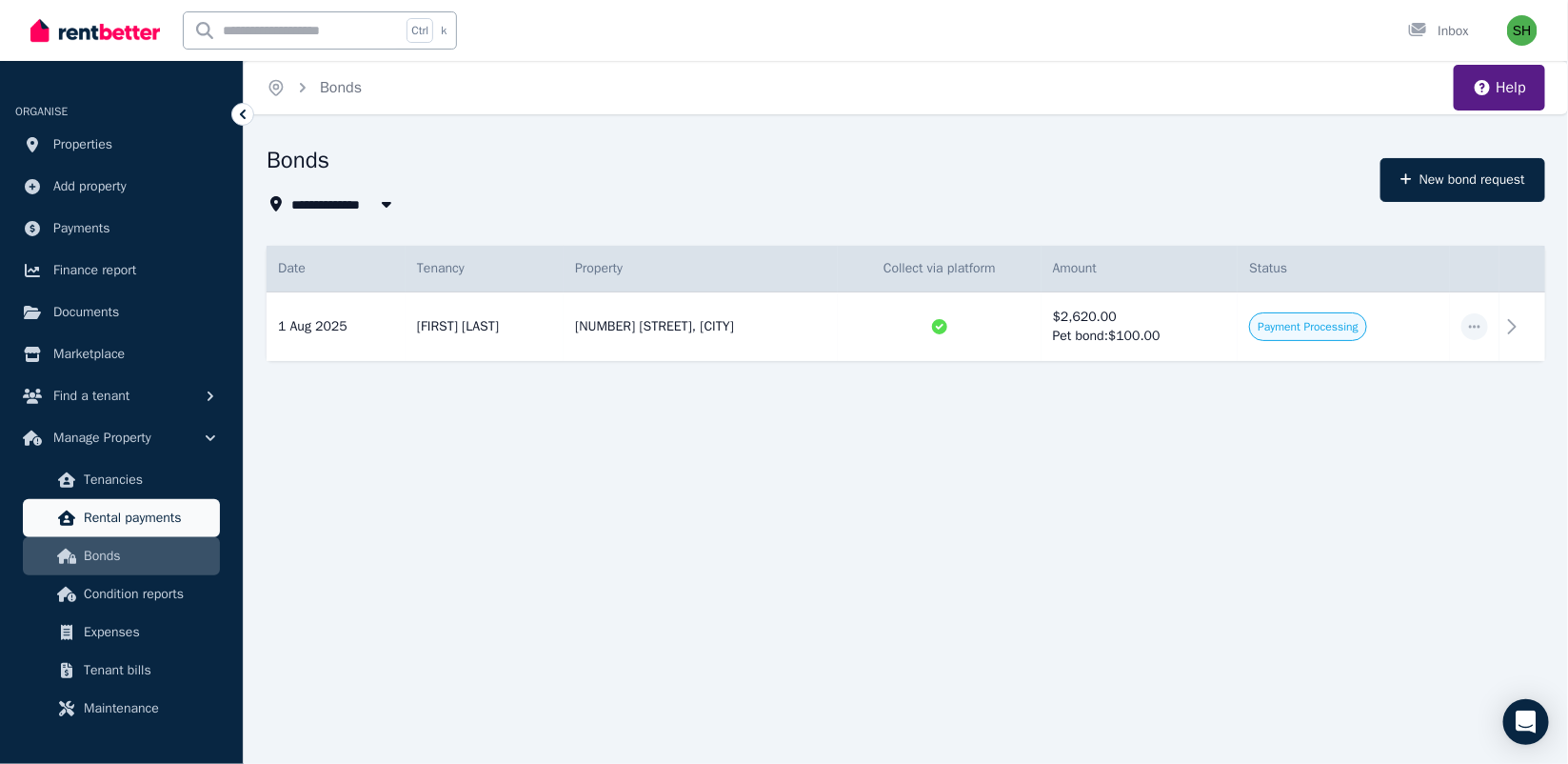 click on "Rental payments" at bounding box center [148, 518] 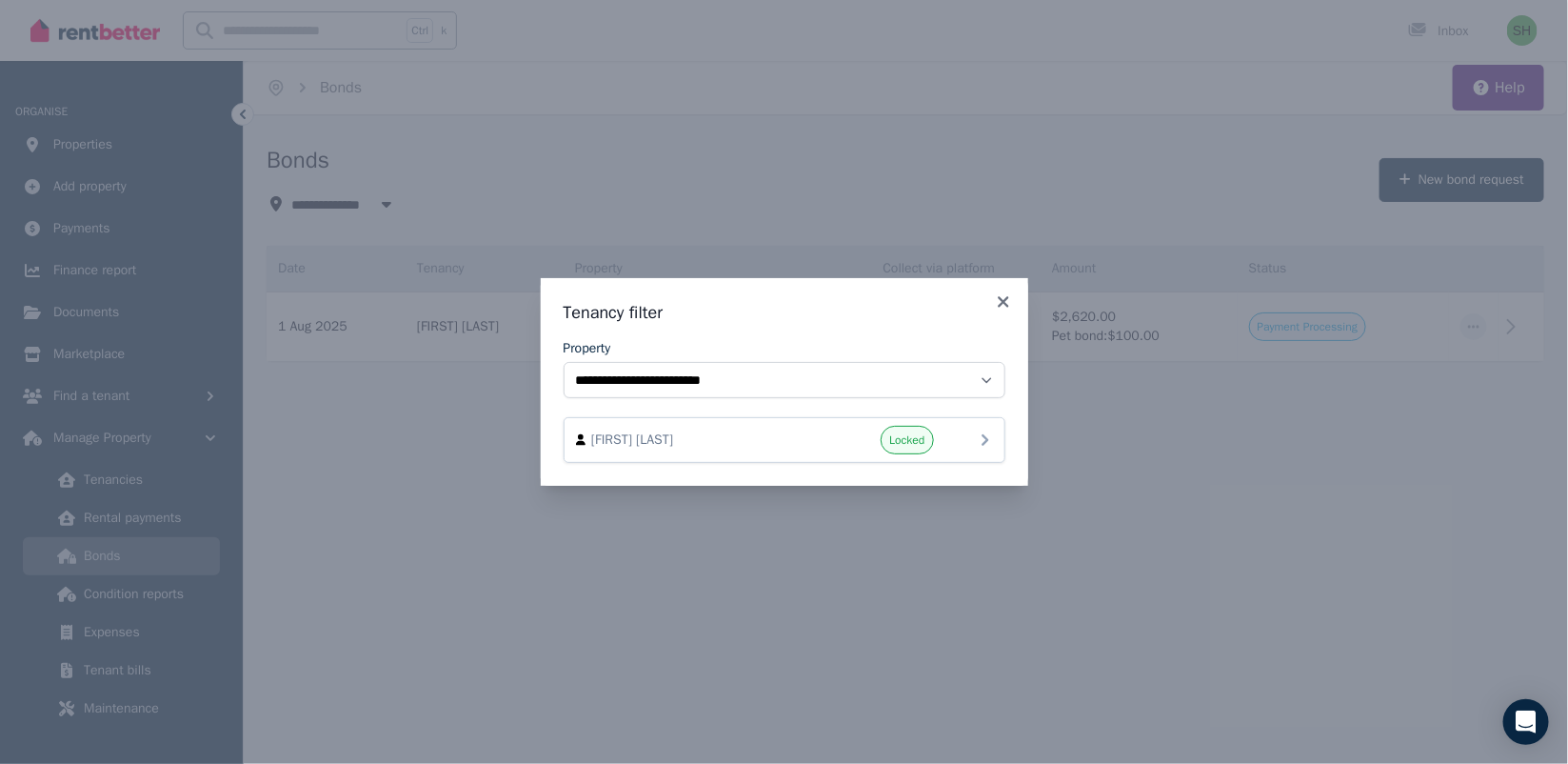 click on "[FIRST] [LAST] Locked" at bounding box center (784, 440) 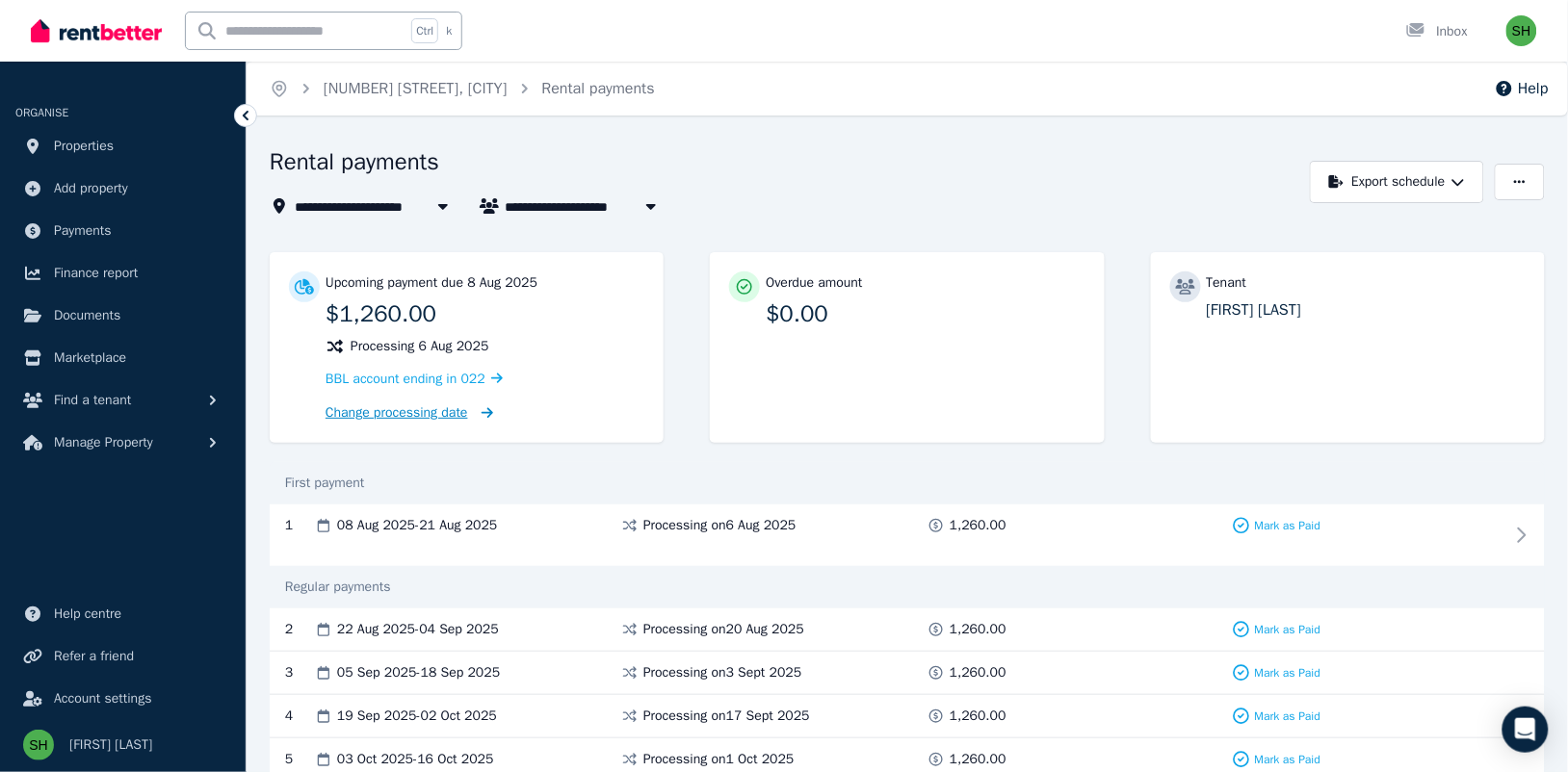 click on "Change processing date" at bounding box center (397, 413) 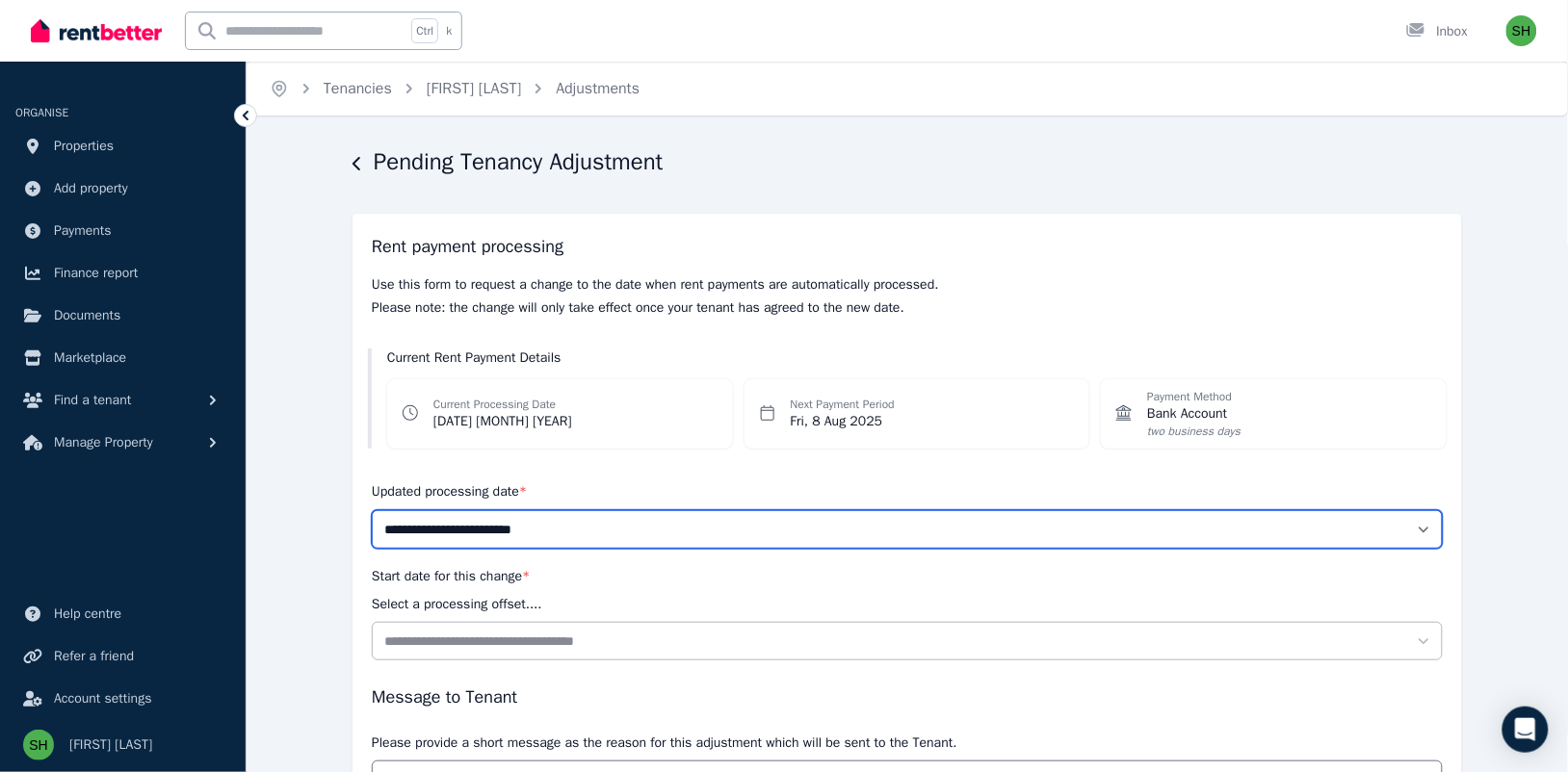 click on "**********" at bounding box center (907, 529) 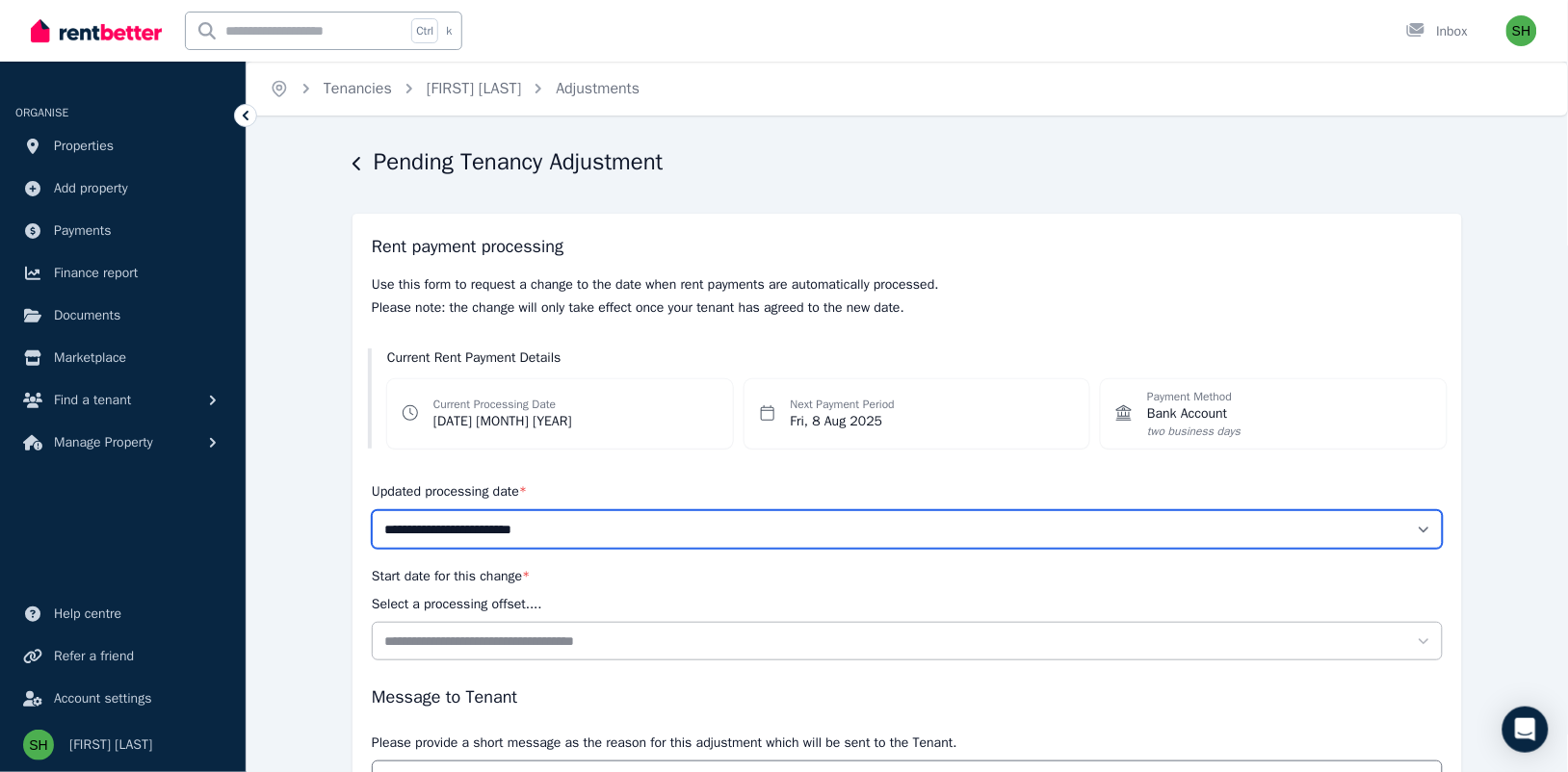 select on "******" 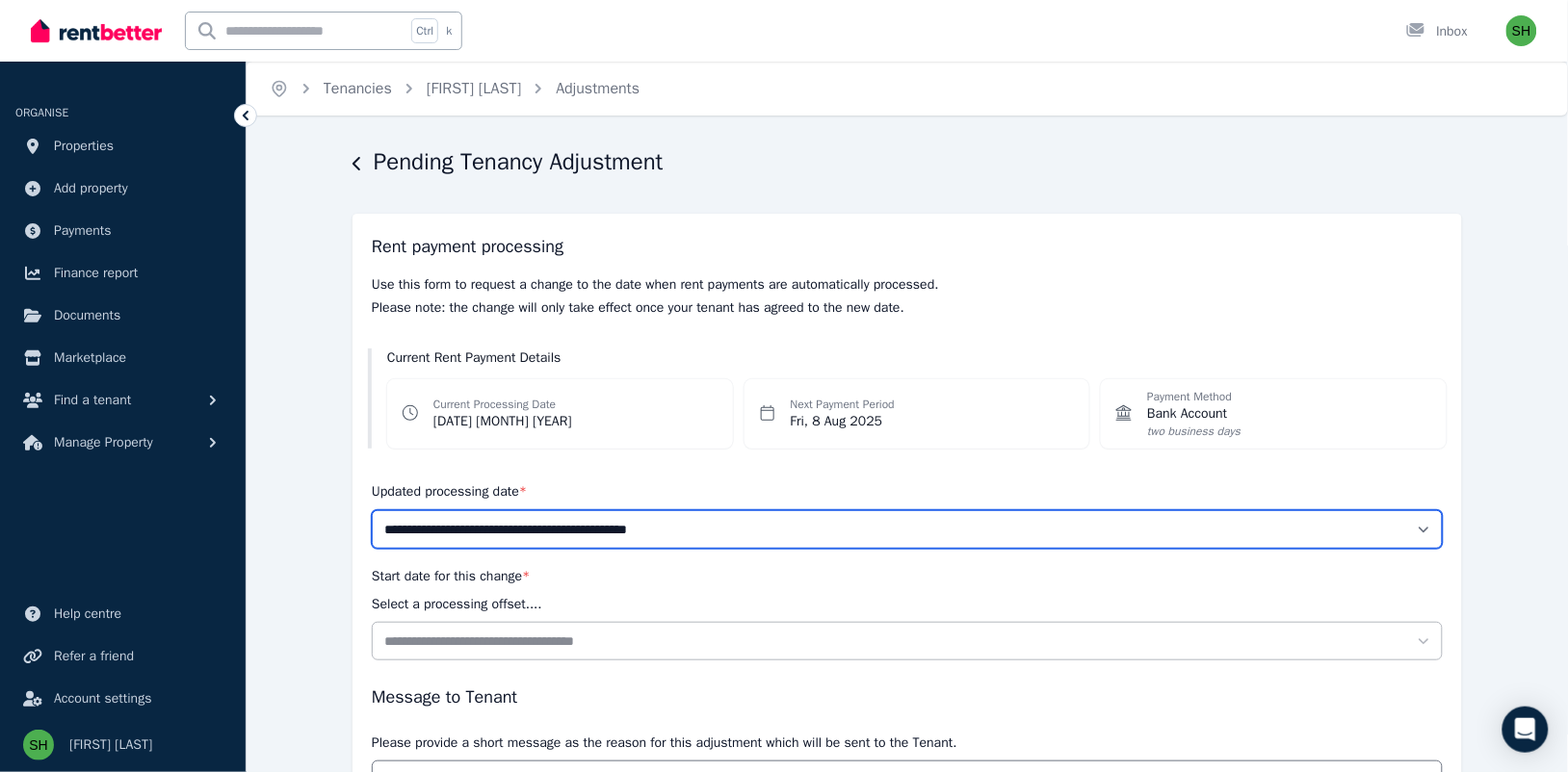 click on "**********" at bounding box center [907, 529] 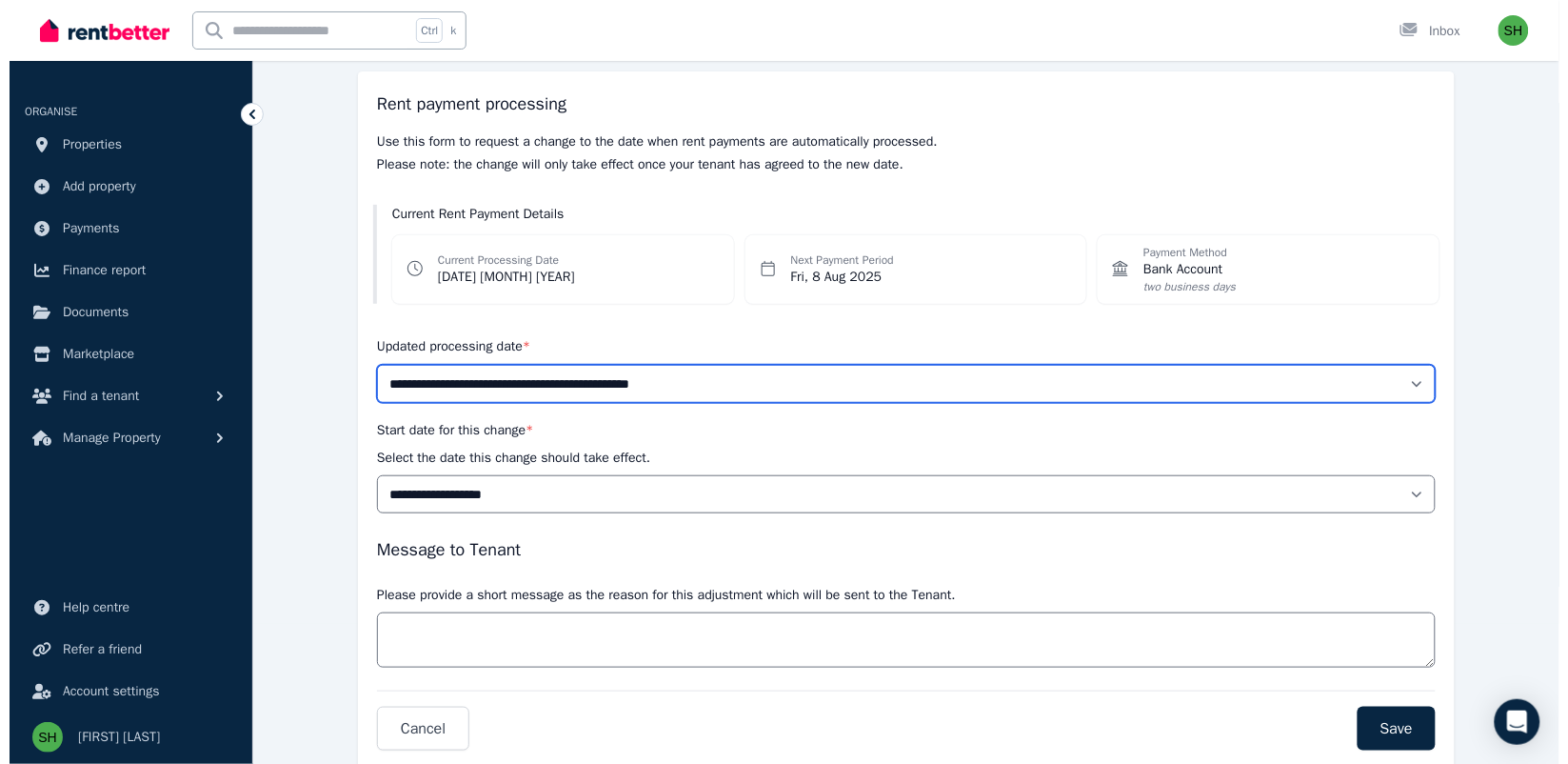 scroll, scrollTop: 151, scrollLeft: 0, axis: vertical 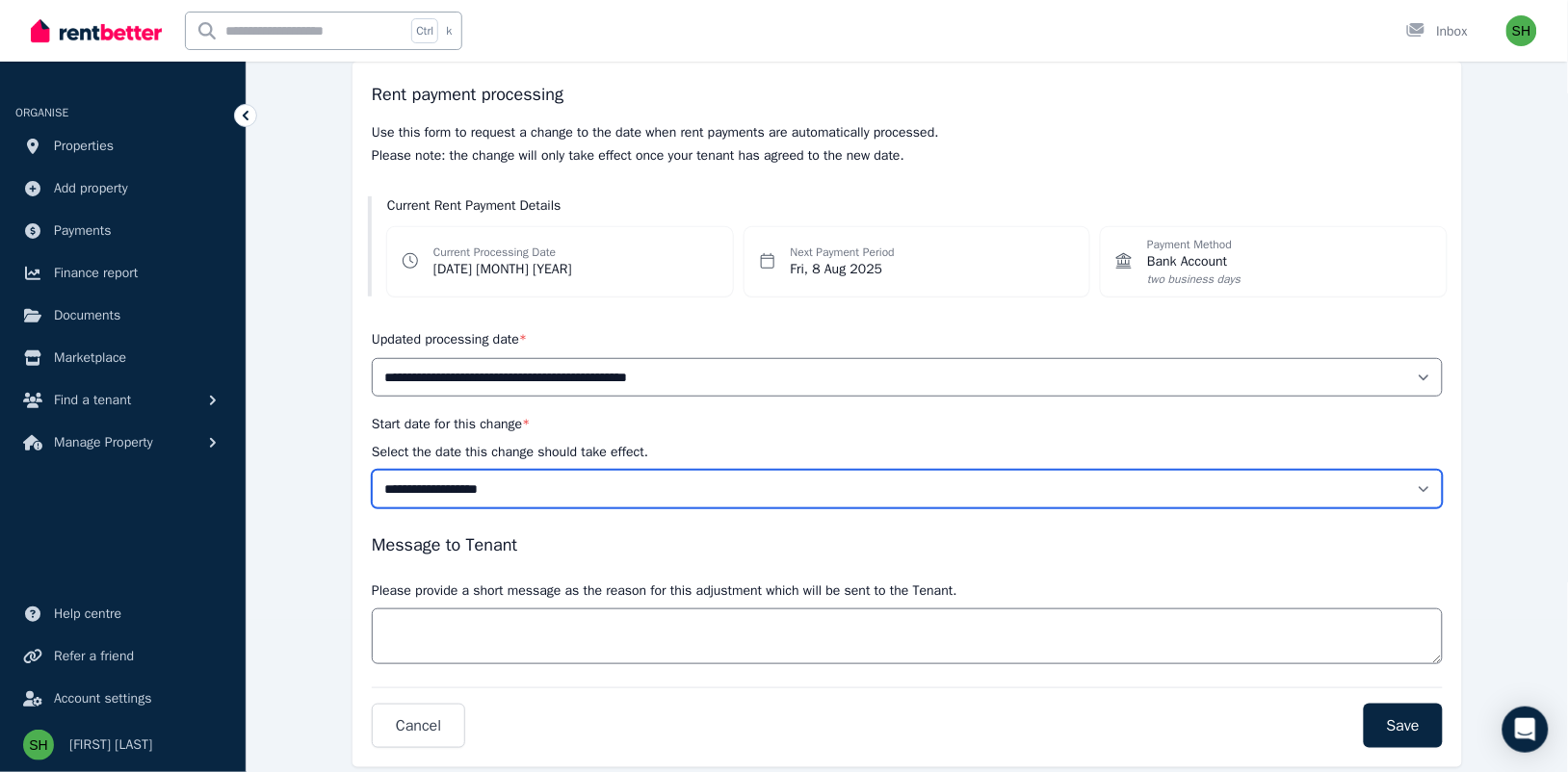 click on "**********" at bounding box center [907, 489] 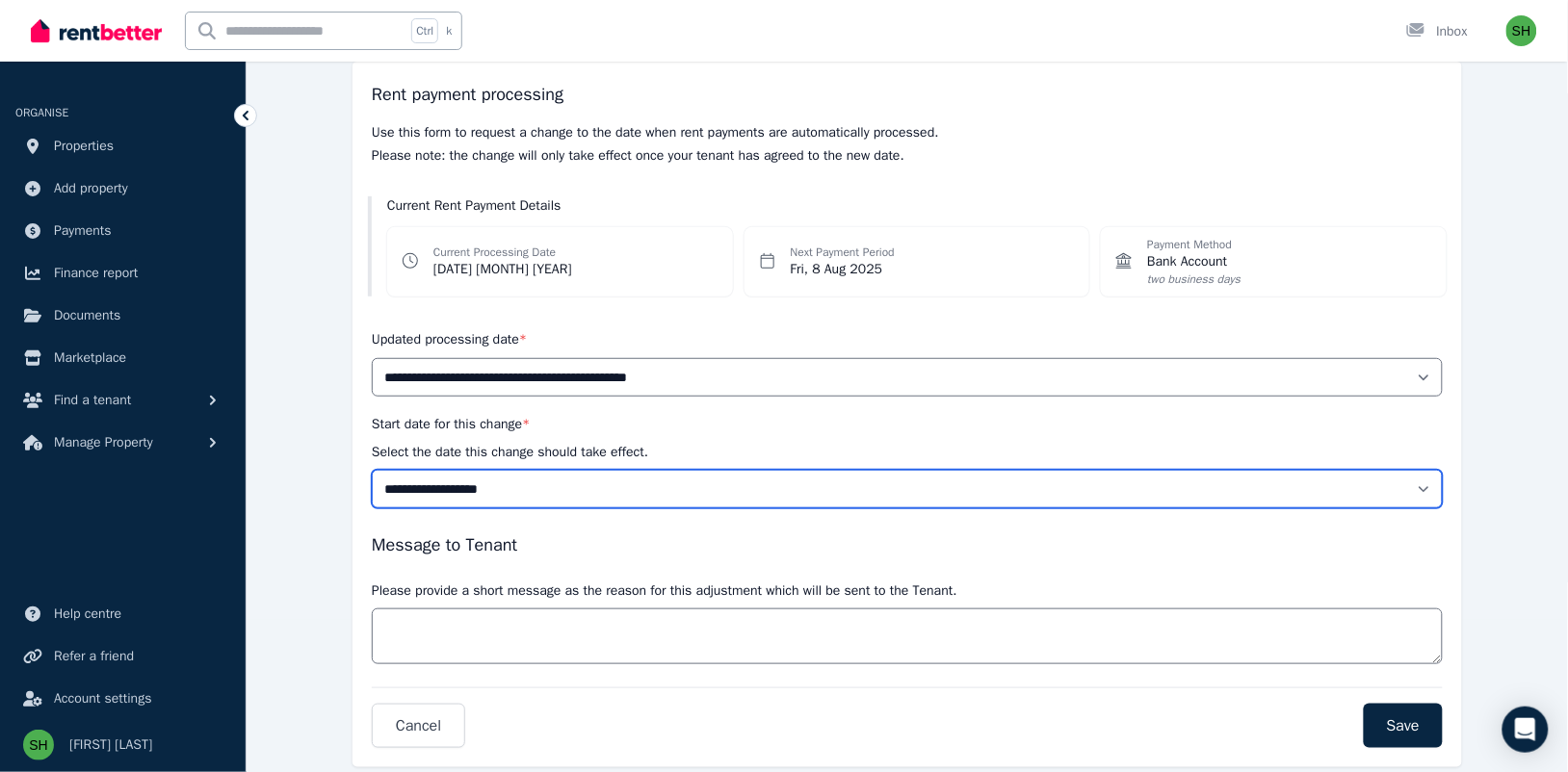select on "**********" 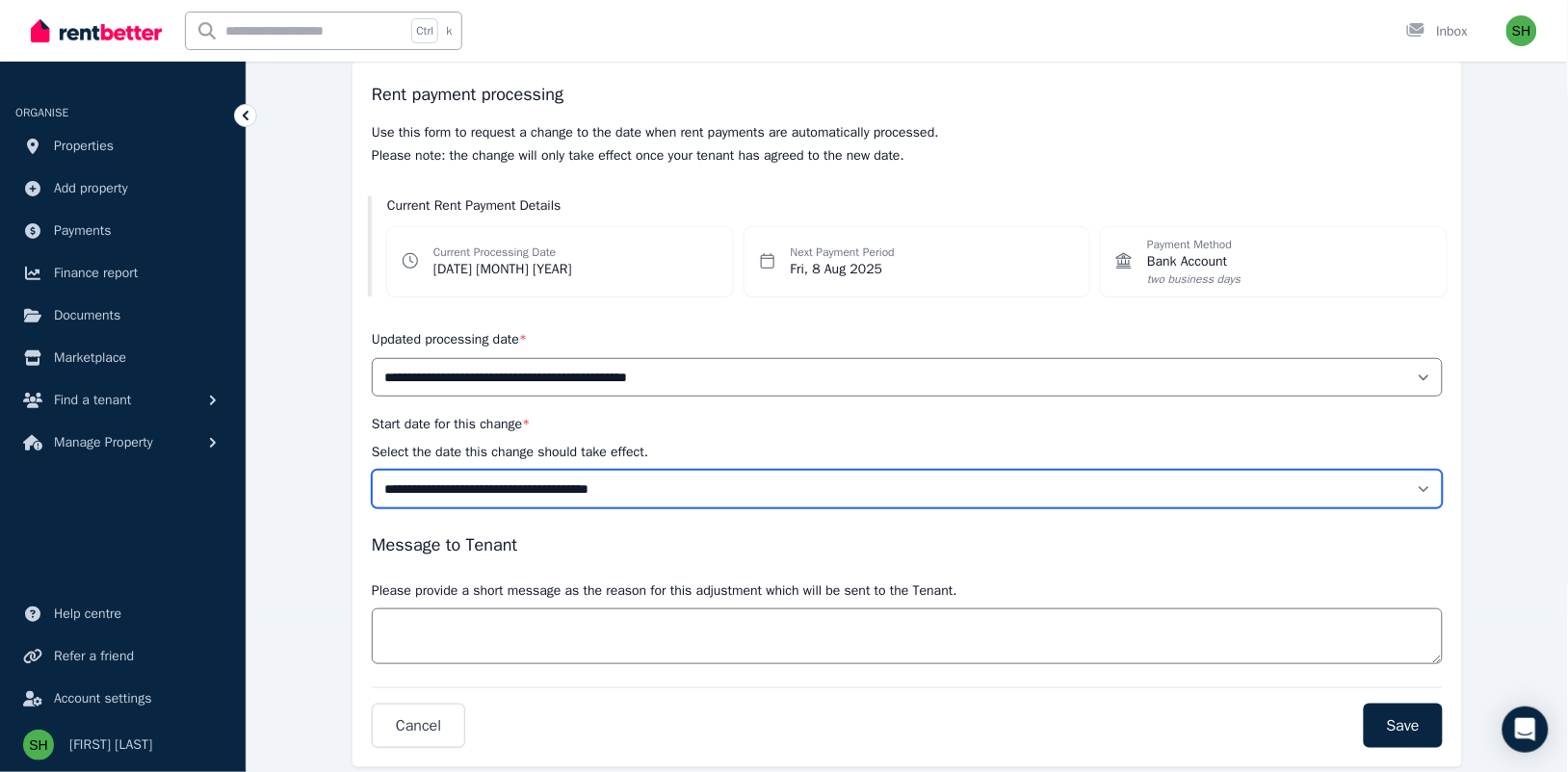 click on "**********" at bounding box center [907, 489] 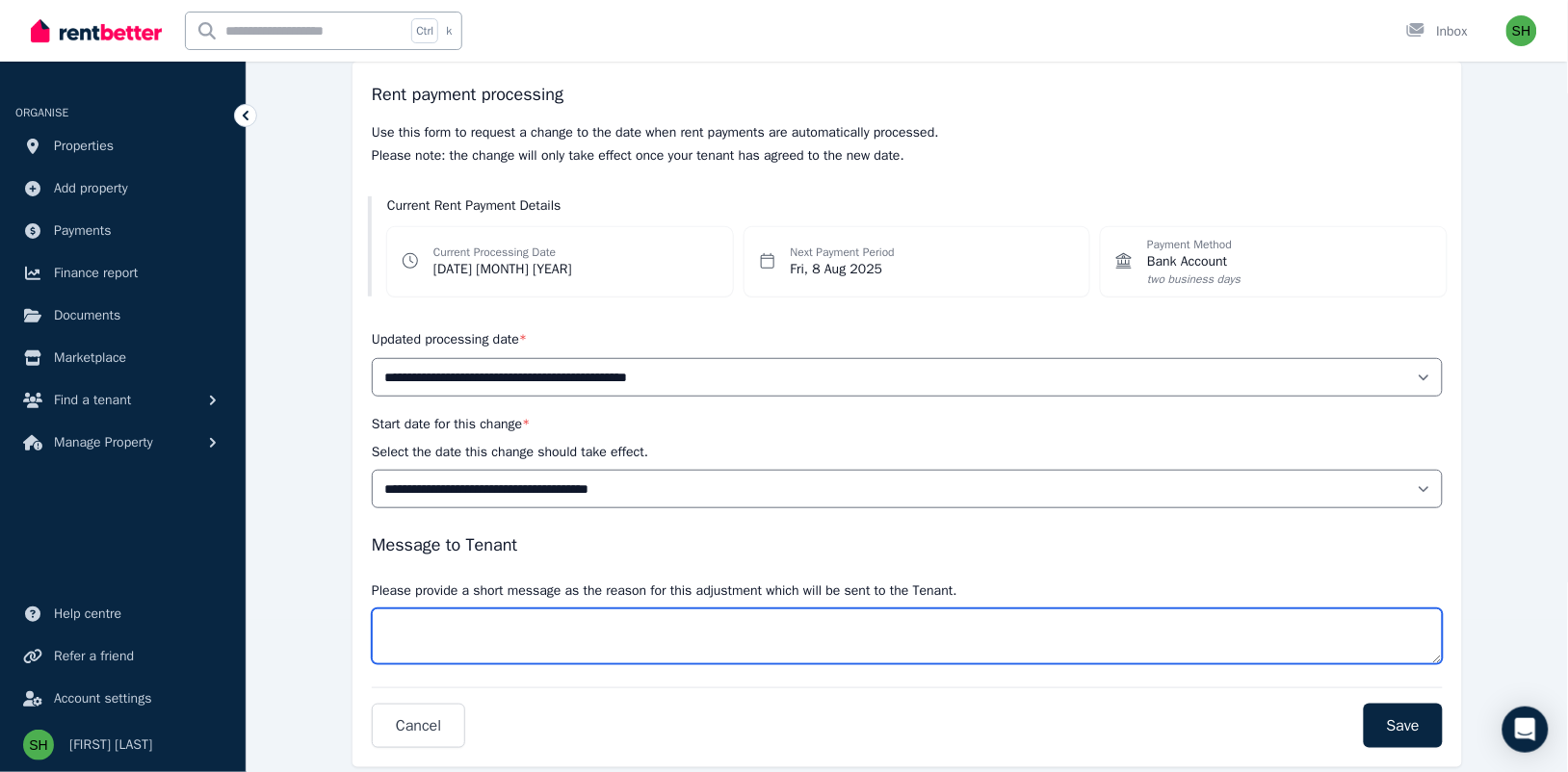 click on "Message" at bounding box center (907, 636) 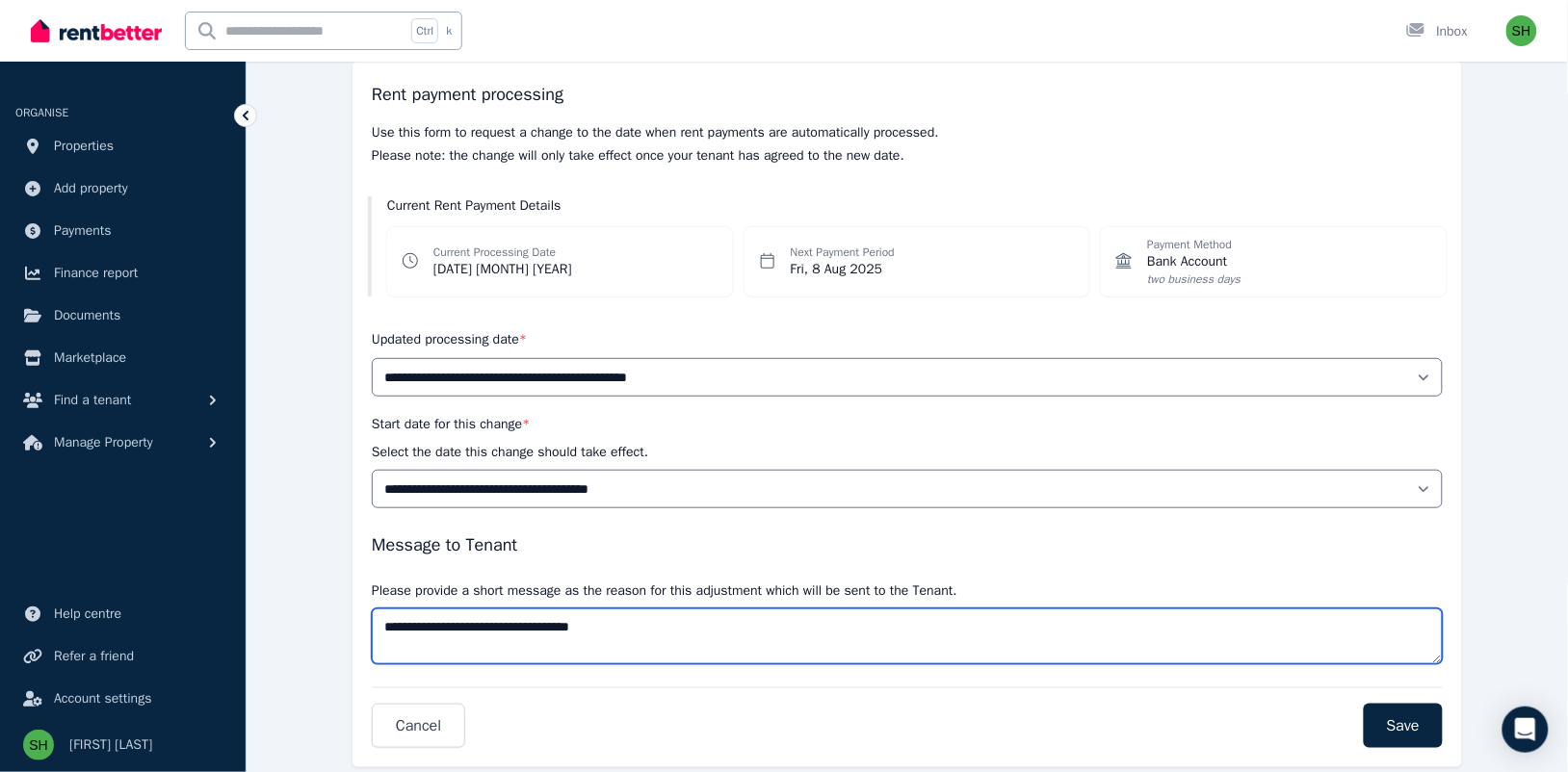 drag, startPoint x: 638, startPoint y: 623, endPoint x: 345, endPoint y: 613, distance: 293.1706 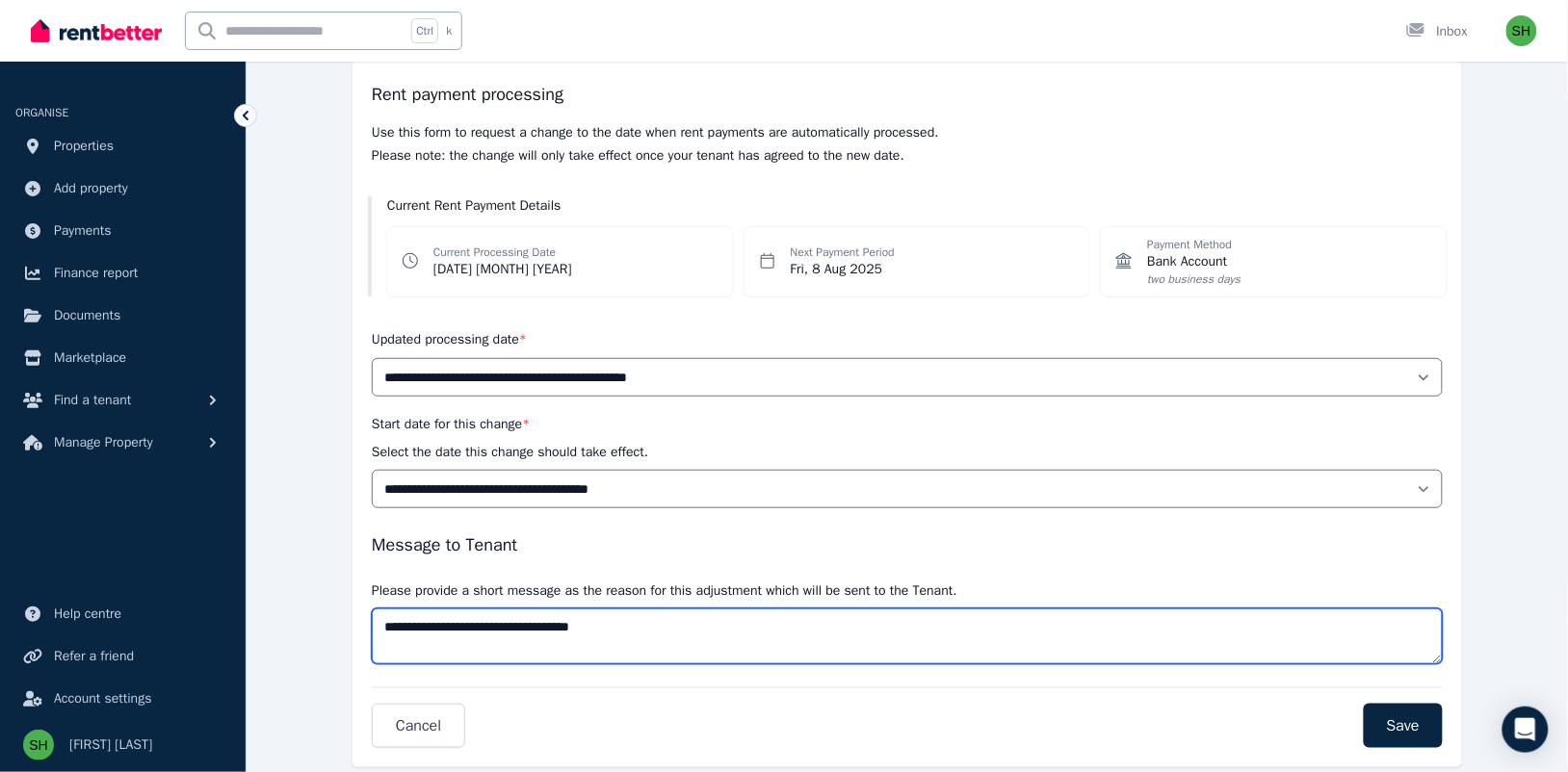 click on "**********" at bounding box center [907, 636] 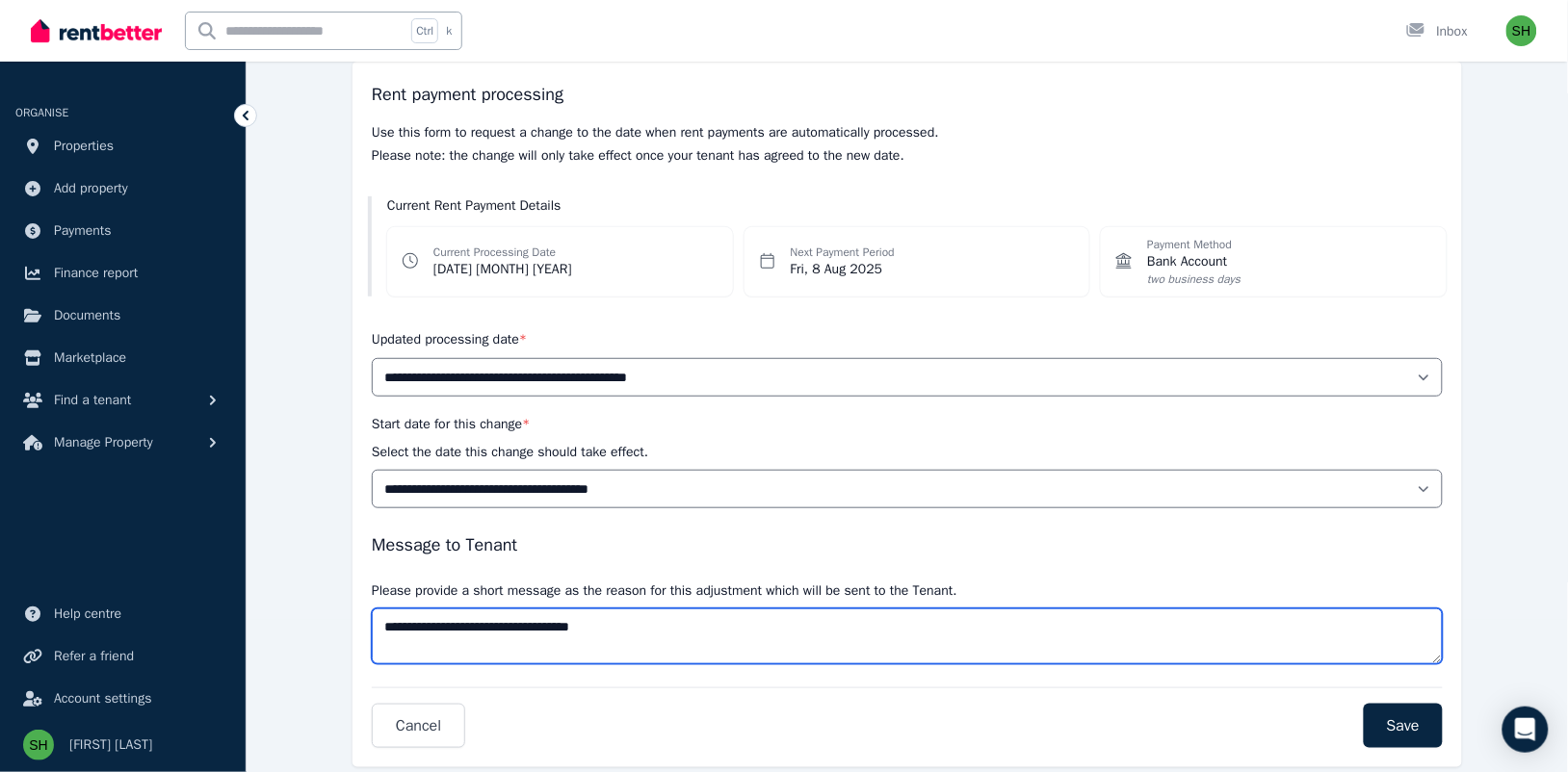 click on "**********" at bounding box center (907, 636) 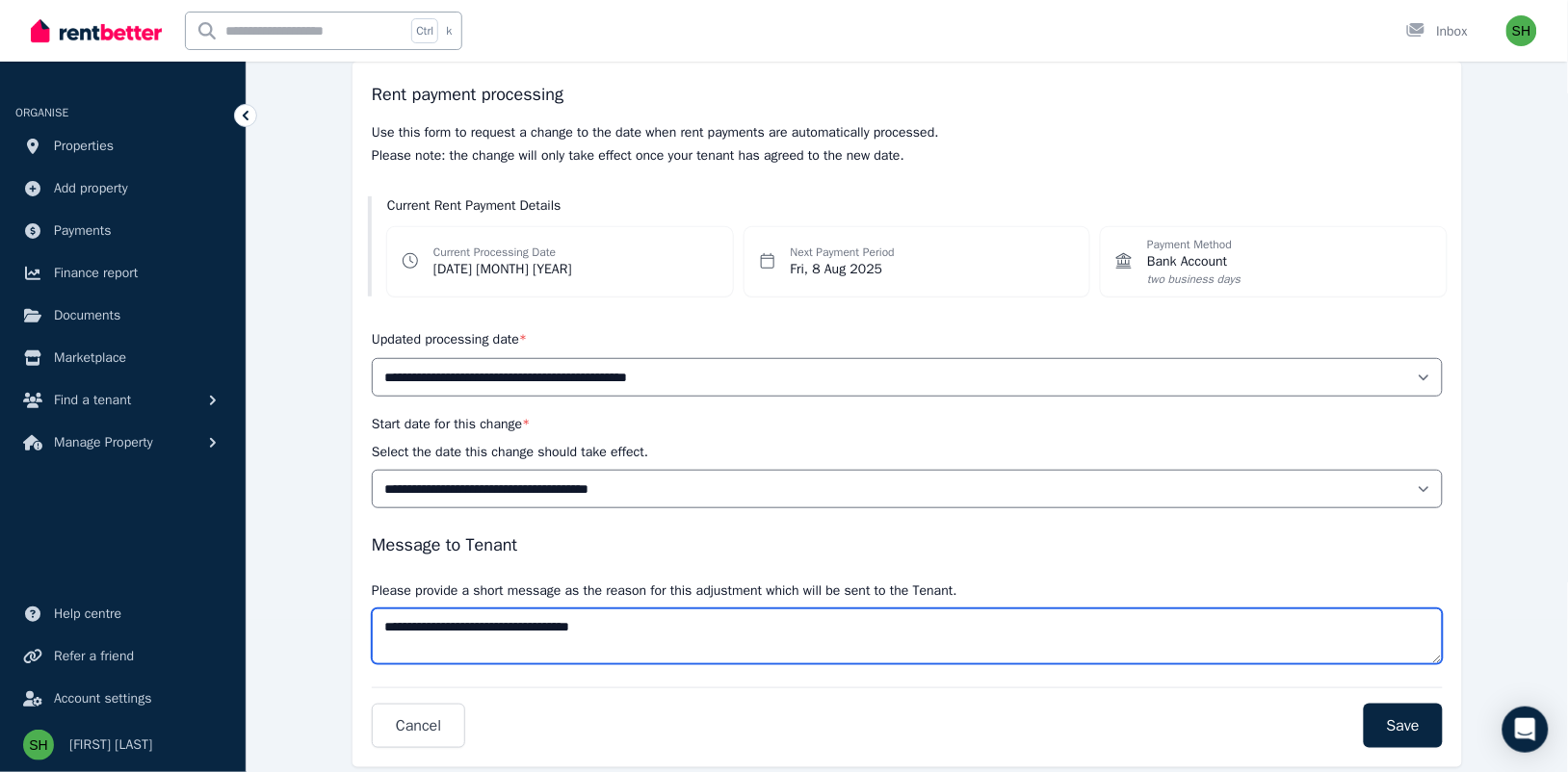 drag, startPoint x: 623, startPoint y: 631, endPoint x: 547, endPoint y: 629, distance: 76.02631 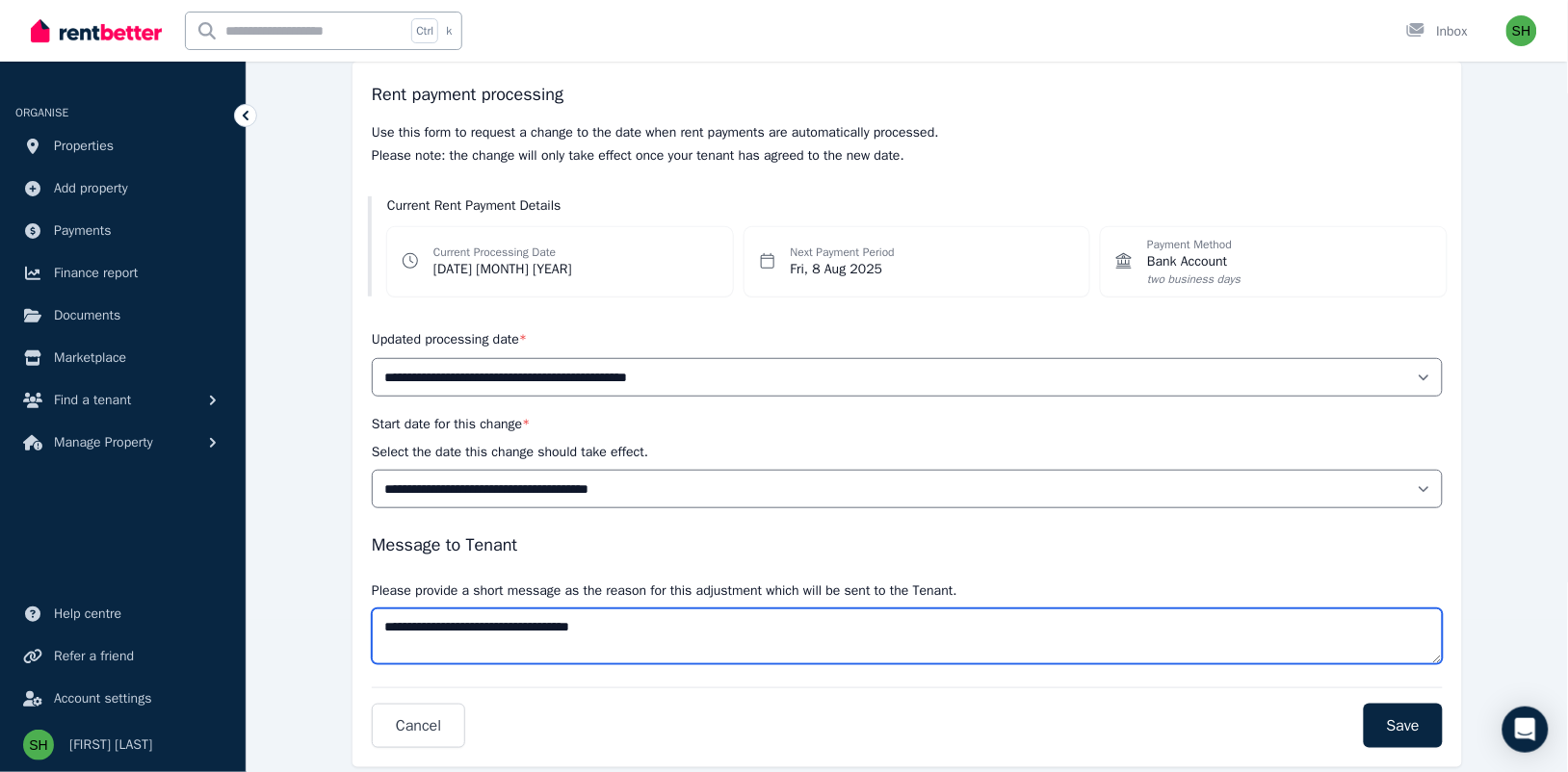 click on "**********" at bounding box center (907, 636) 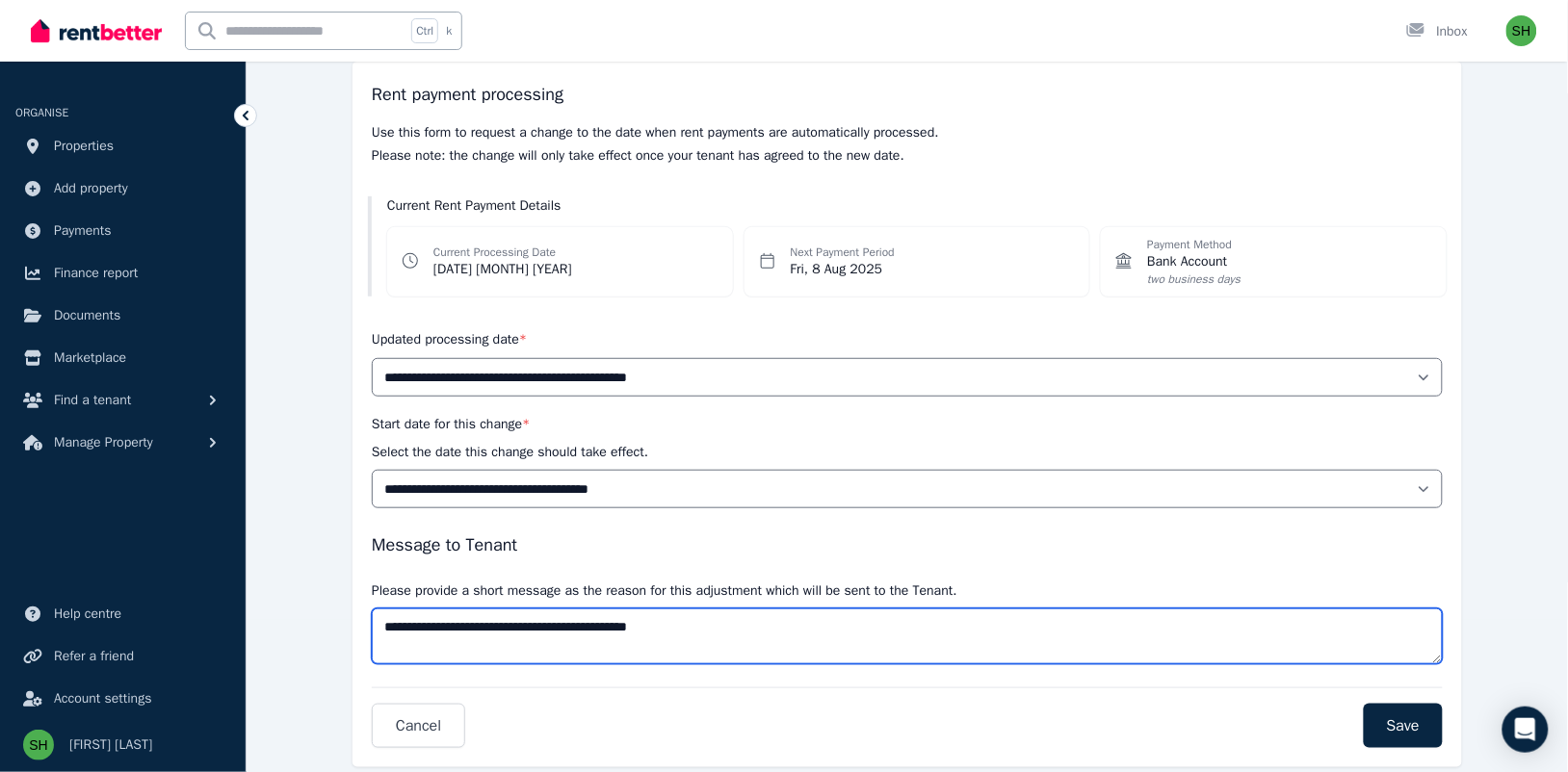 click on "**********" at bounding box center (907, 636) 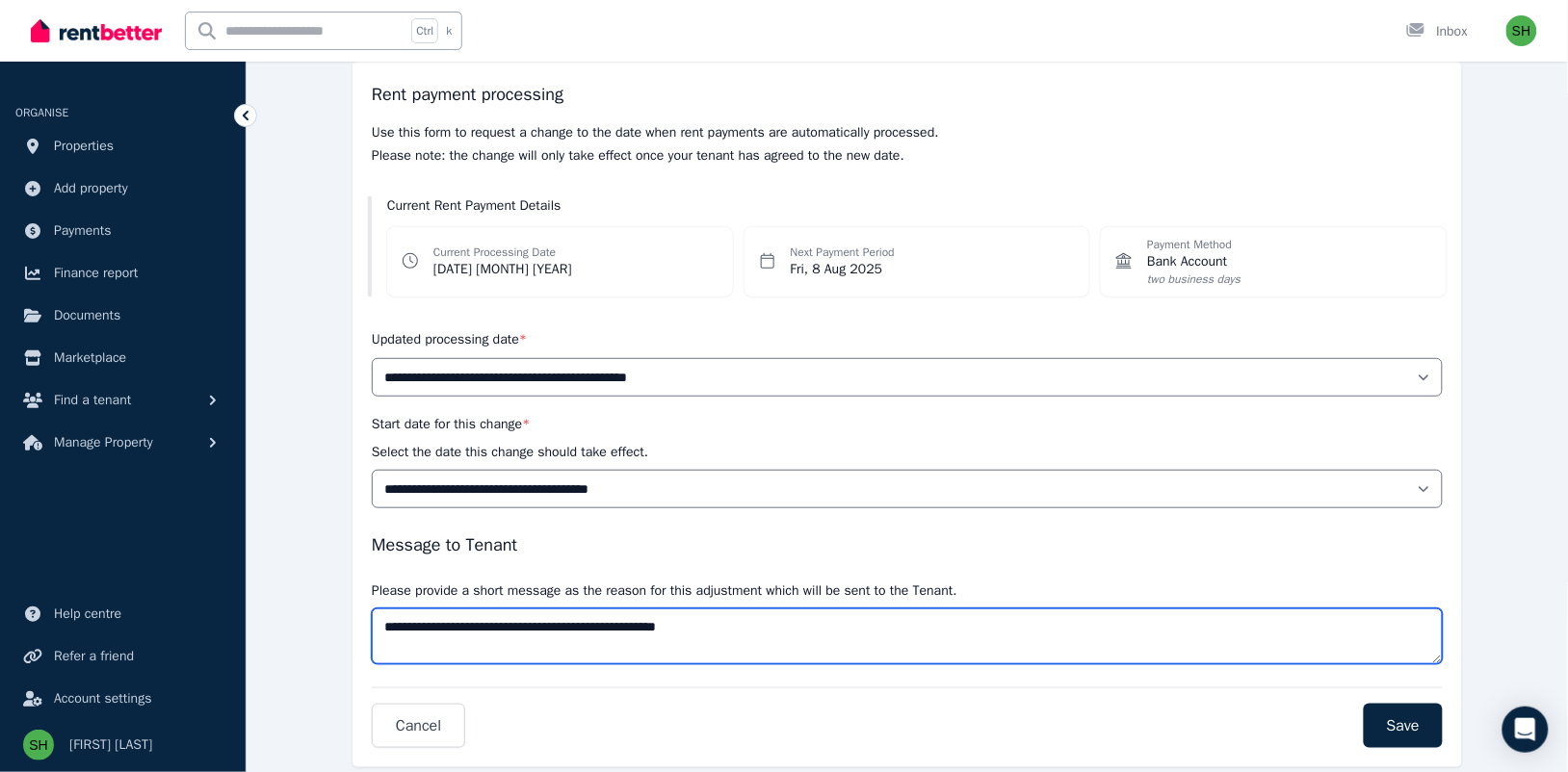 click on "**********" at bounding box center [907, 636] 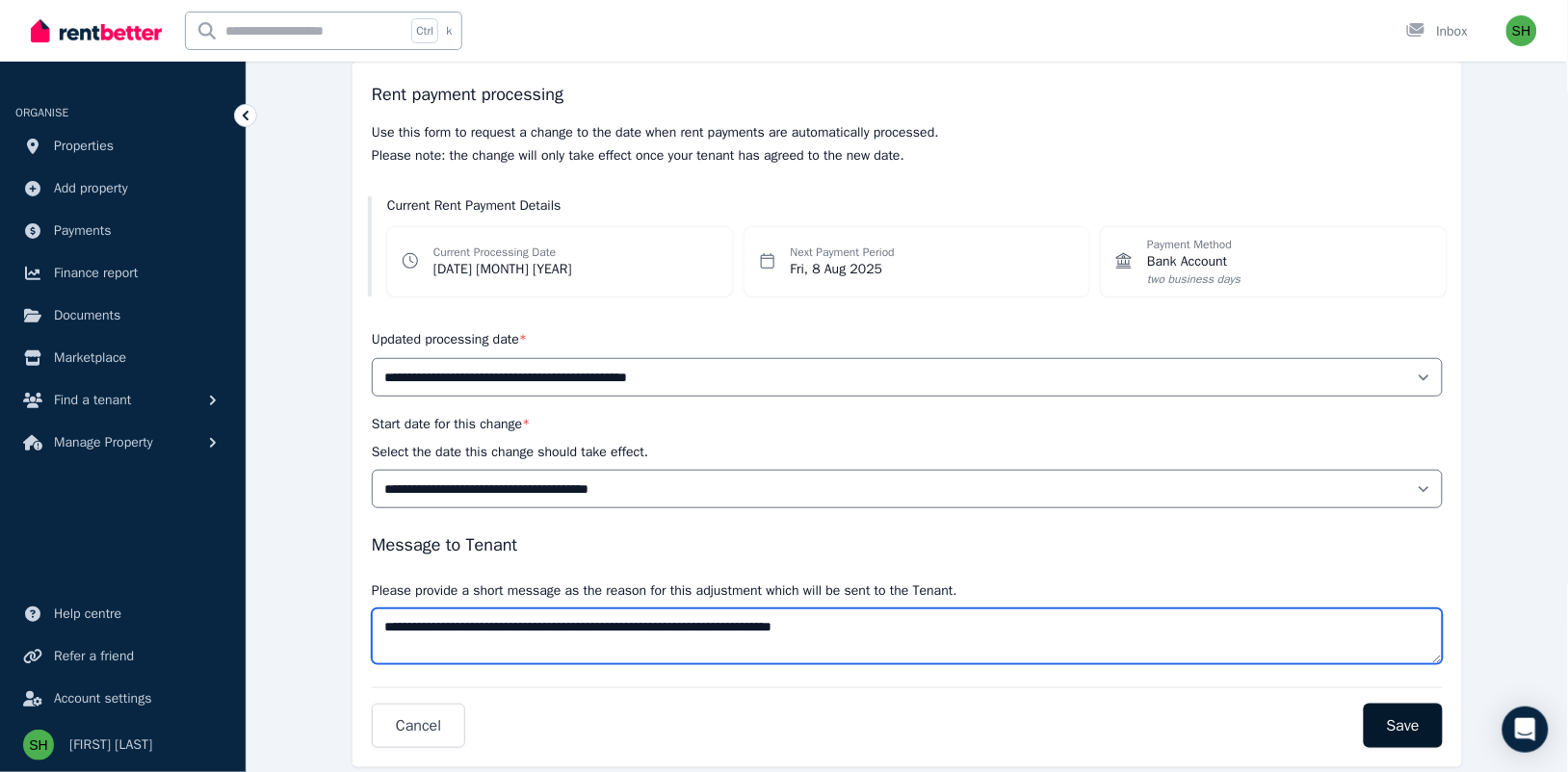 type on "**********" 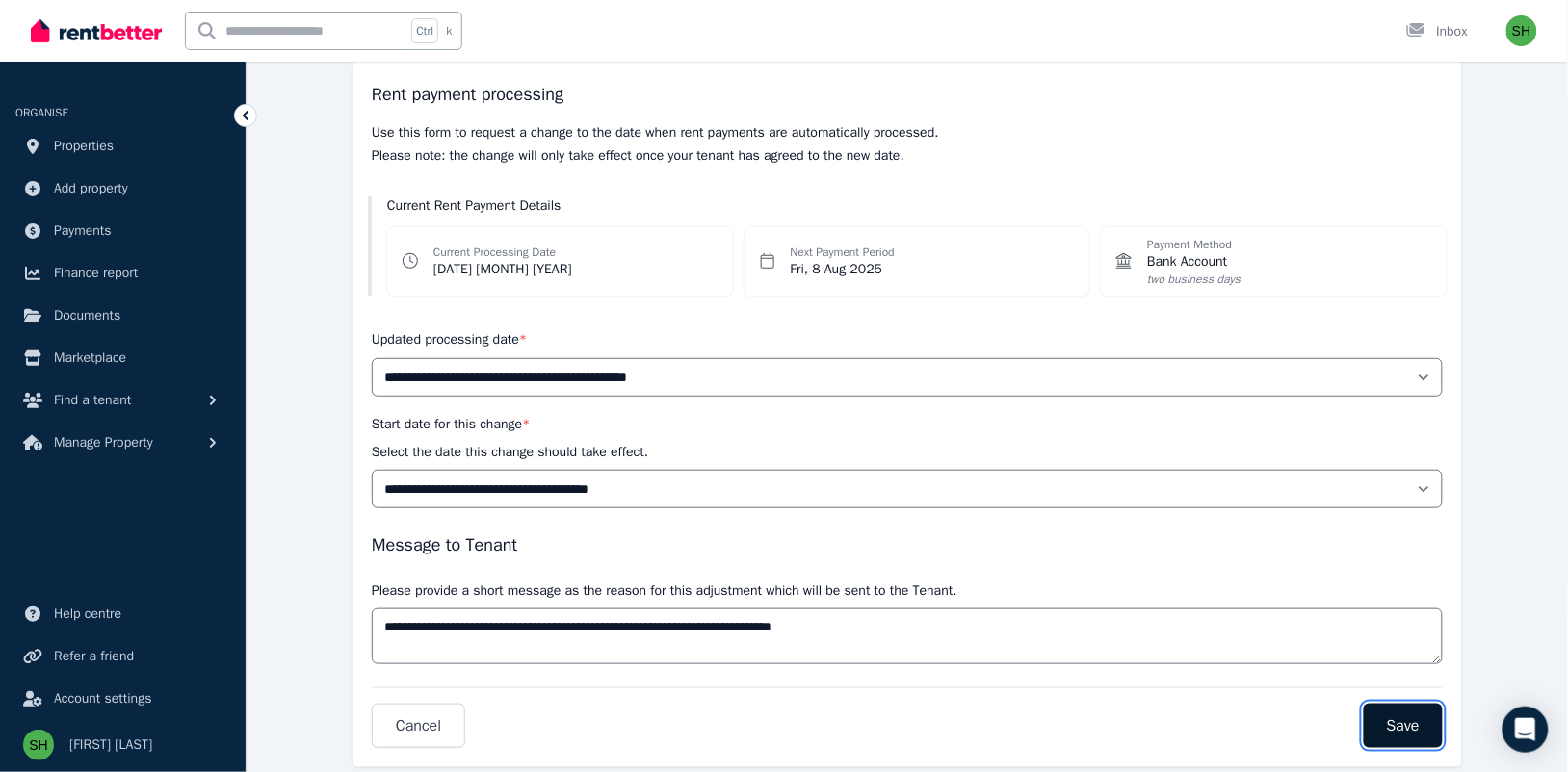 click on "Save" at bounding box center (1403, 726) 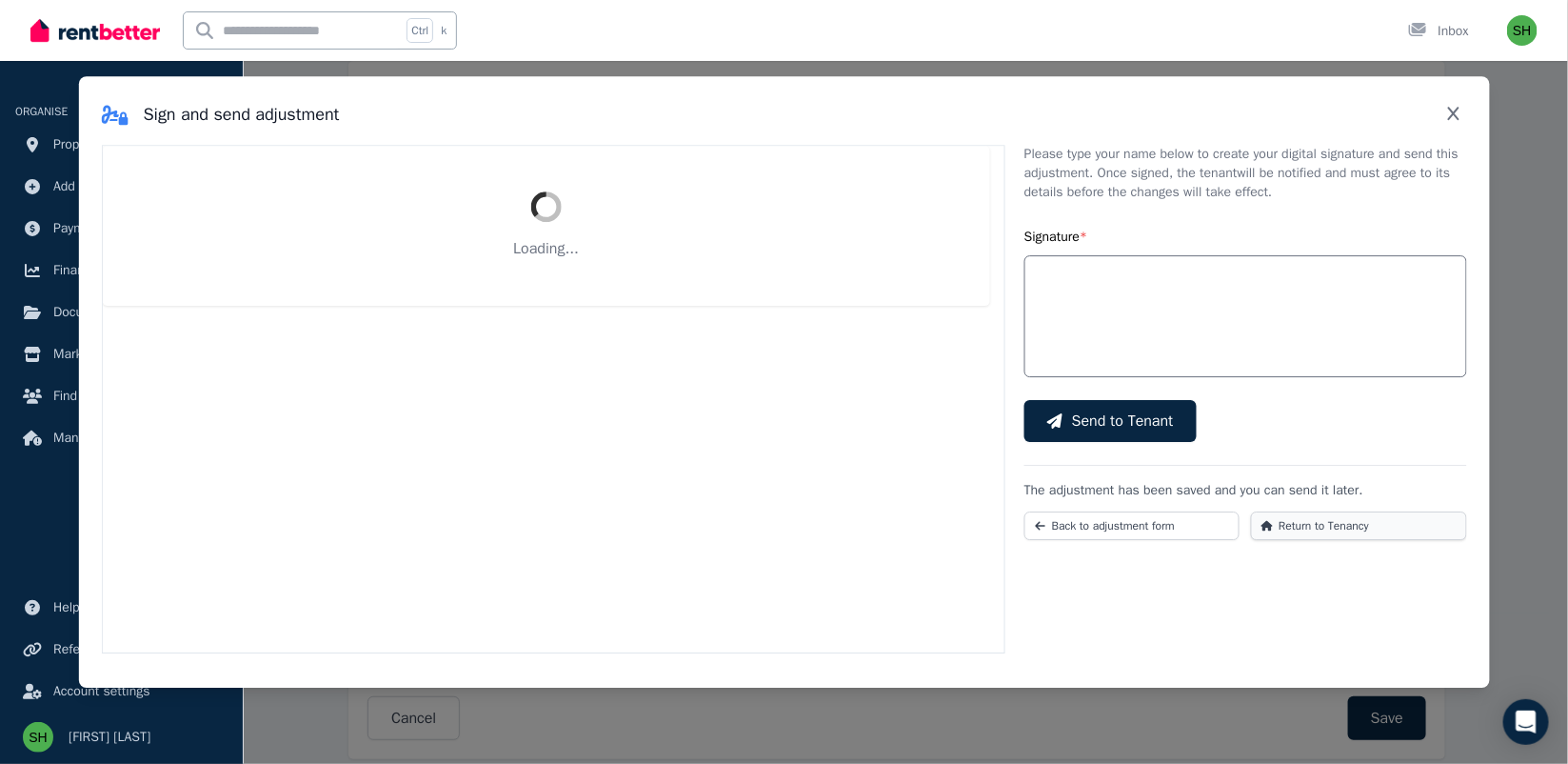 select on "******" 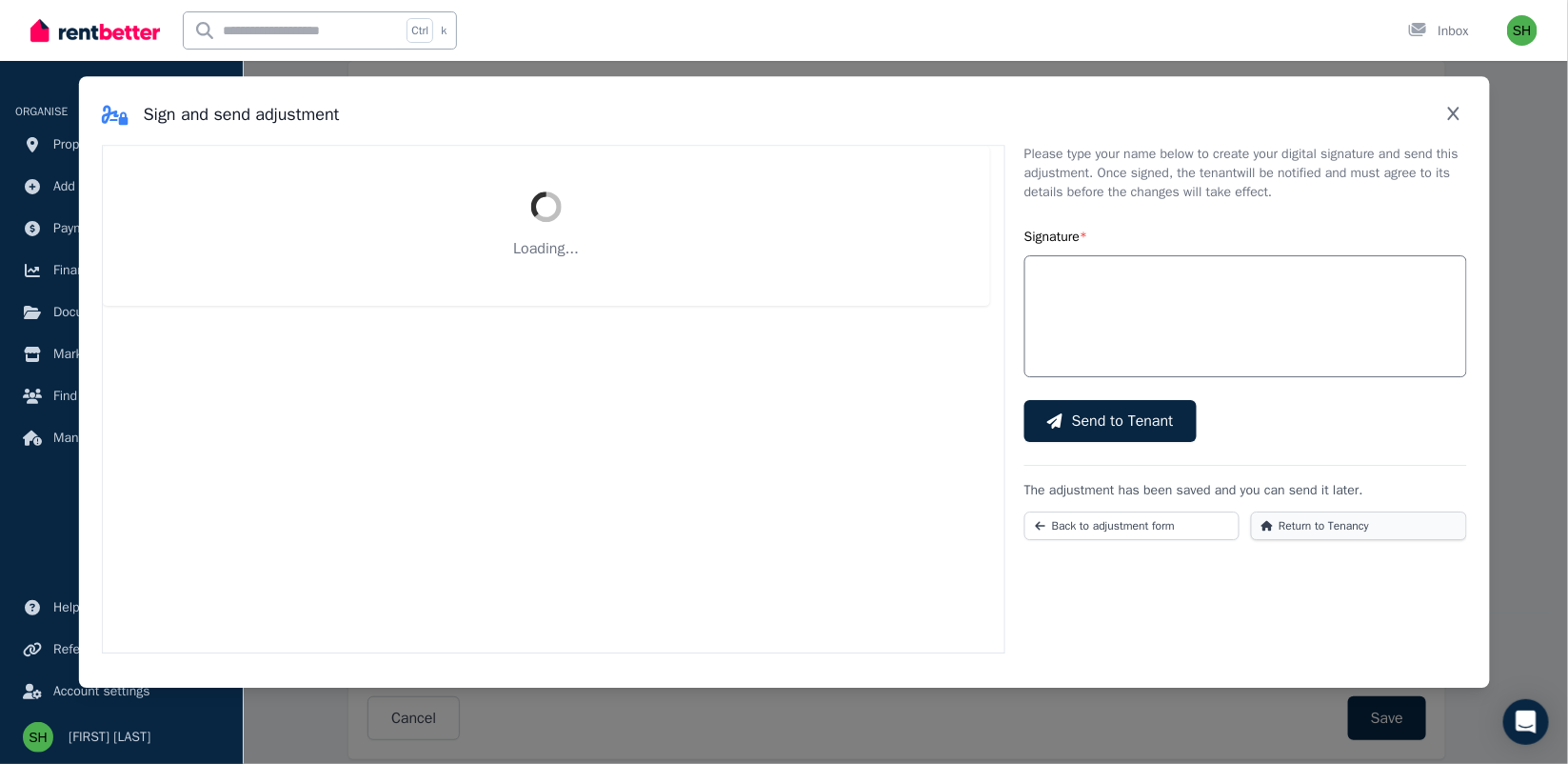 select on "**********" 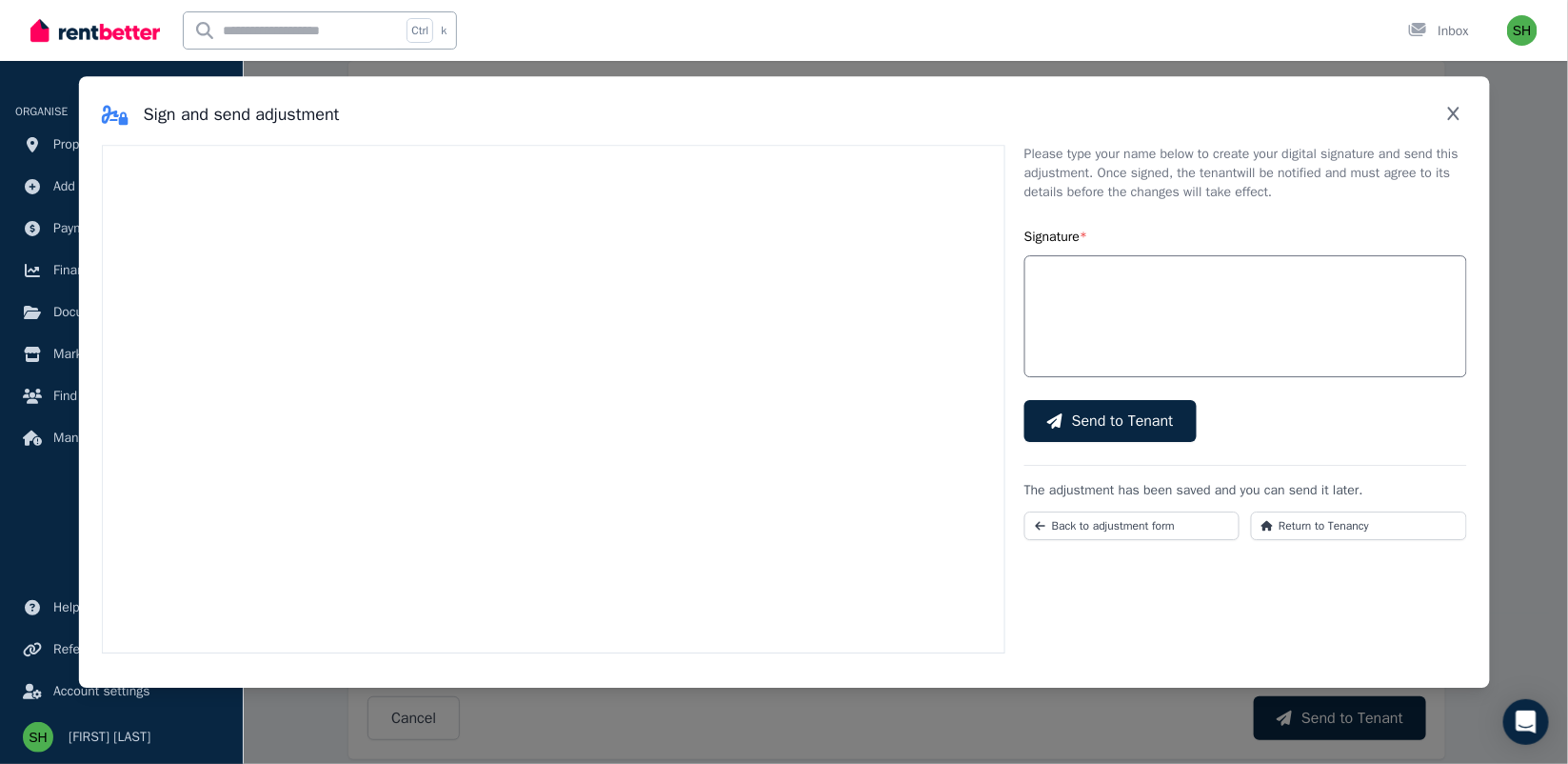 scroll, scrollTop: 776, scrollLeft: 0, axis: vertical 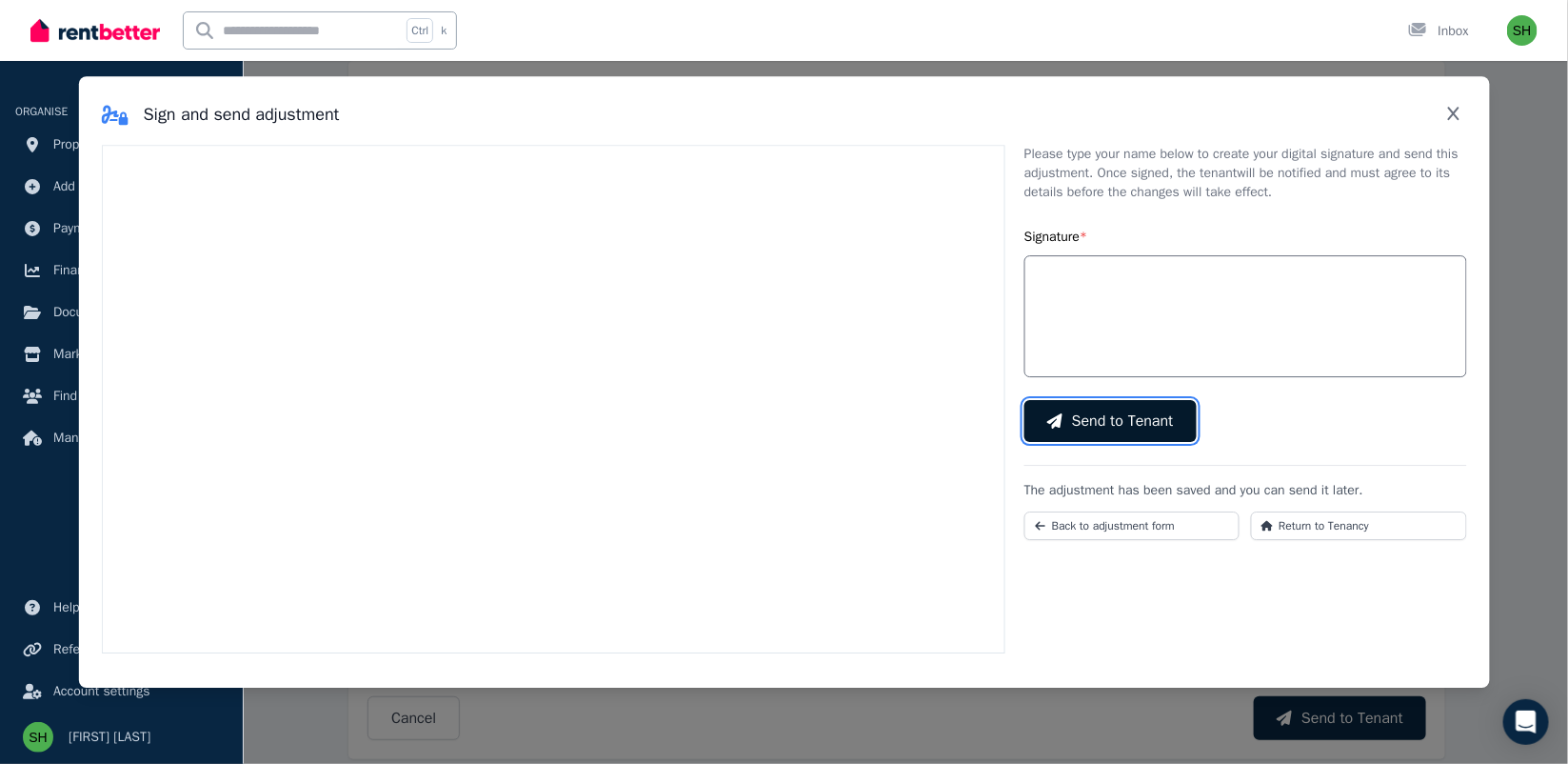 click on "Send to Tenant" at bounding box center (1122, 421) 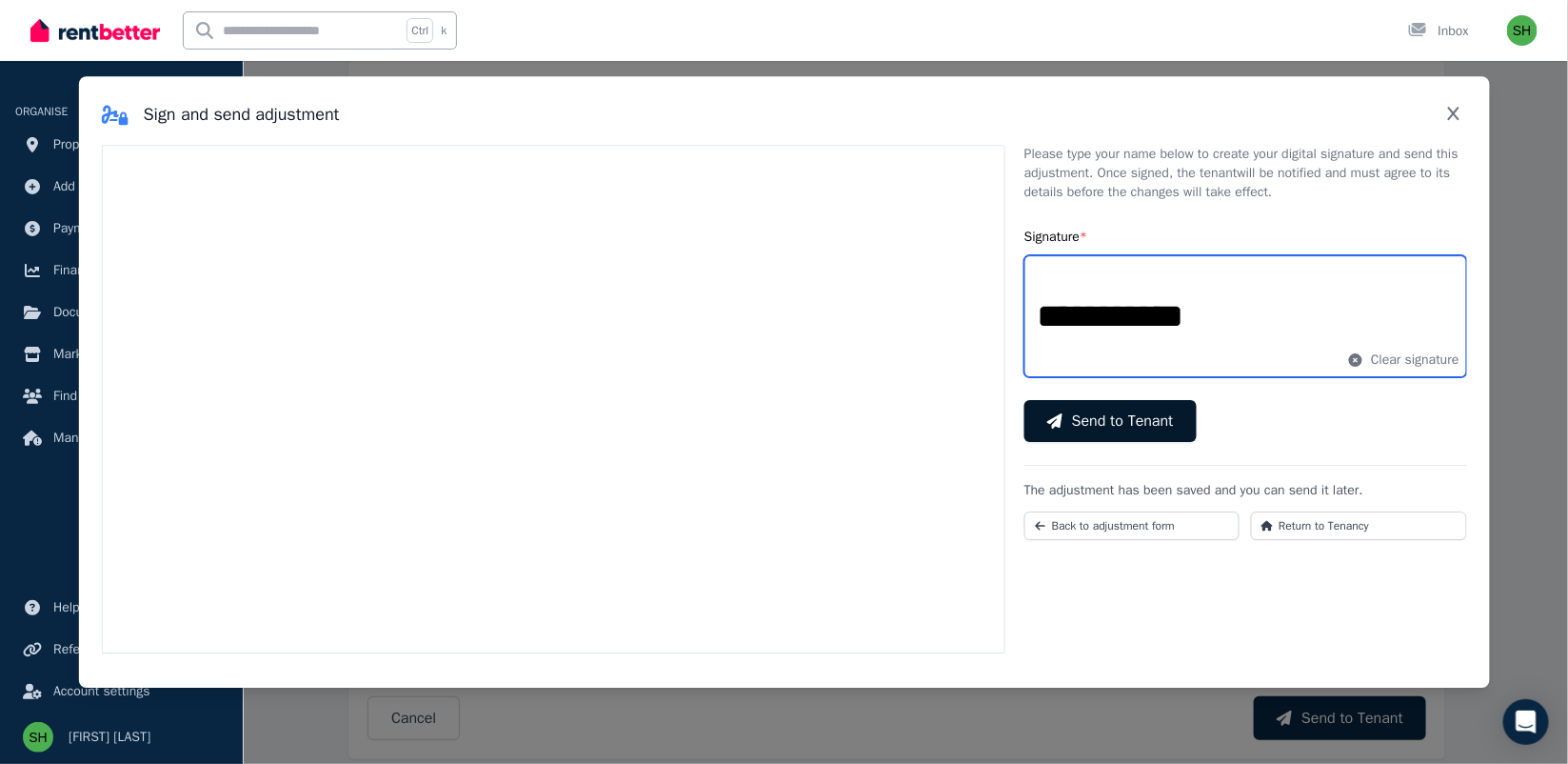 type on "**********" 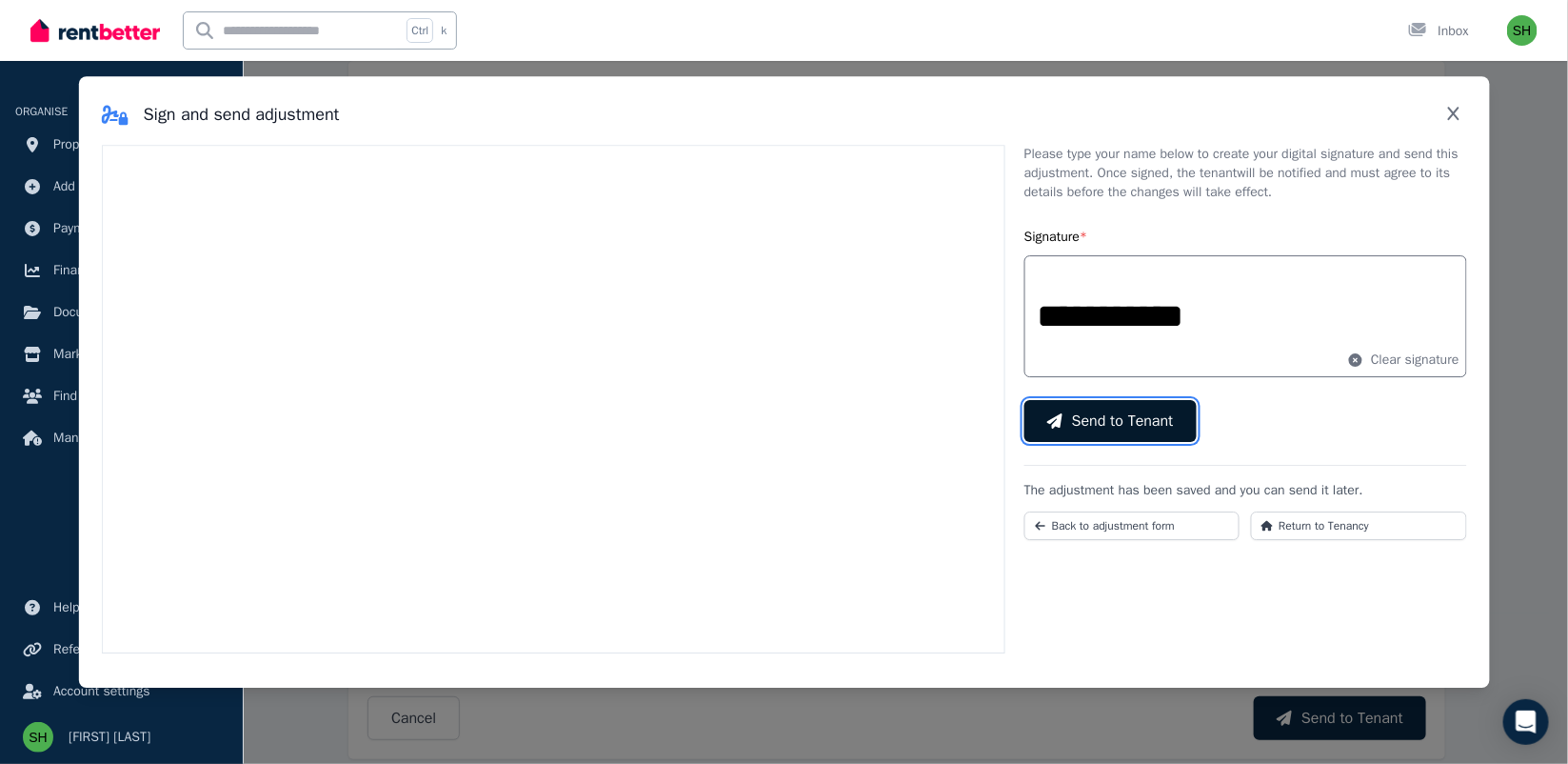 click on "Send to Tenant" at bounding box center (1122, 421) 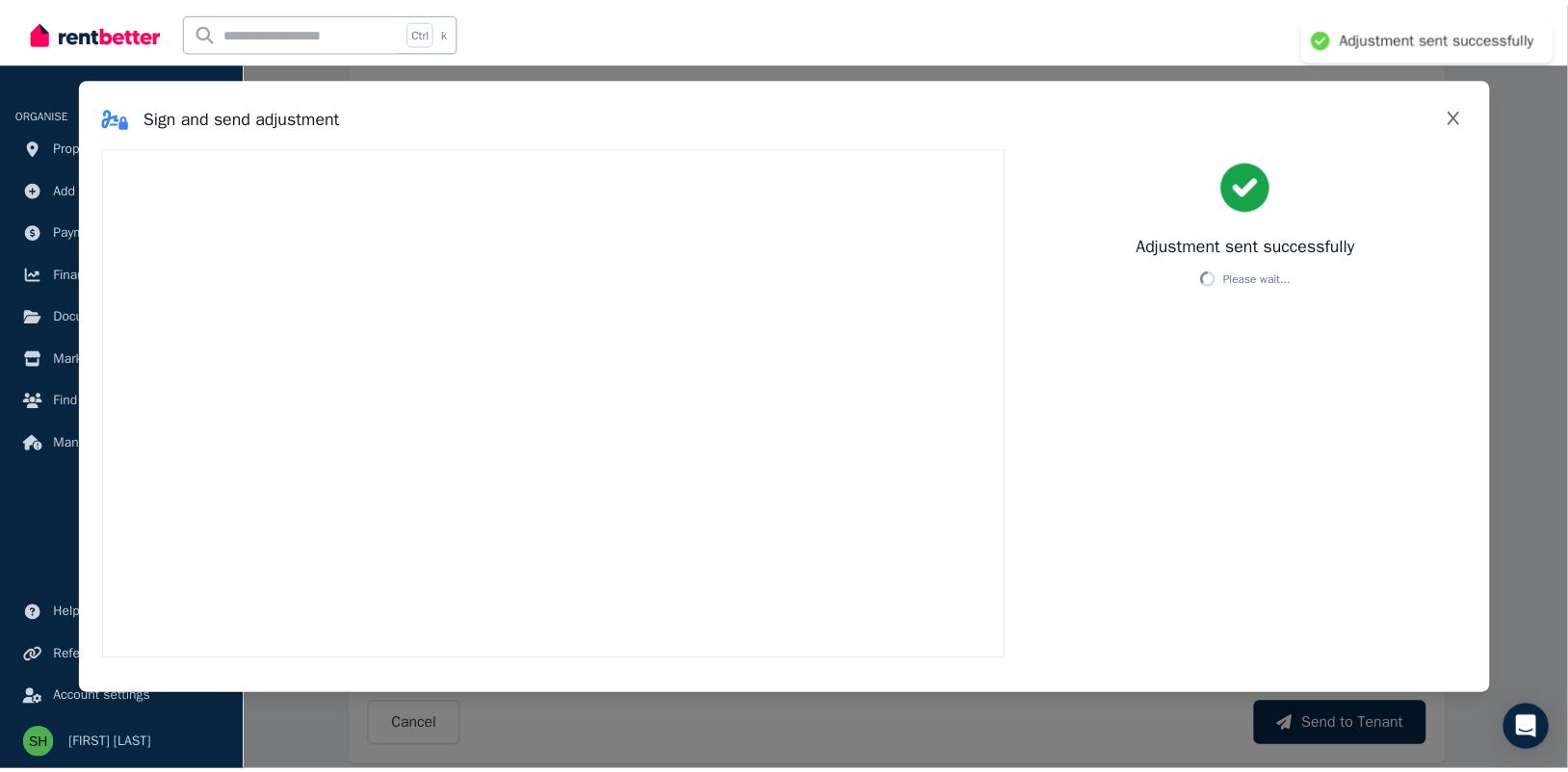 scroll, scrollTop: 0, scrollLeft: 0, axis: both 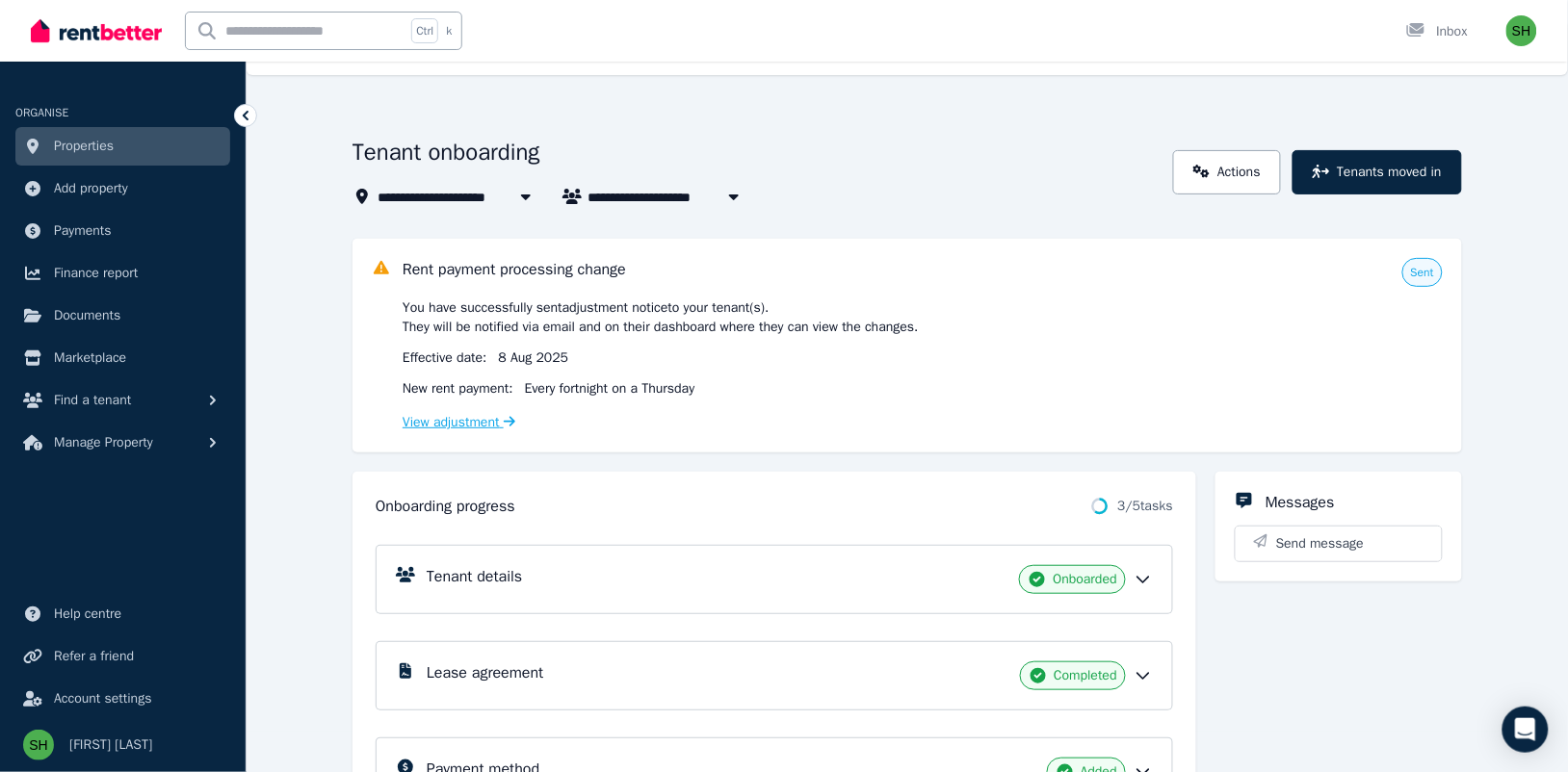 click on "View adjustment" at bounding box center [458, 422] 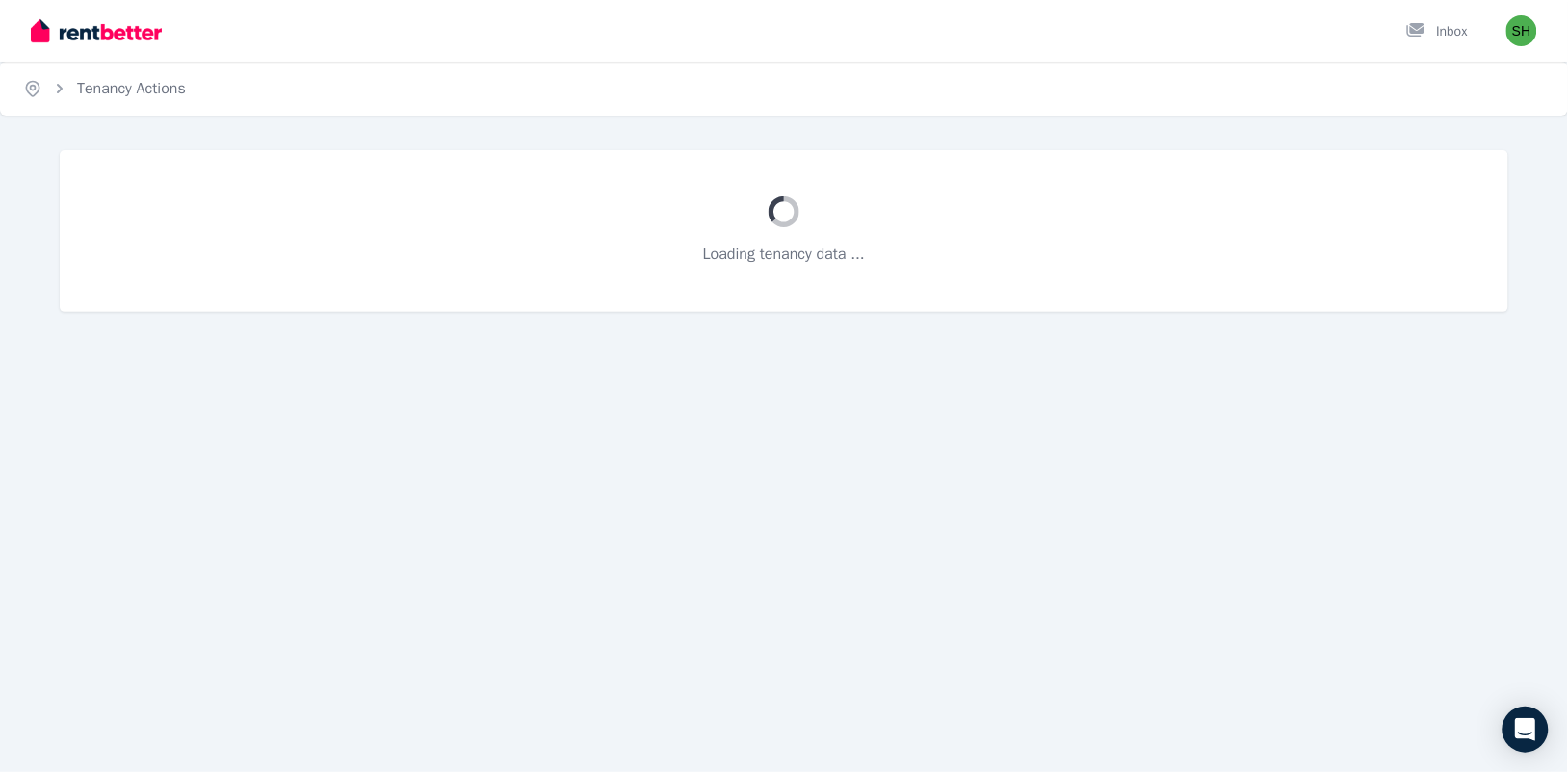 scroll, scrollTop: 0, scrollLeft: 0, axis: both 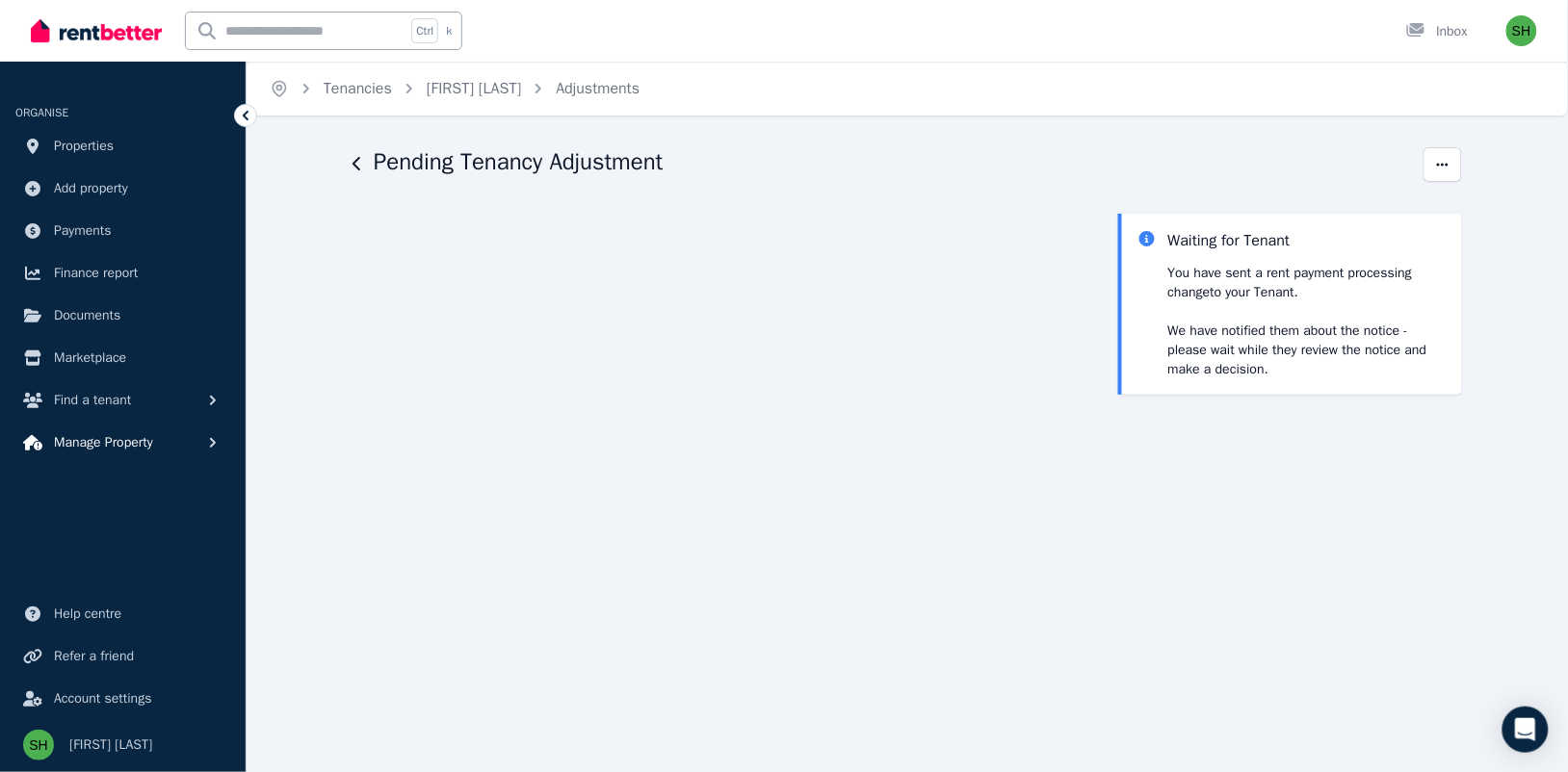click 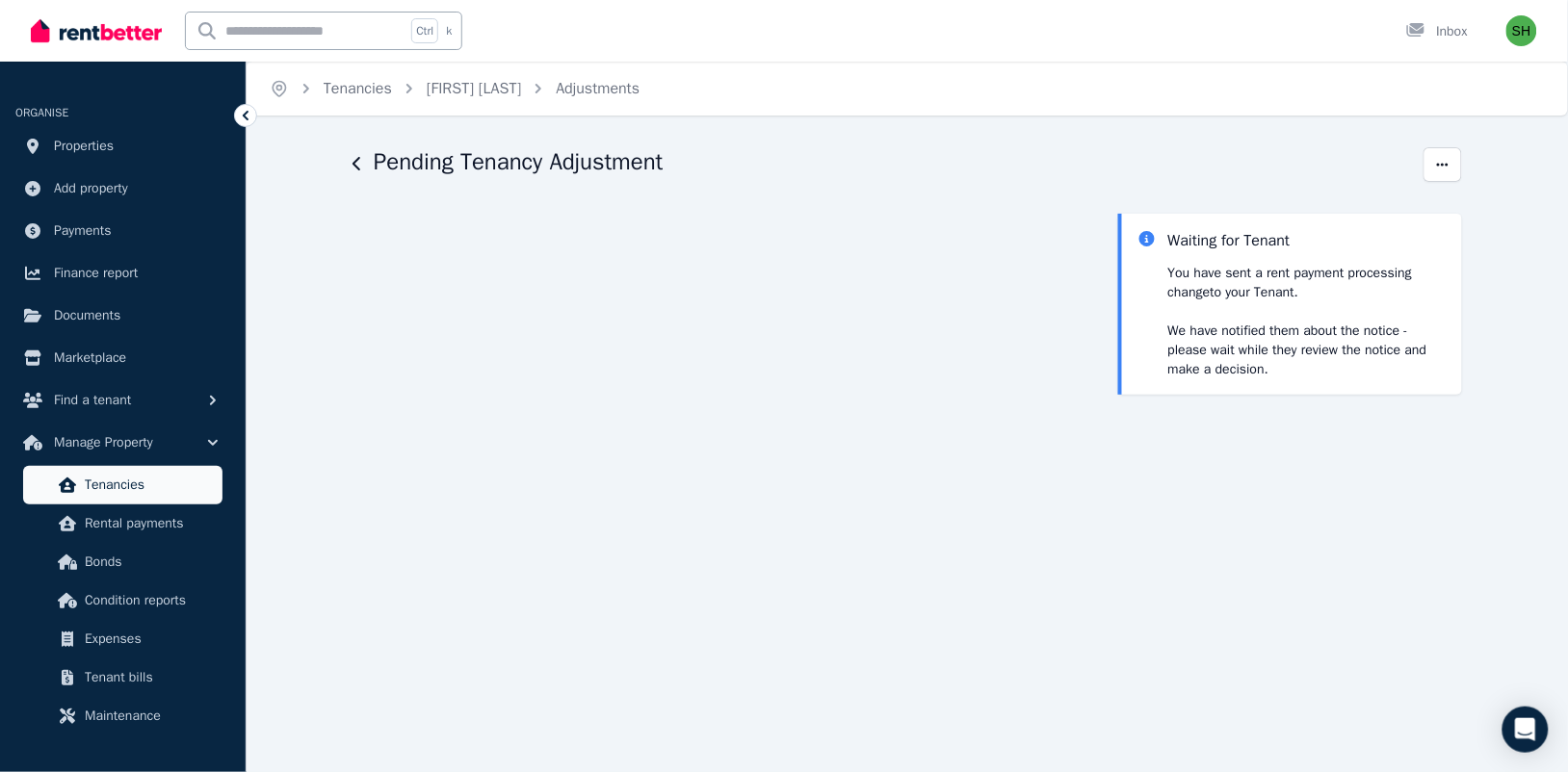 click on "Tenancies" at bounding box center (149, 485) 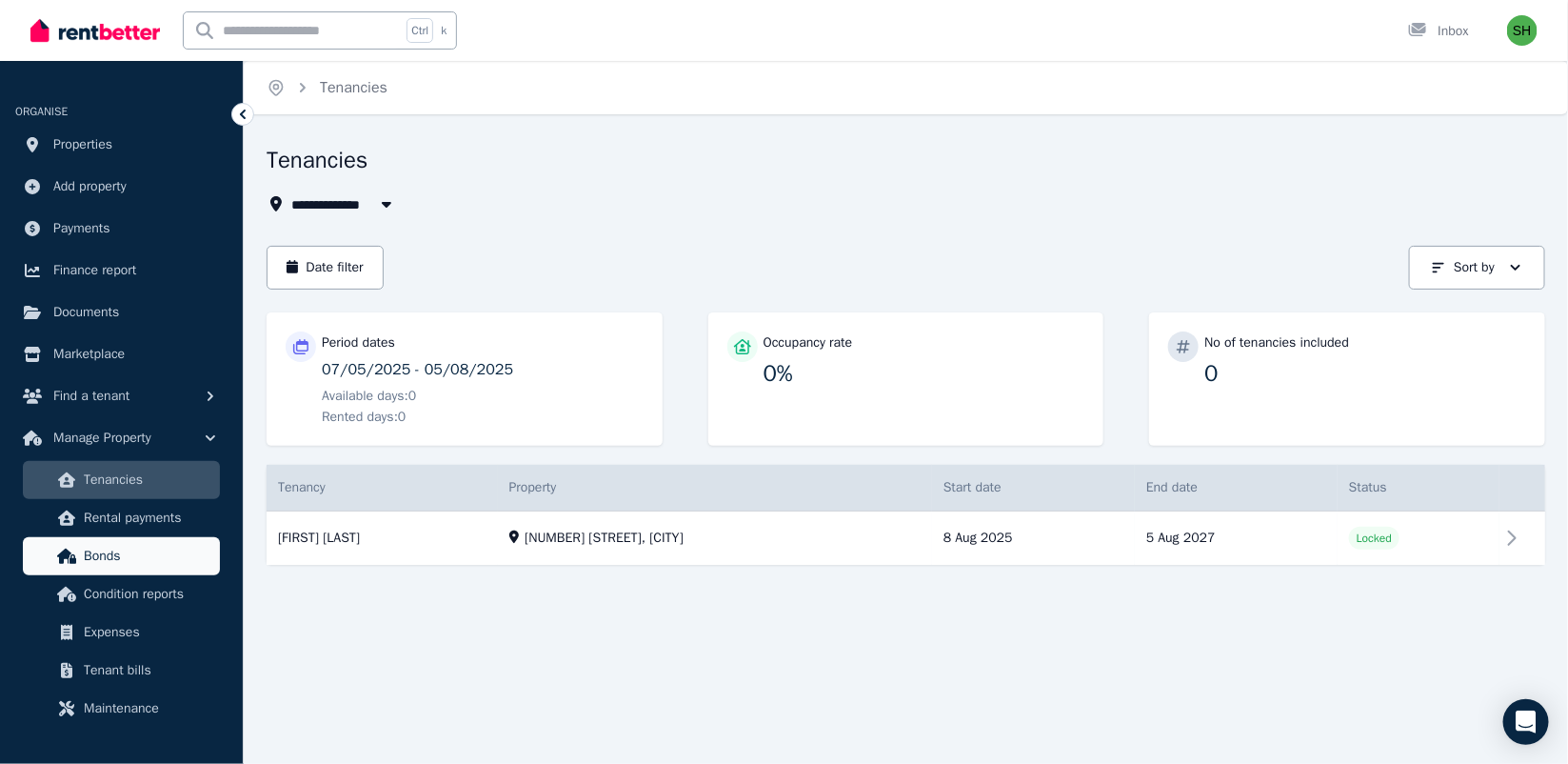 click on "Bonds" at bounding box center [148, 556] 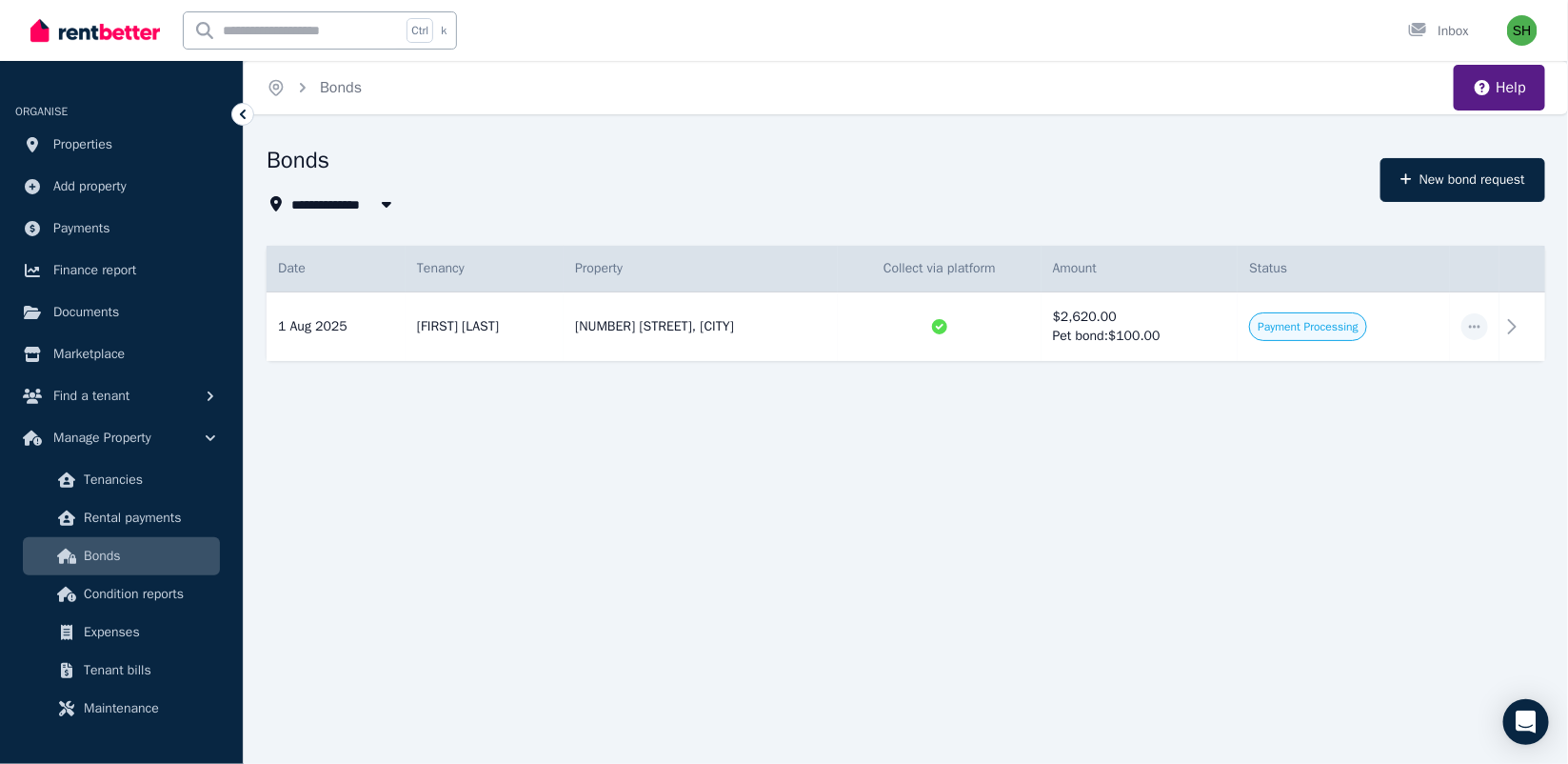 click on "**********" at bounding box center (784, 382) 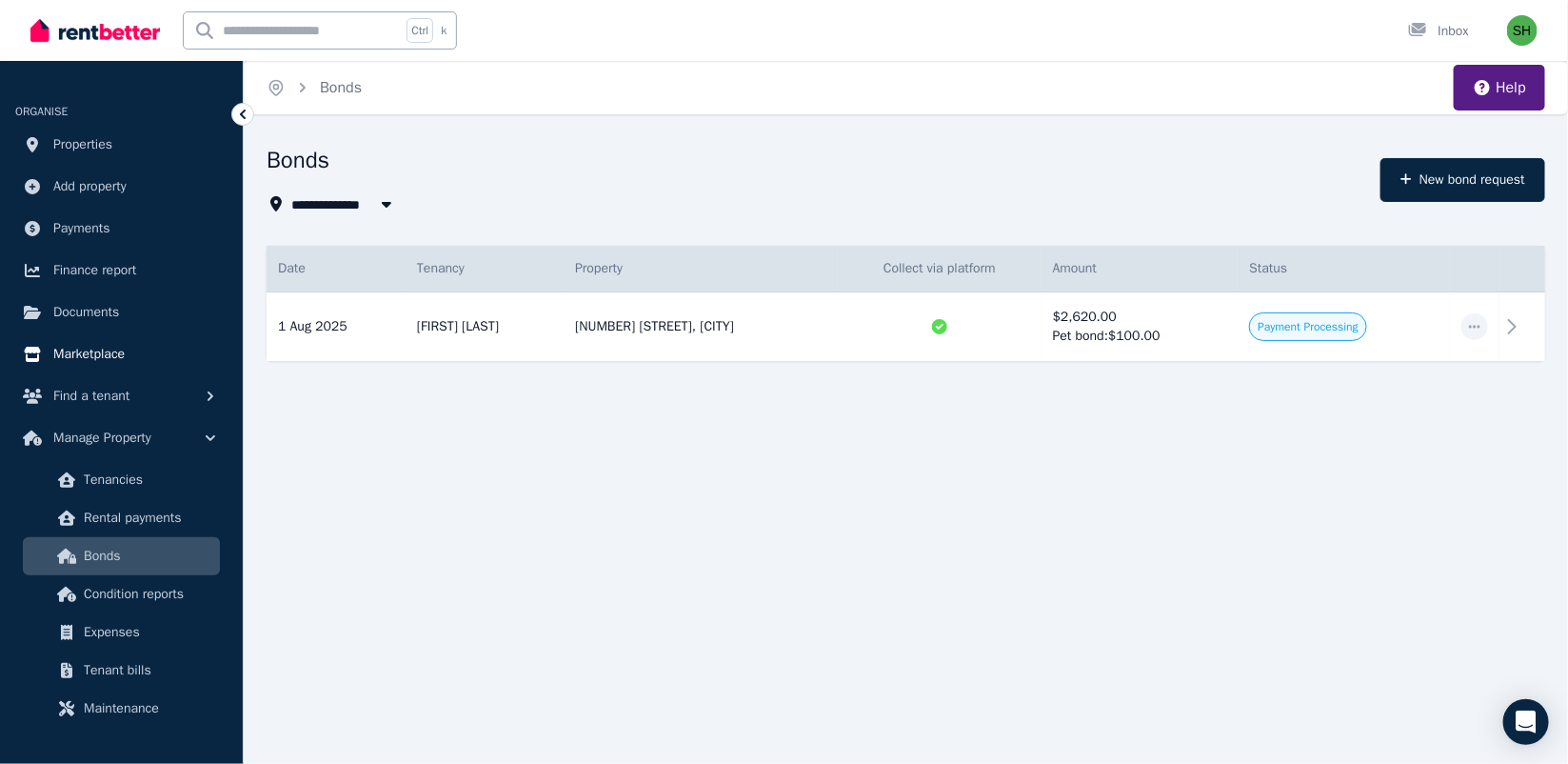 click on "Marketplace" at bounding box center (121, 354) 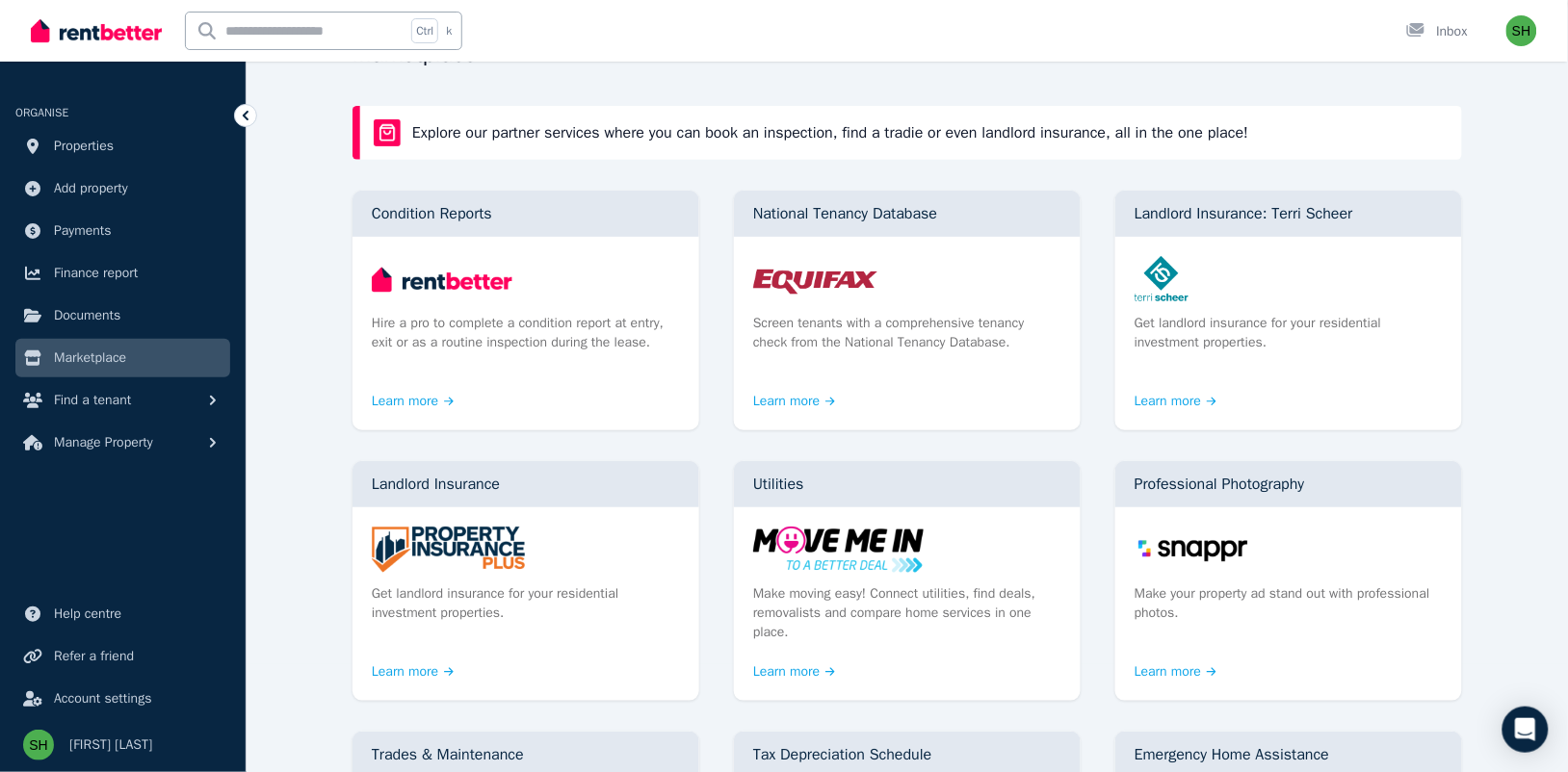 scroll, scrollTop: 131, scrollLeft: 0, axis: vertical 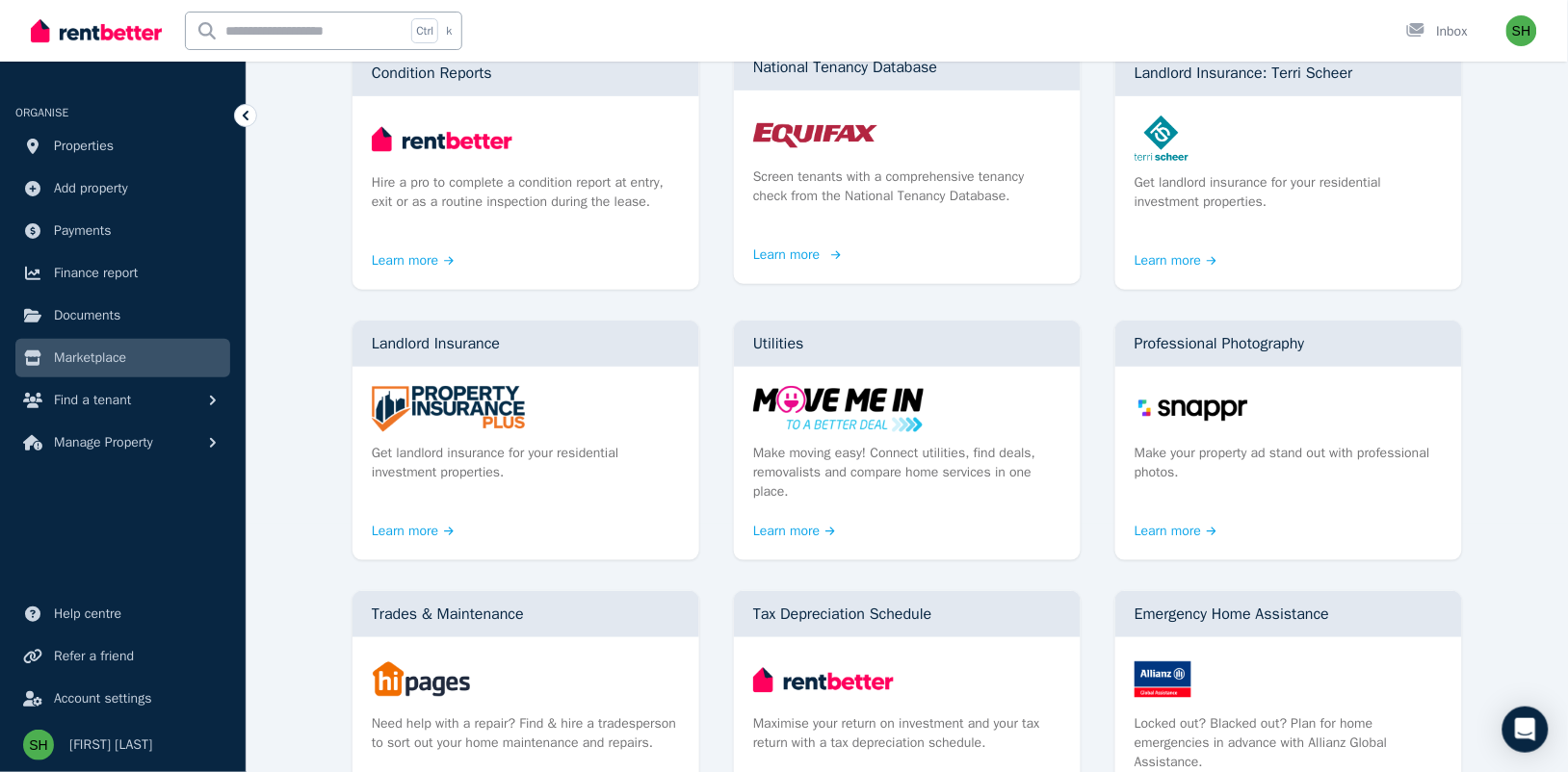click on "Learn more" at bounding box center [795, 255] 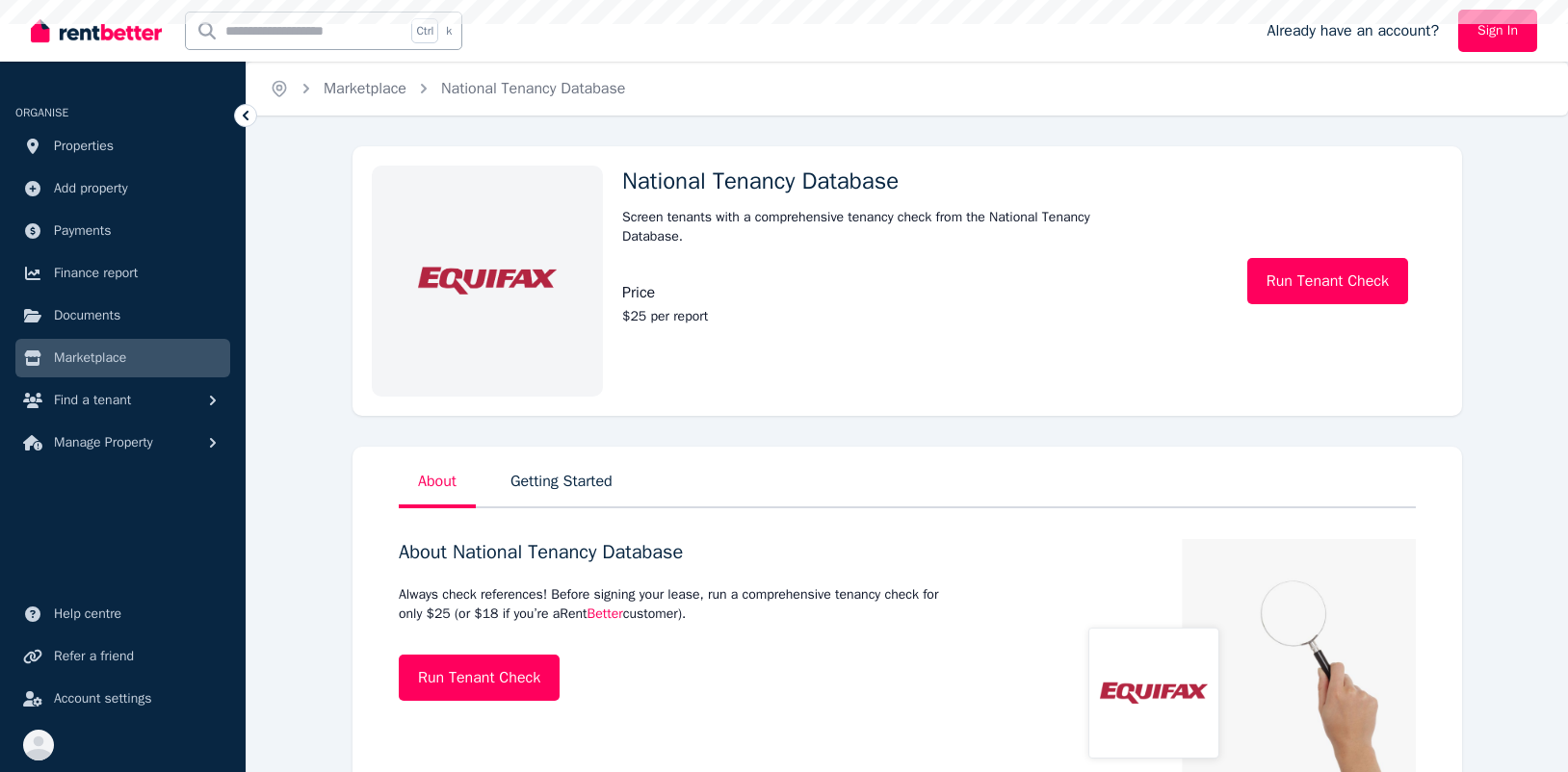 scroll, scrollTop: 0, scrollLeft: 0, axis: both 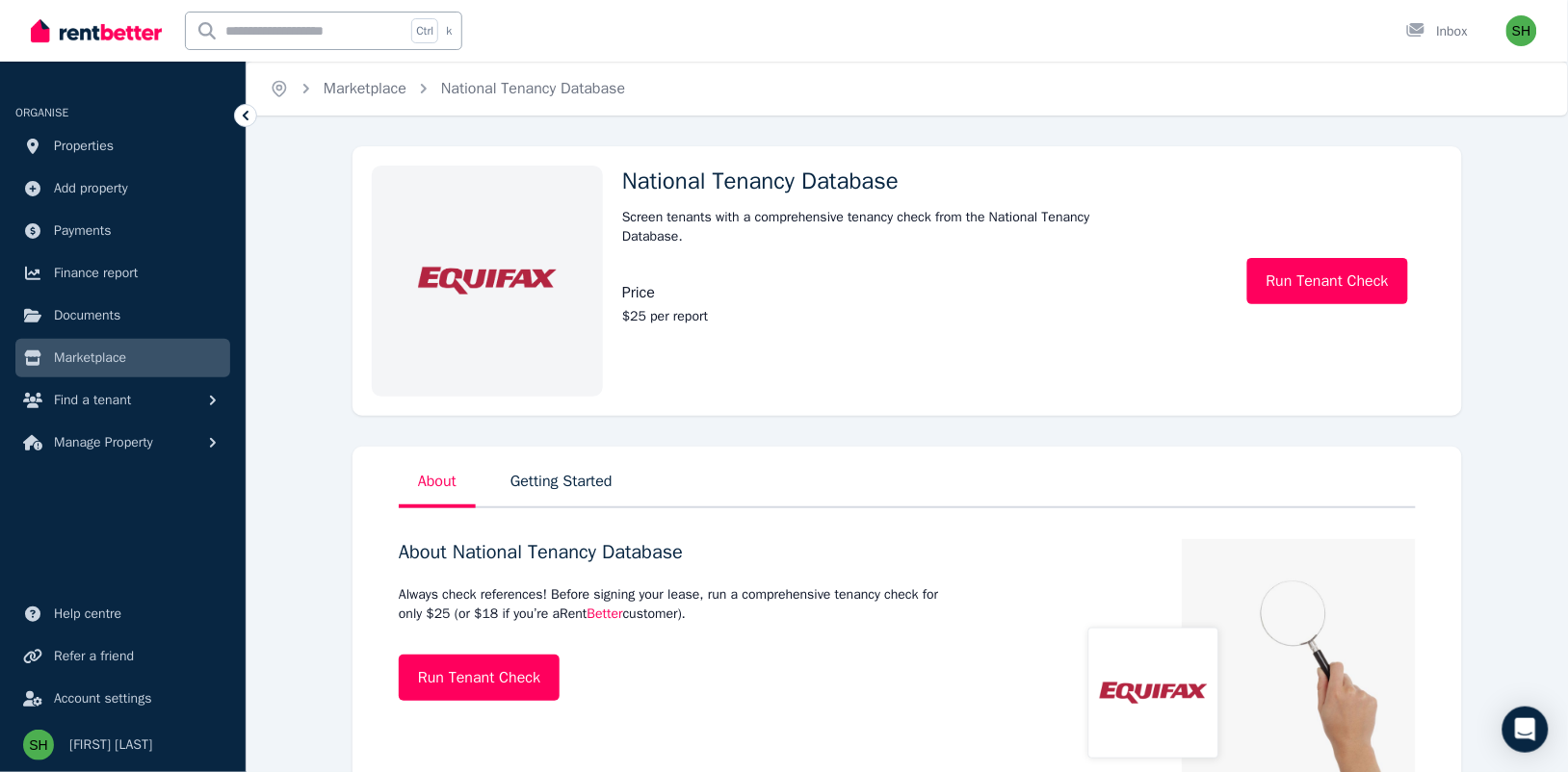 click on "National Tenancy Database Screen tenants with a comprehensive tenancy check from the National Tenancy Database. Price $25 per report Run Tenant Check About Getting Started About National Tenancy Database Always check references! Before signing your lease, run a comprehensive tenancy check for only $25 (or $18 if you’re a  Rent Better  customer). Run Tenant Check Getting Started with RentBetter + National Tenancy Database Rent Better  uses the National Tenancy Database, the market-leading solution by Equifax, to check the background of your prospective tenant. This is the most extensive database of tenant information in Australia. Step 1 Enter tenant details All you’ll need are your prospective tenant’s basic details, current address and one form of ID (e.g. Driver Licence Number and State OR Passport Number and Country). Step 2 Submit request Submit your report to check your tenant’s background for only $25 (or $18 as a   Rent Better   customer). Step 3 Receive your report in minutes See Sample Report" at bounding box center [907, 1386] 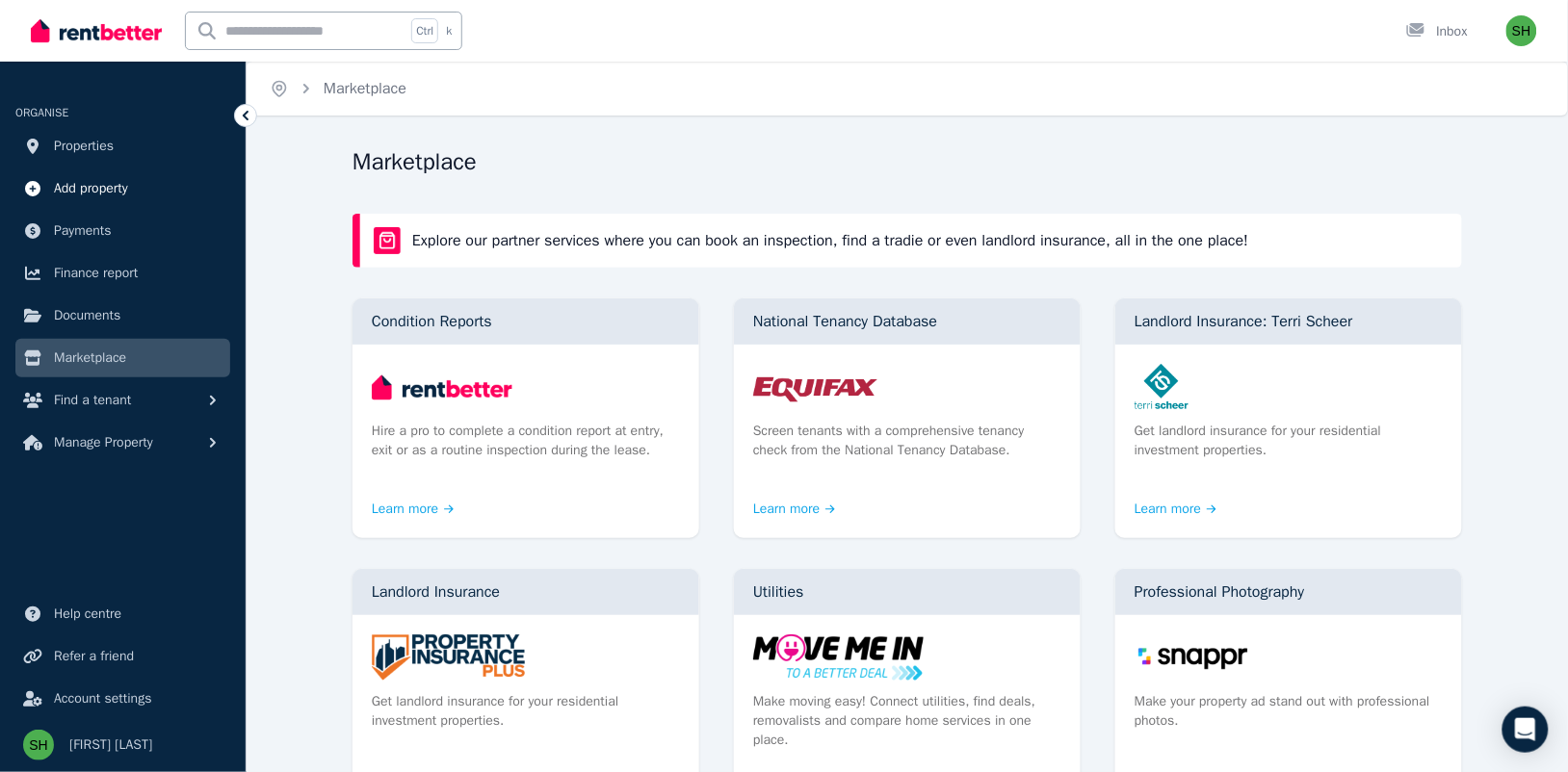 click on "Add property" at bounding box center [122, 189] 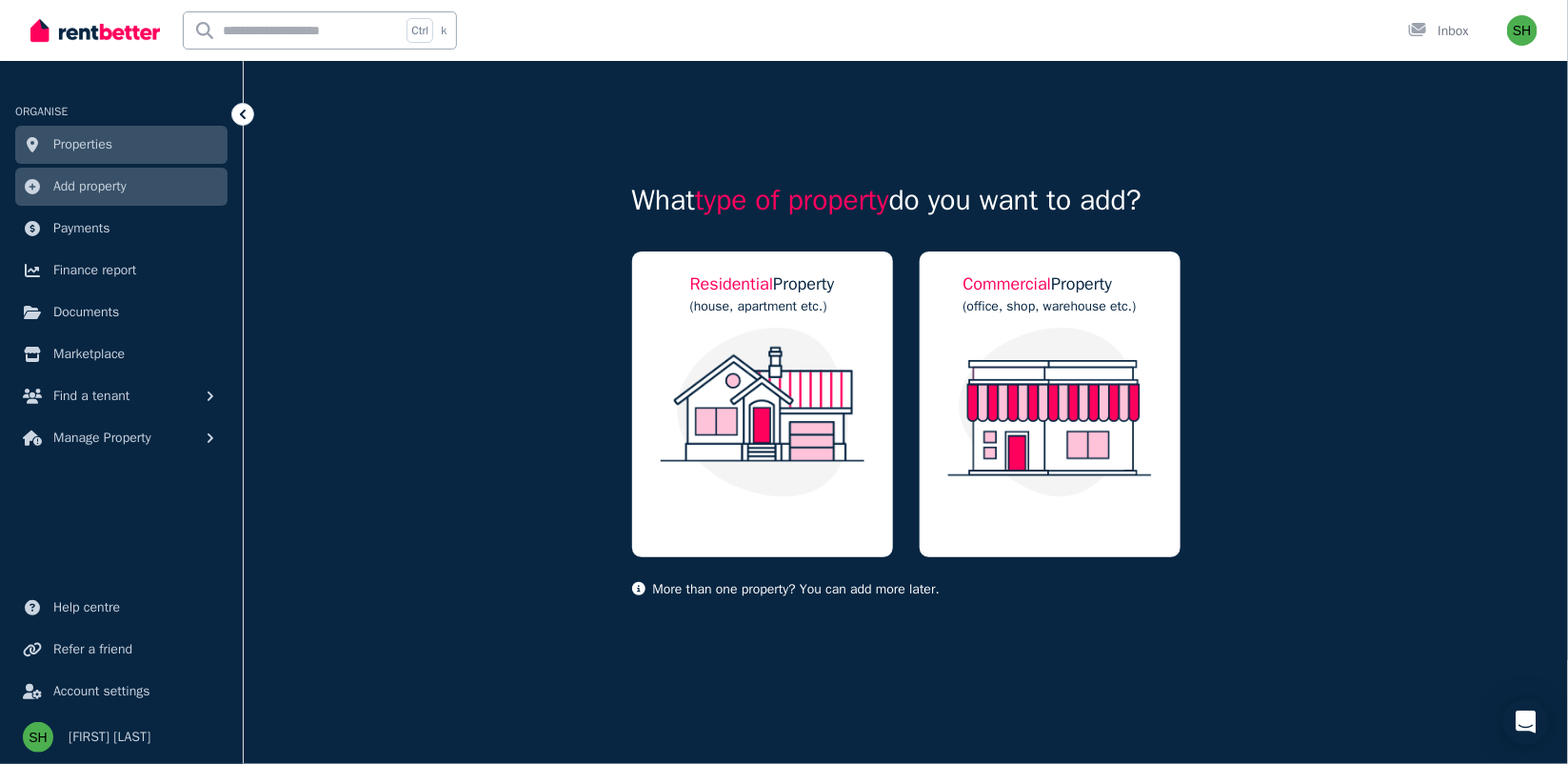 click on "What  type of property  do you want to add? Residential  Property (house, apartment etc.) Commercial  Property (office, shop, warehouse etc.) More than one property? You can add more later." at bounding box center (905, 360) 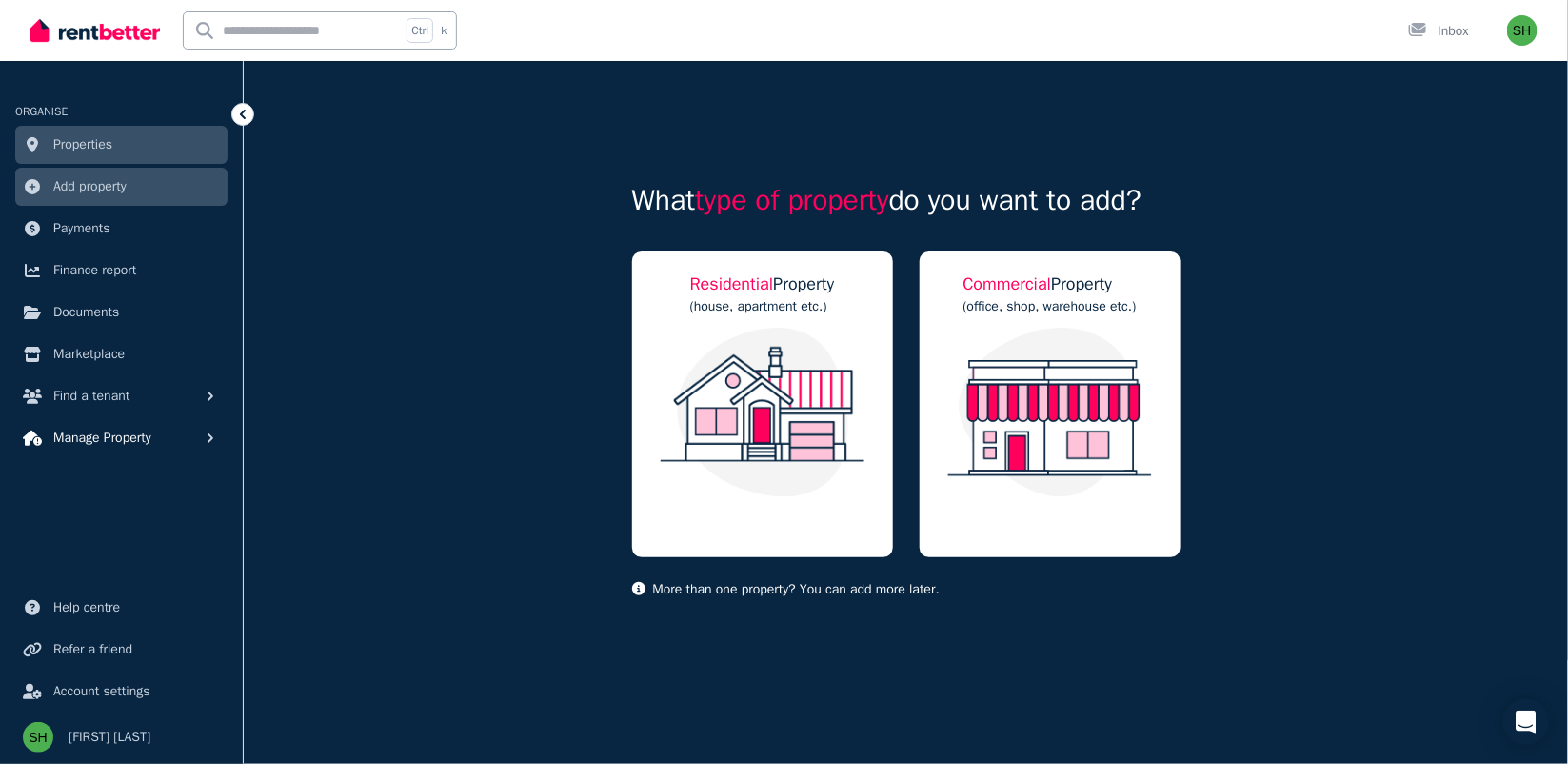 click on "Manage Property" at bounding box center [102, 438] 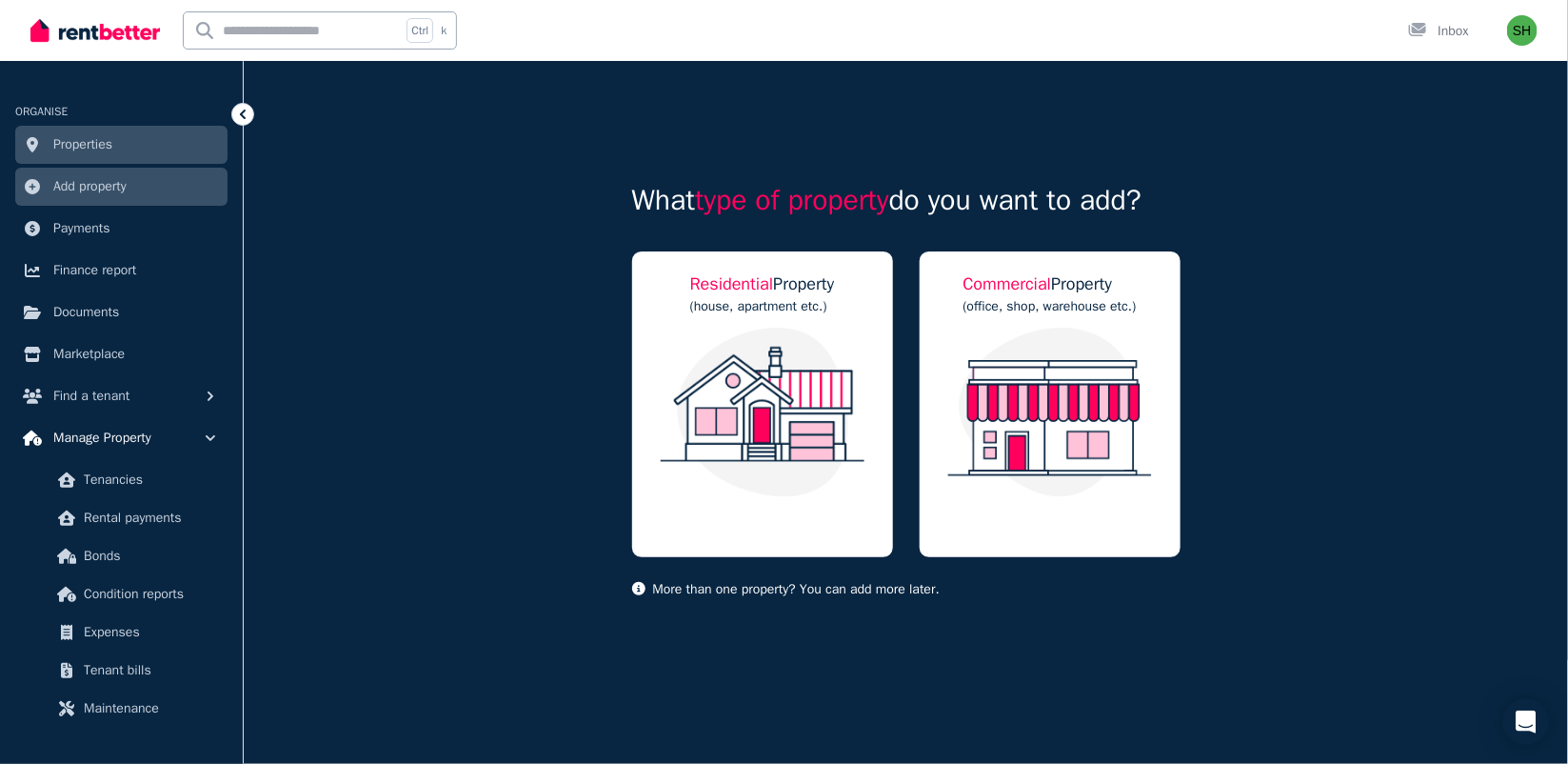 click on "Manage Property" at bounding box center [102, 438] 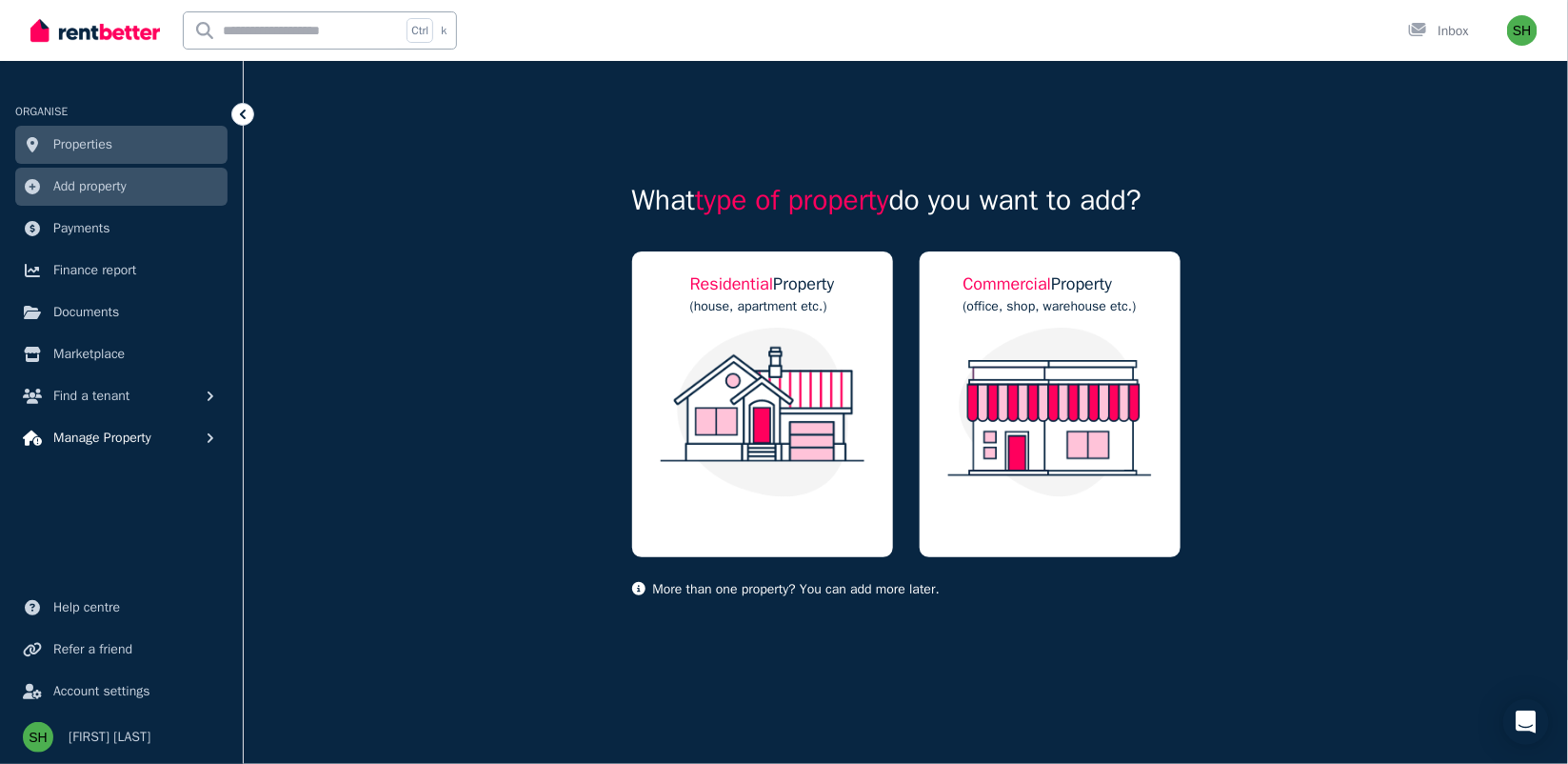 click on "Manage Property" at bounding box center [102, 438] 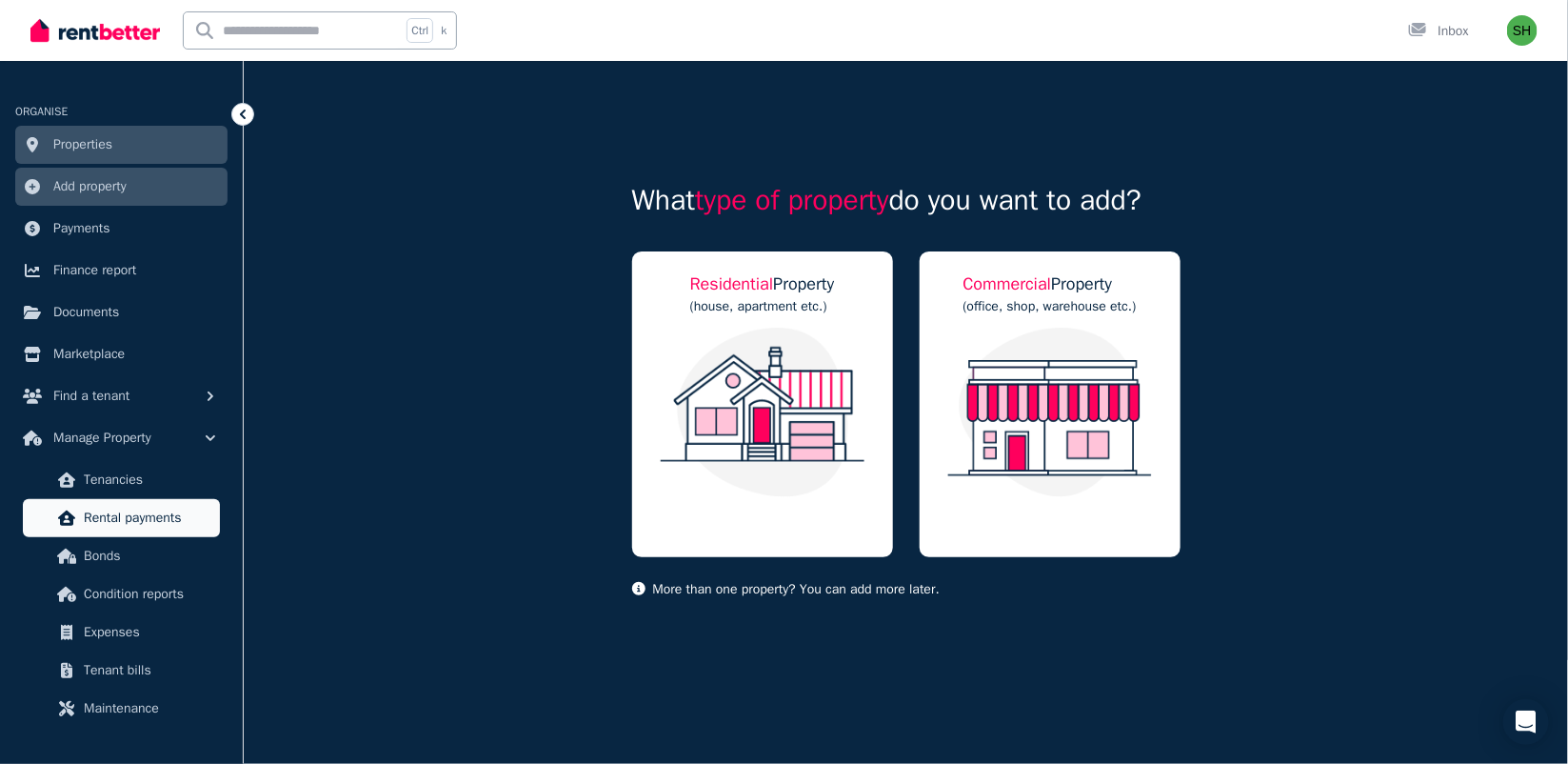 click on "Rental payments" at bounding box center [148, 518] 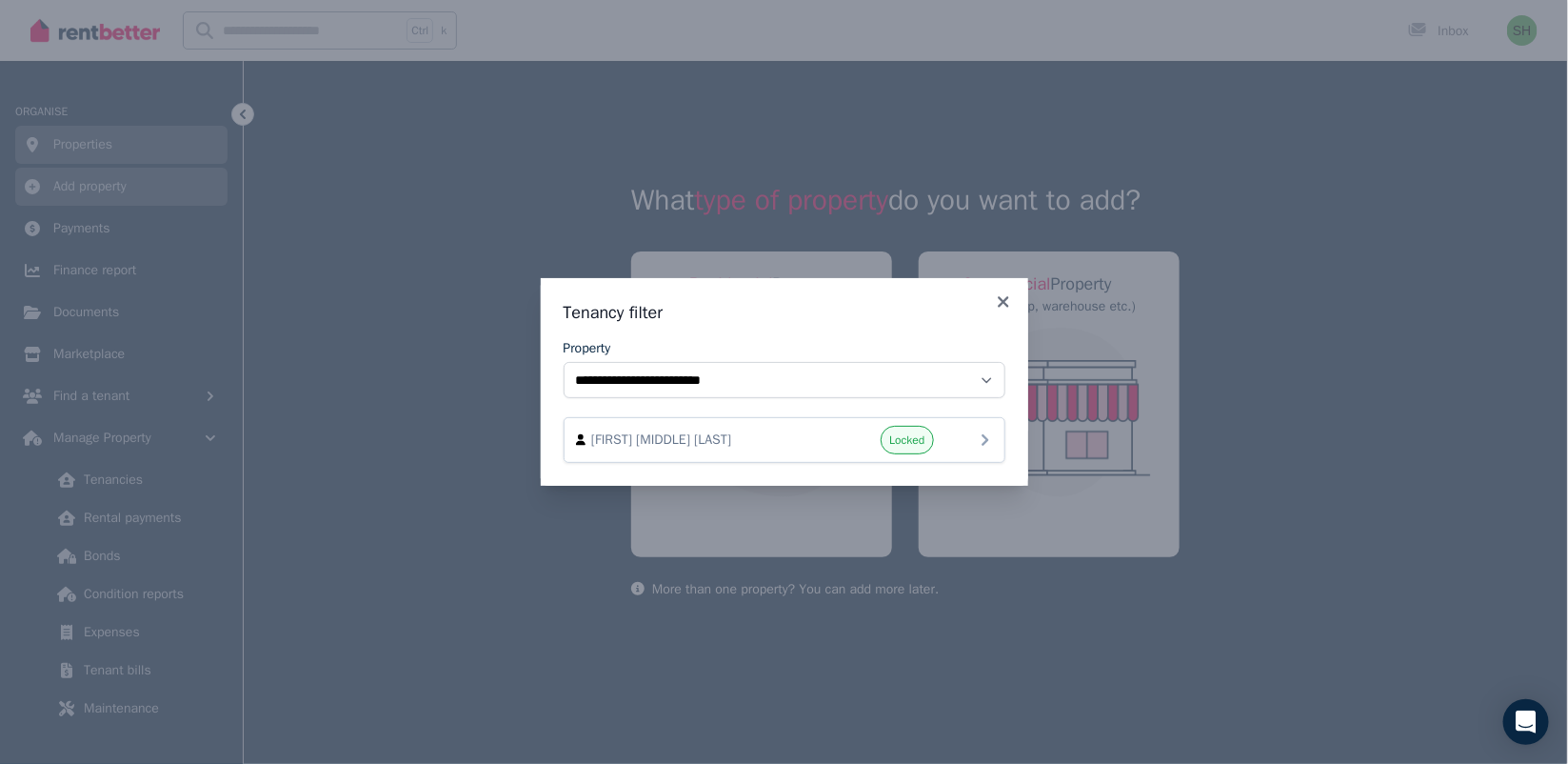 click on "[FIRST] [LAST]" at bounding box center (700, 440) 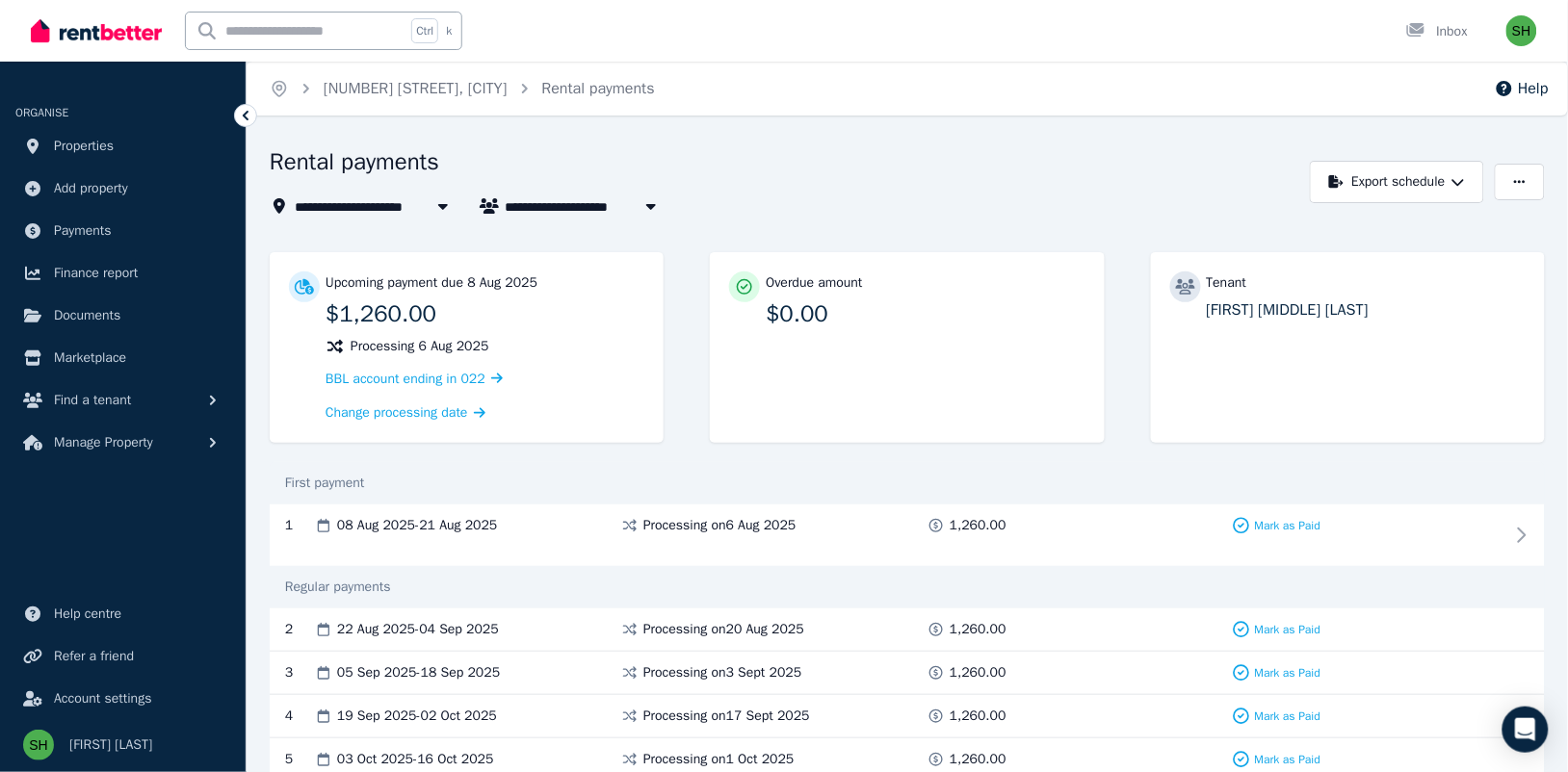 click on "Rental payments" at bounding box center [784, 165] 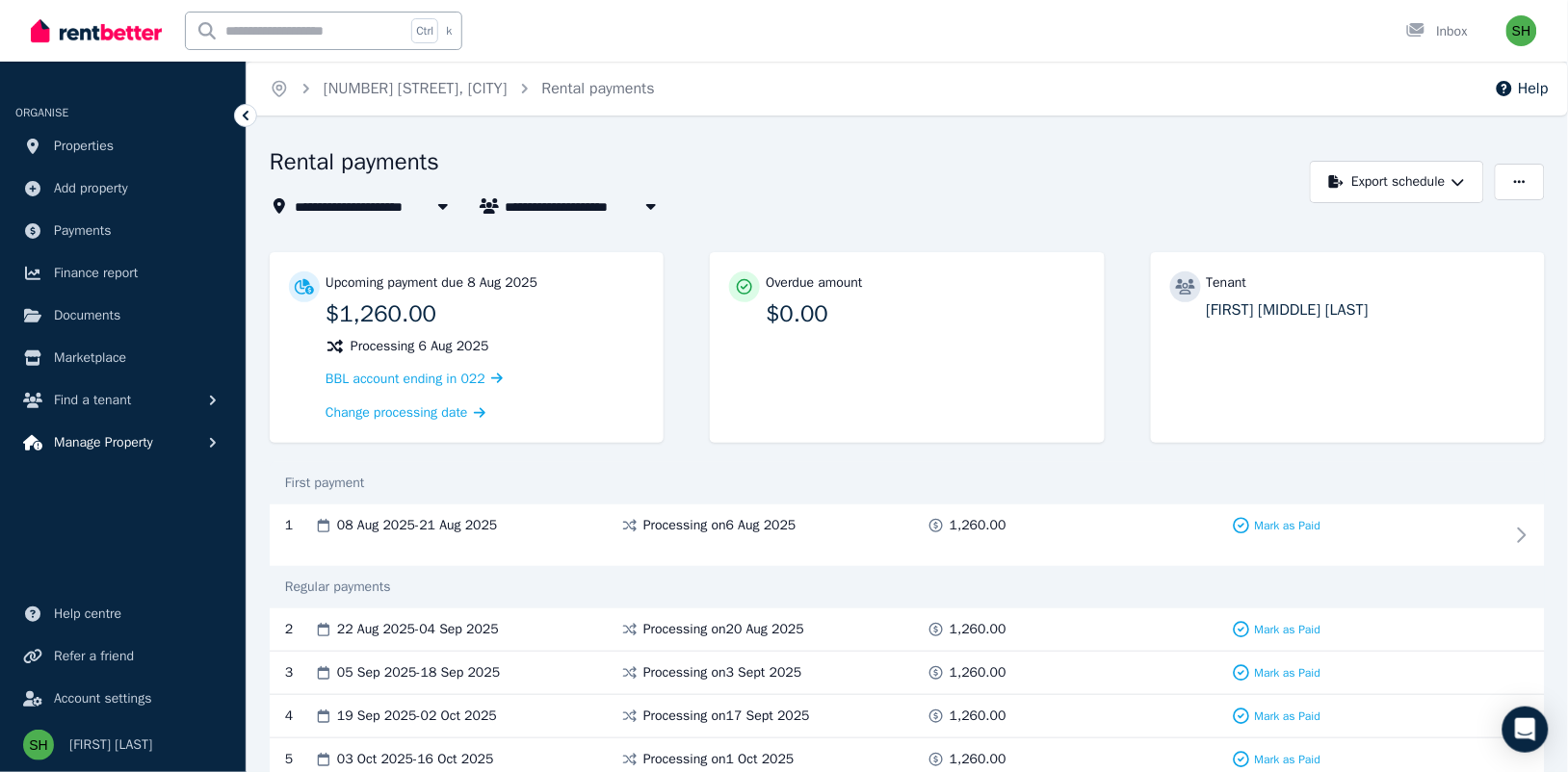 click on "Manage Property" at bounding box center (122, 443) 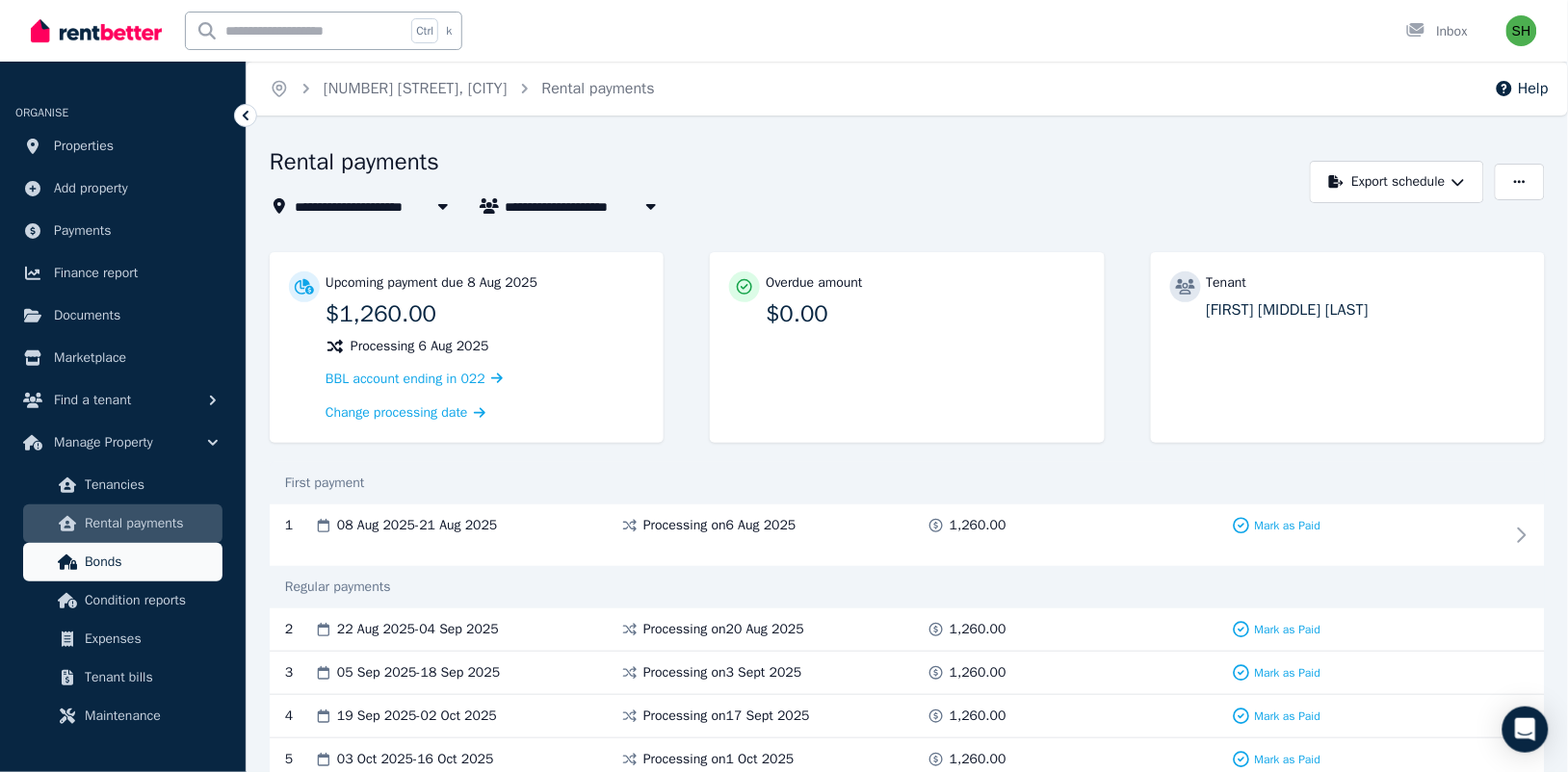 click on "Bonds" at bounding box center [149, 562] 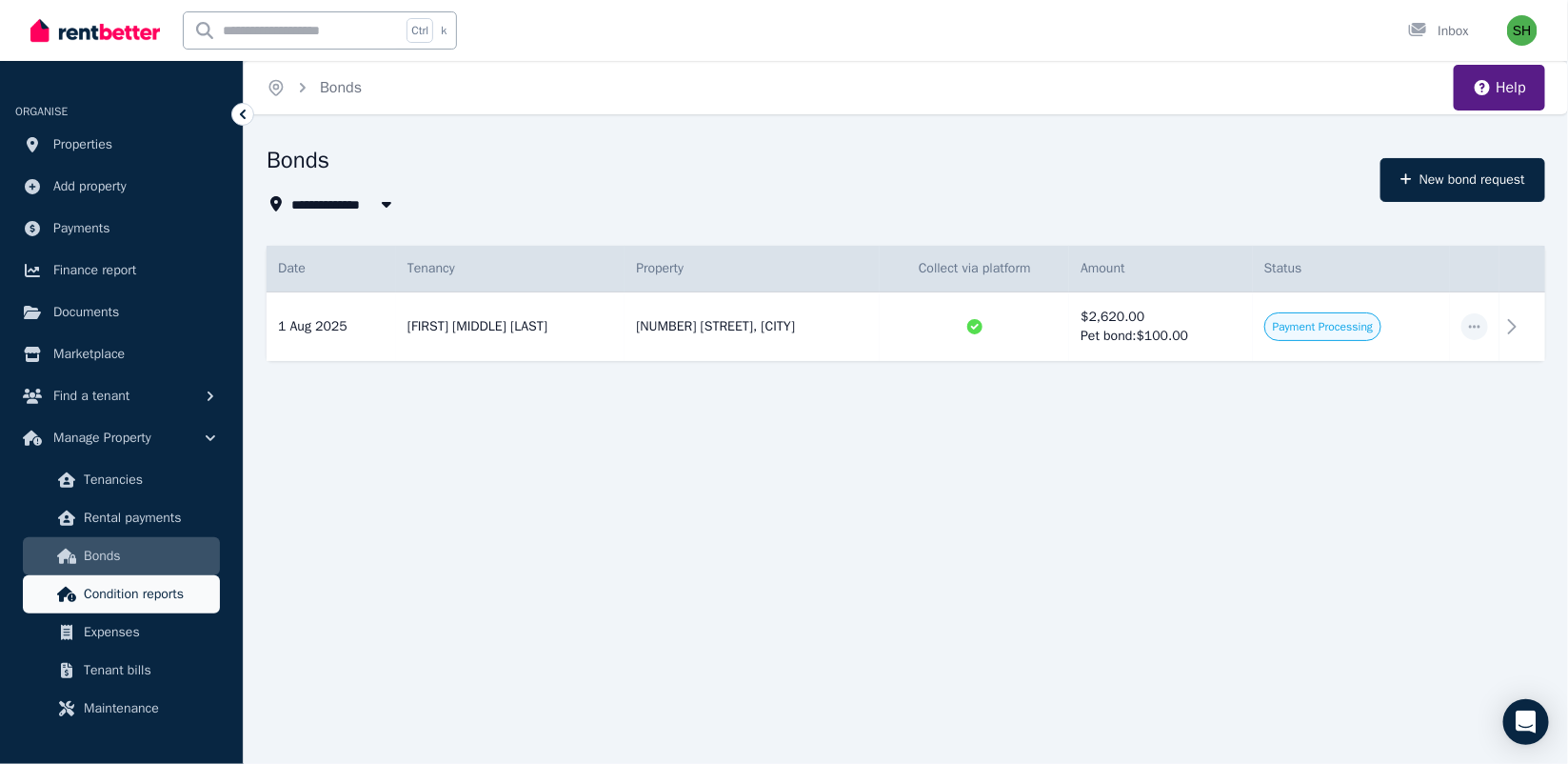 click on "Condition reports" at bounding box center (148, 594) 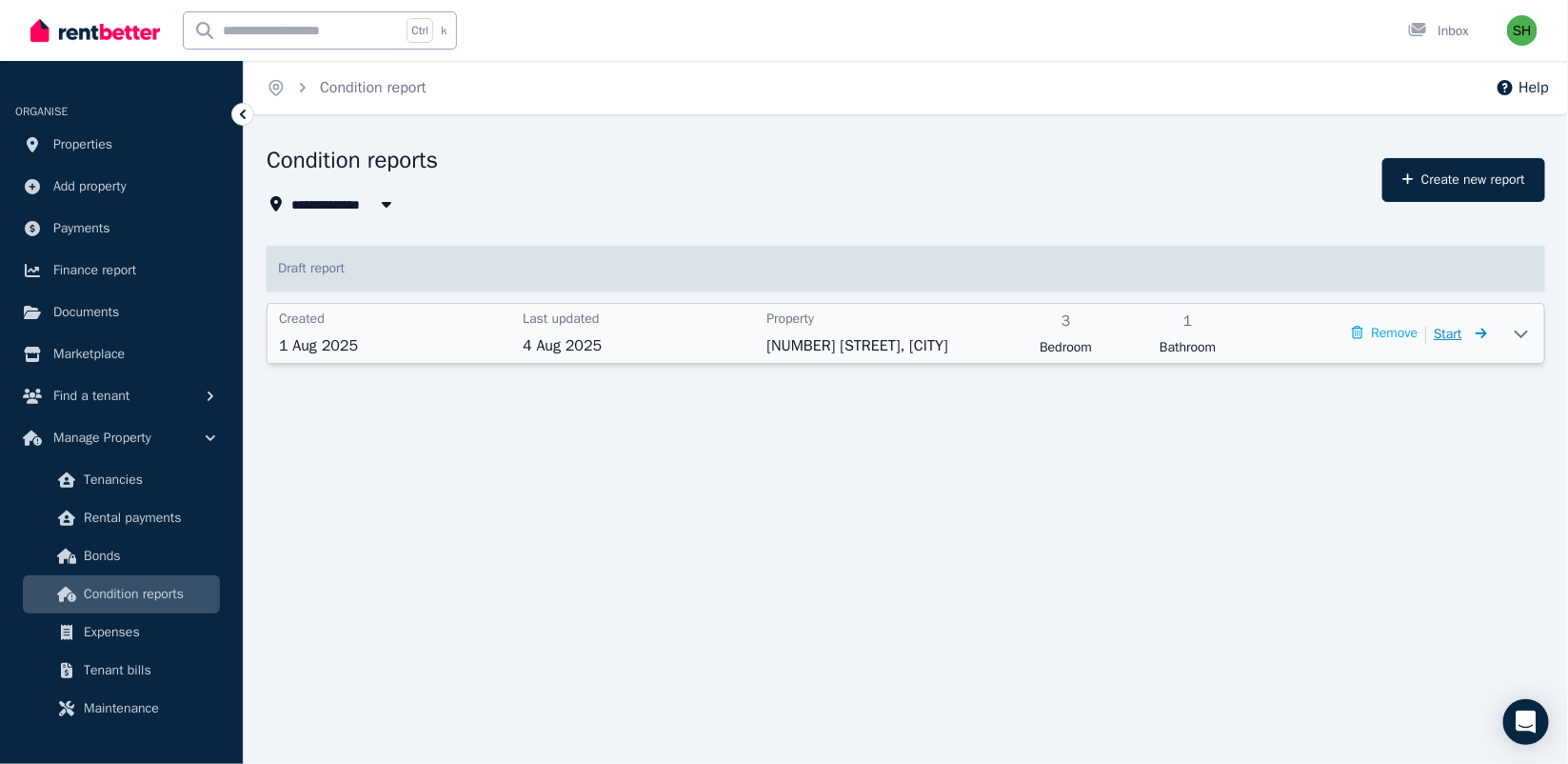 click 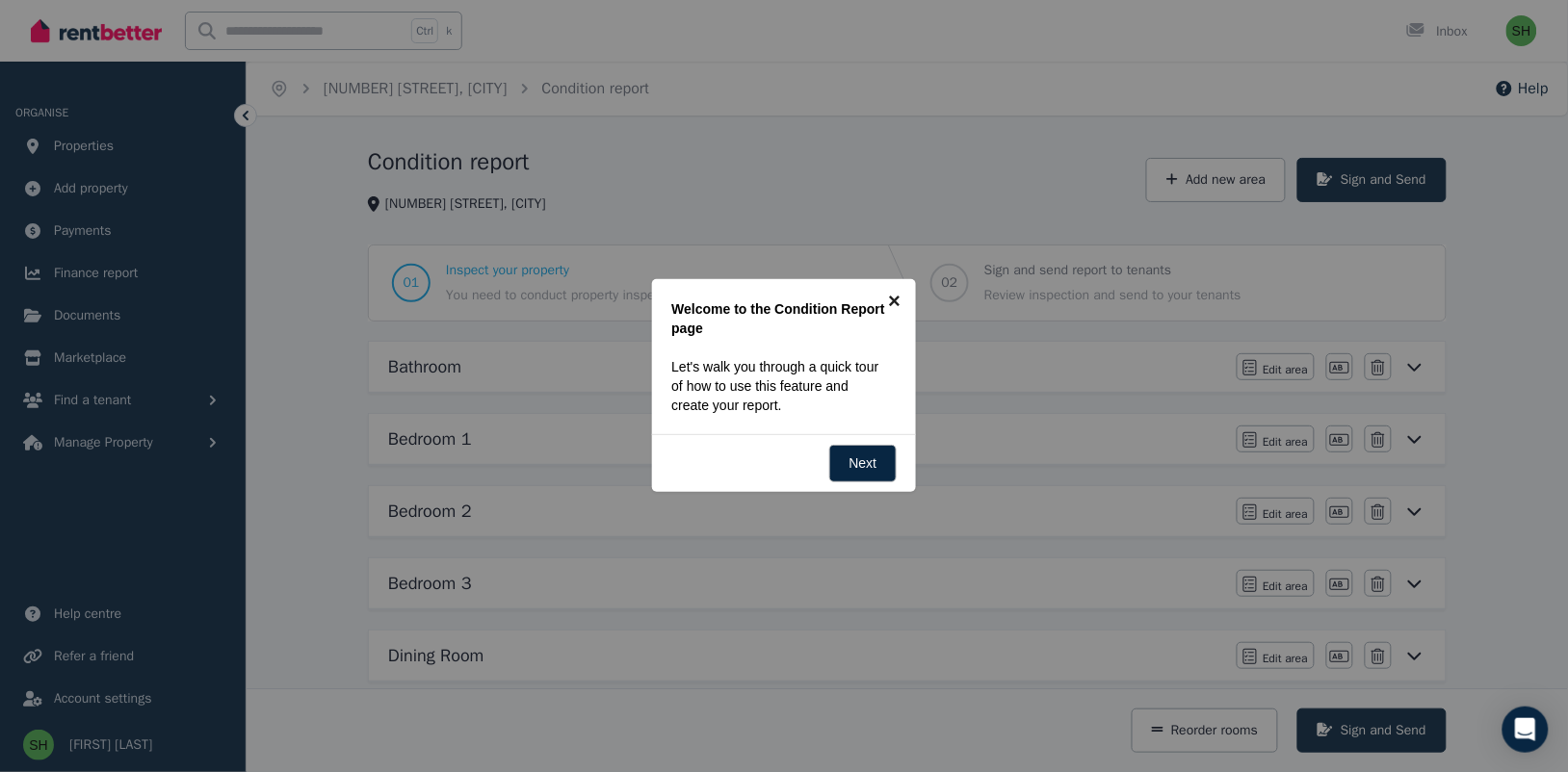 click on "×" at bounding box center (894, 300) 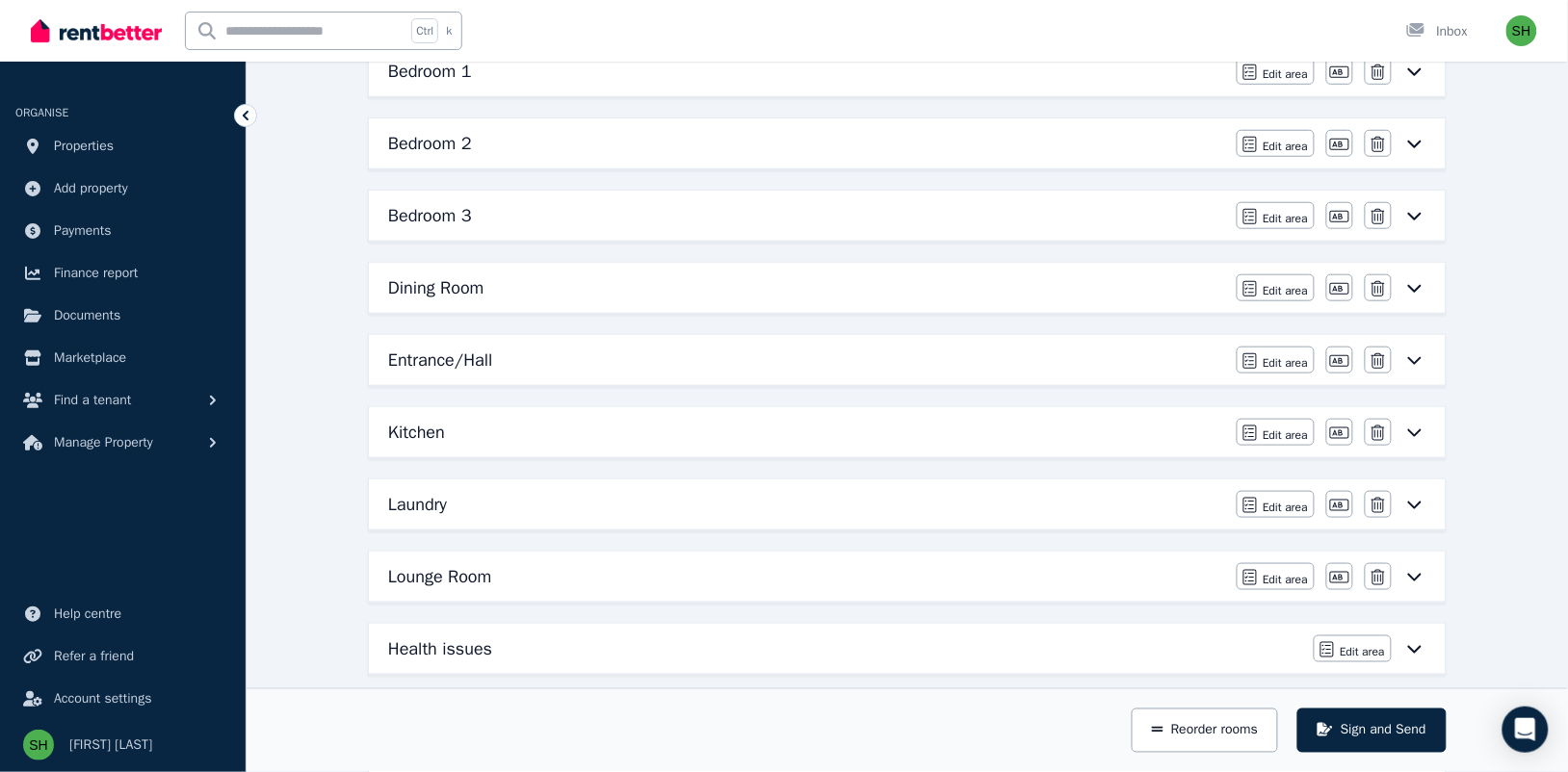 scroll, scrollTop: 0, scrollLeft: 0, axis: both 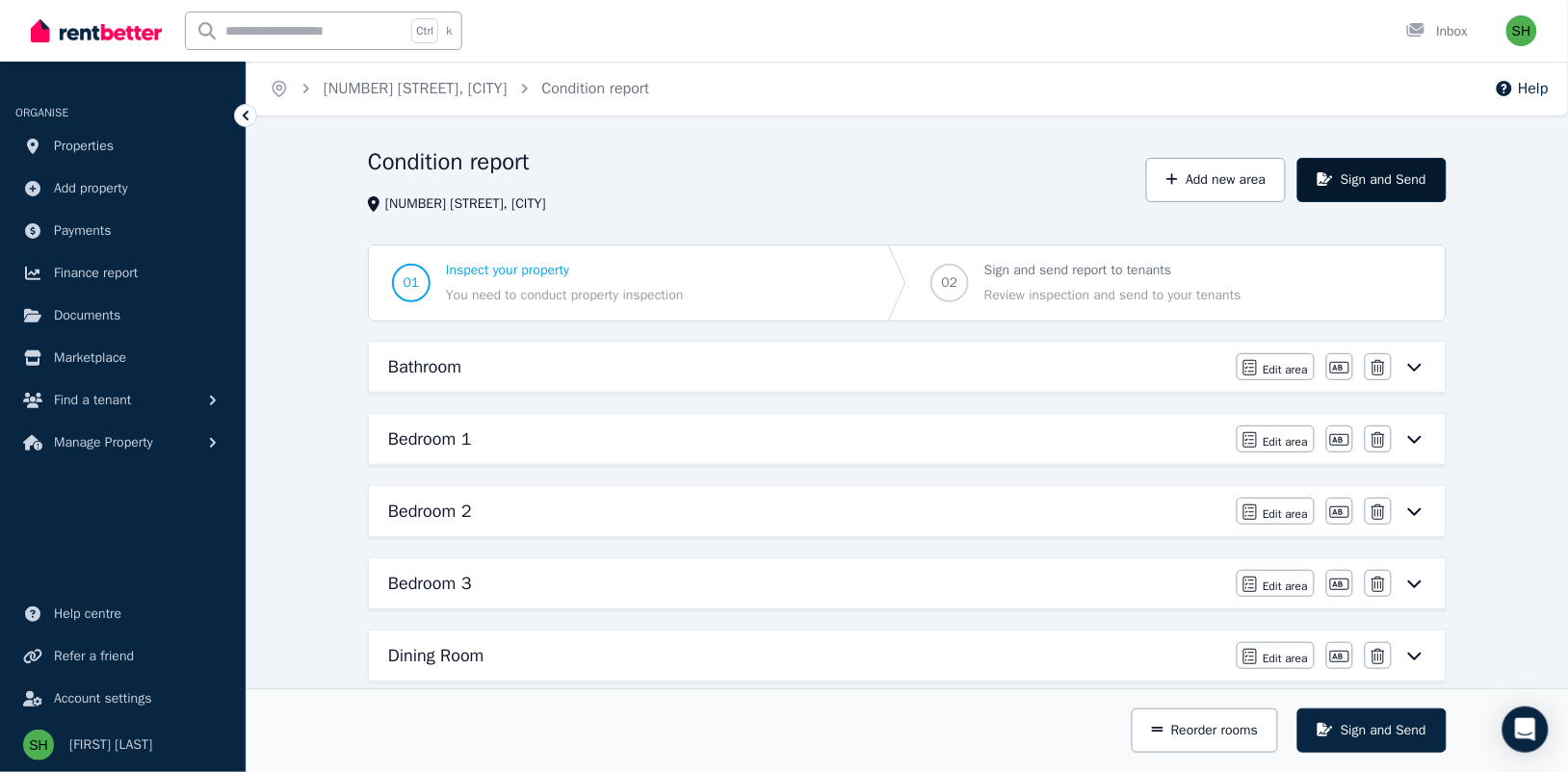 click on "Sign and Send" at bounding box center (1372, 180) 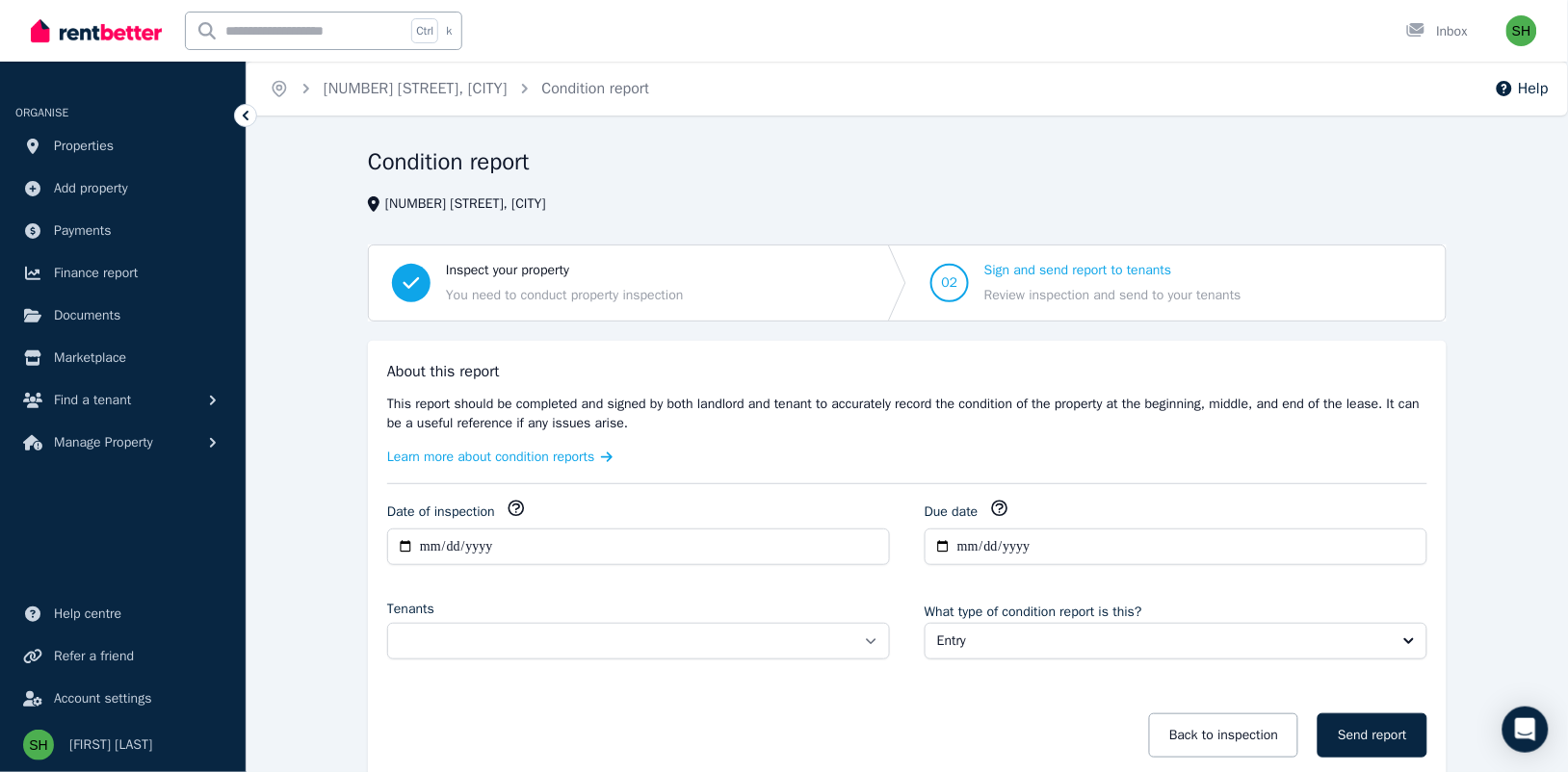 click on "About this report This report should be completed and signed by both landlord and tenant to accurately record the condition of the property at the beginning, middle, and end of the lease. It can be a useful reference if any issues arise. Learn more about condition reports" at bounding box center (907, 414) 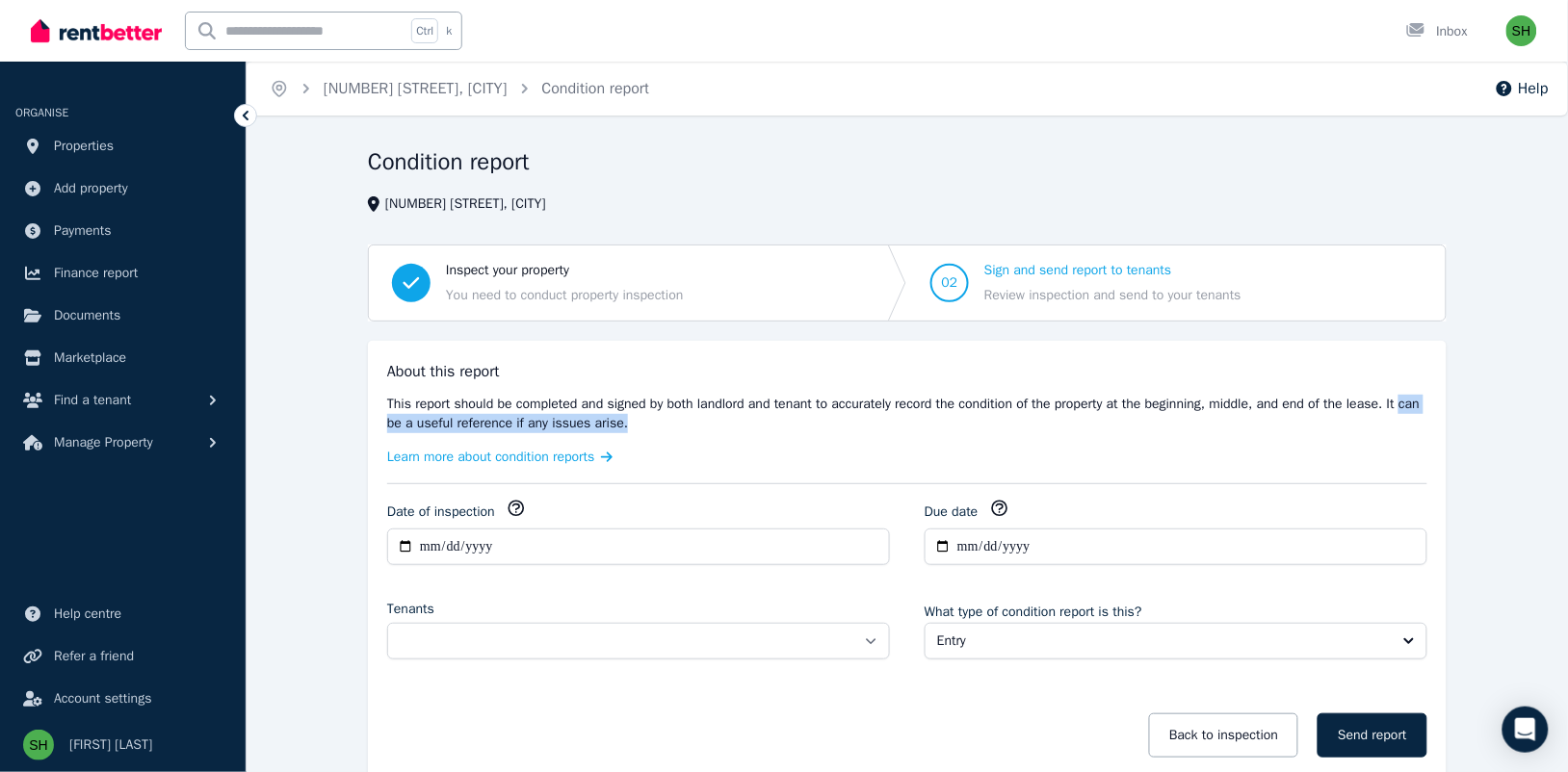 drag, startPoint x: 661, startPoint y: 428, endPoint x: 376, endPoint y: 425, distance: 285.01579 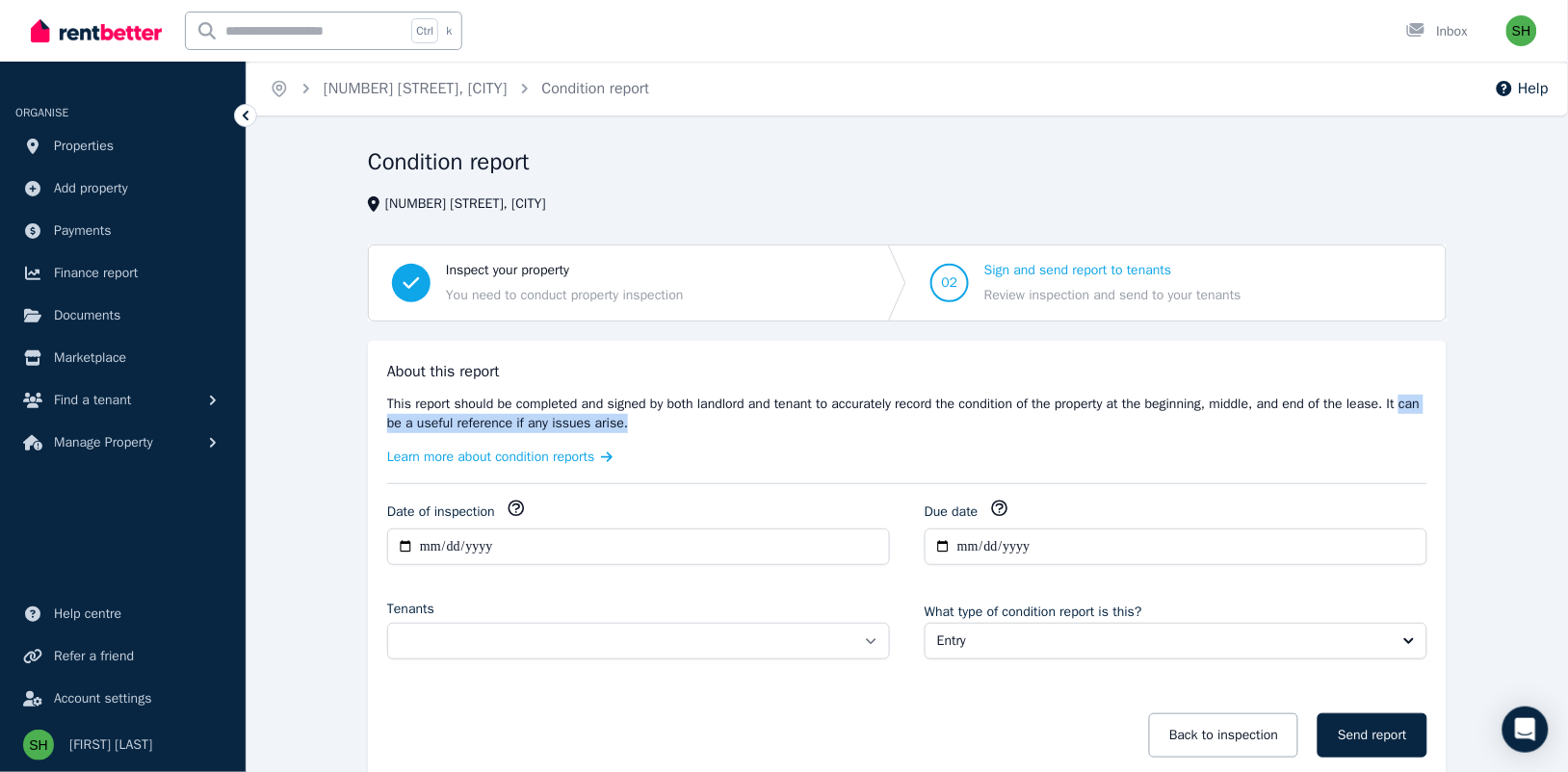 click on "**********" at bounding box center (907, 568) 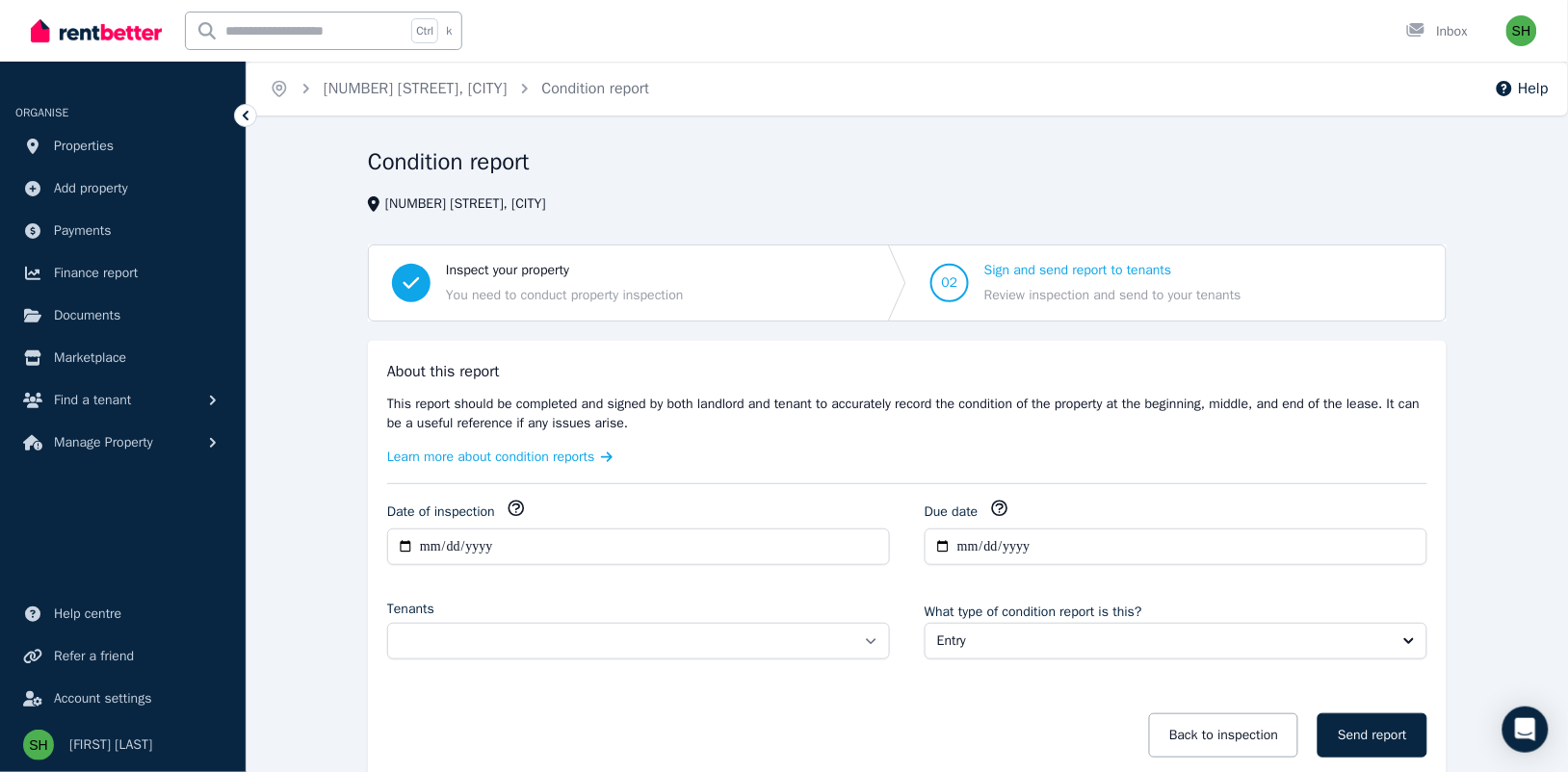 click on "About this report This report should be completed and signed by both landlord and tenant to accurately record the condition of the property at the beginning, middle, and end of the lease. It can be a useful reference if any issues arise. Learn more about condition reports" at bounding box center (907, 414) 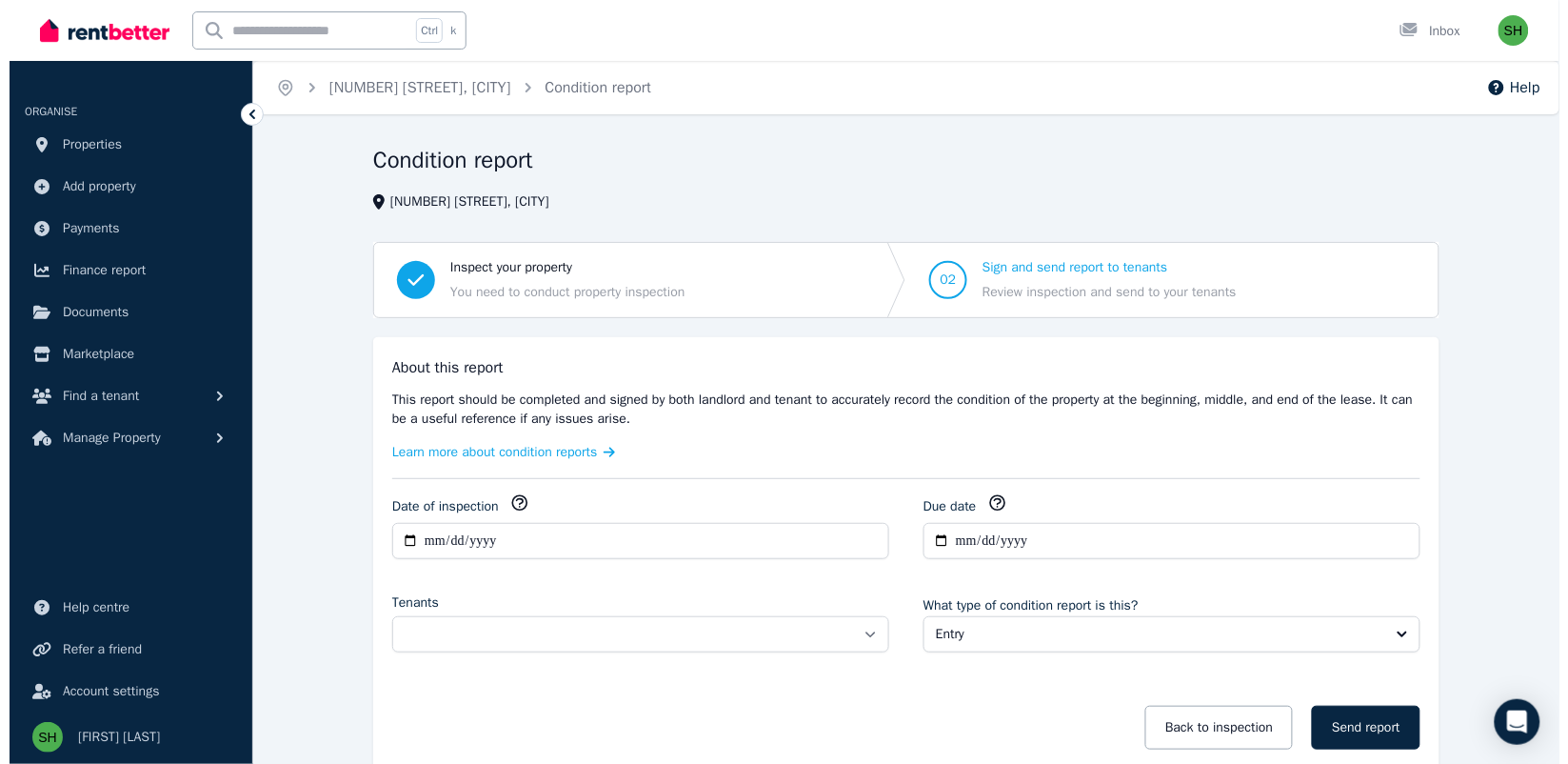 scroll, scrollTop: 111, scrollLeft: 0, axis: vertical 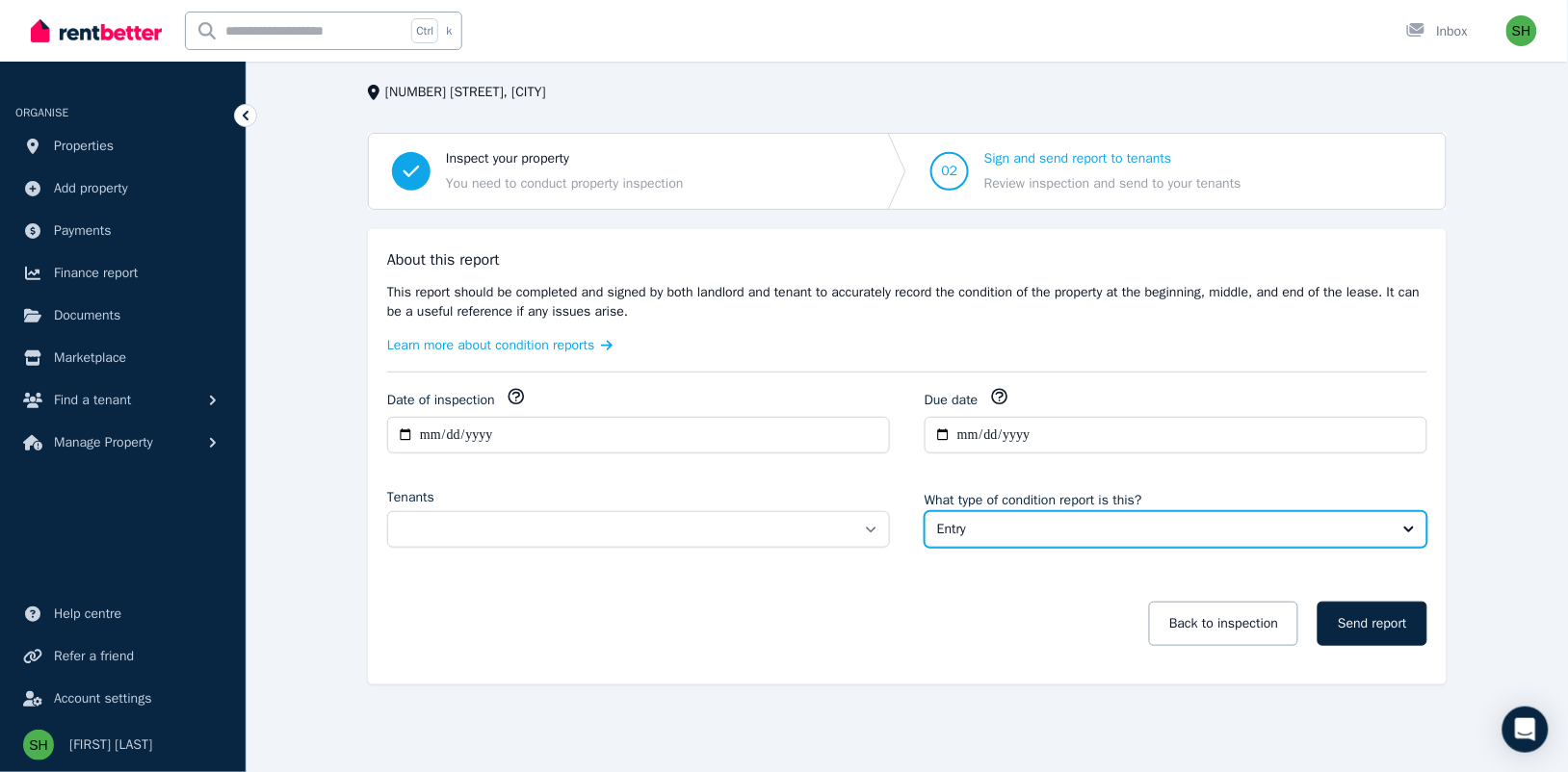 click on "Entry" at bounding box center (1176, 529) 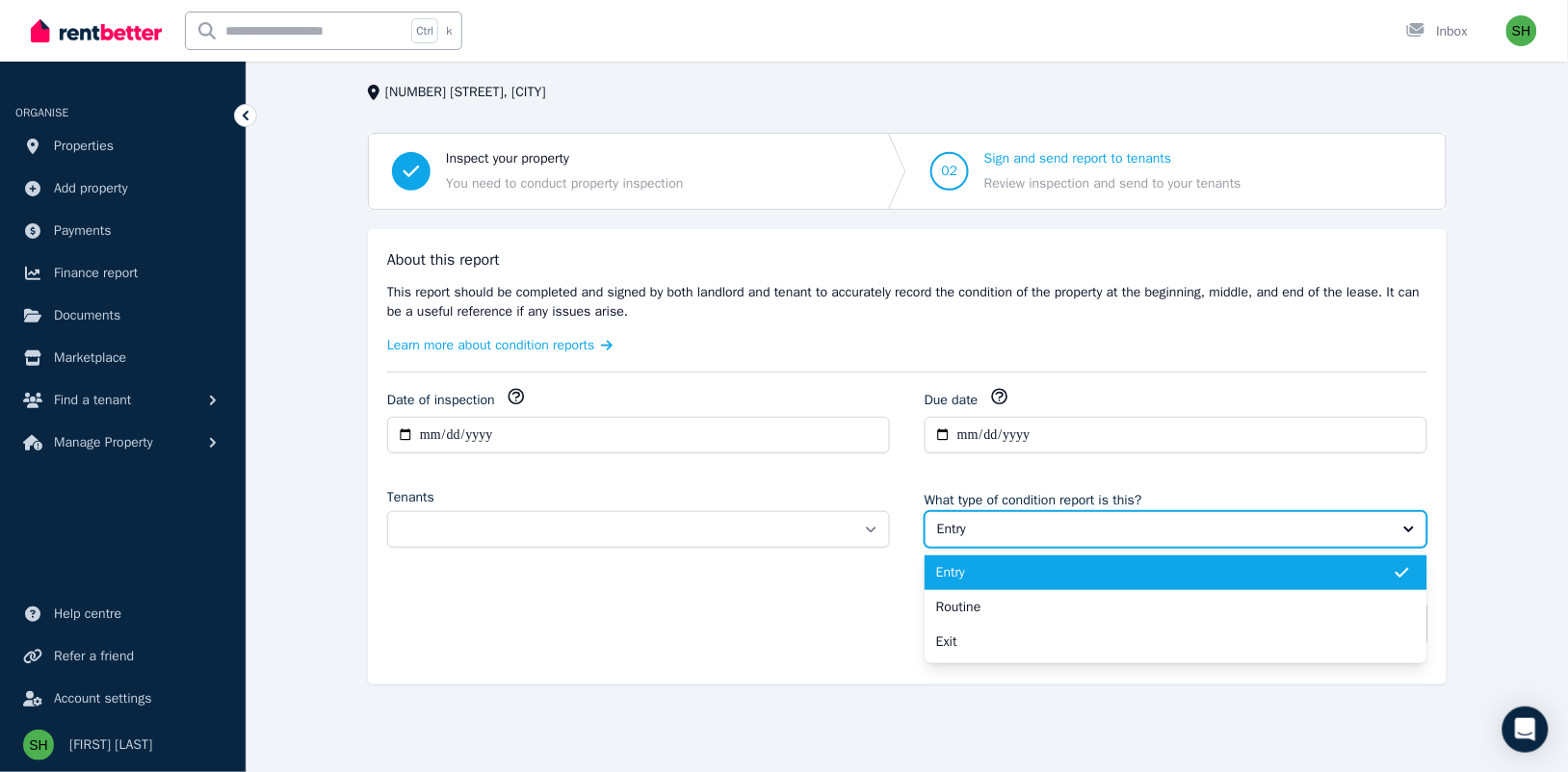click on "Entry" at bounding box center (1176, 529) 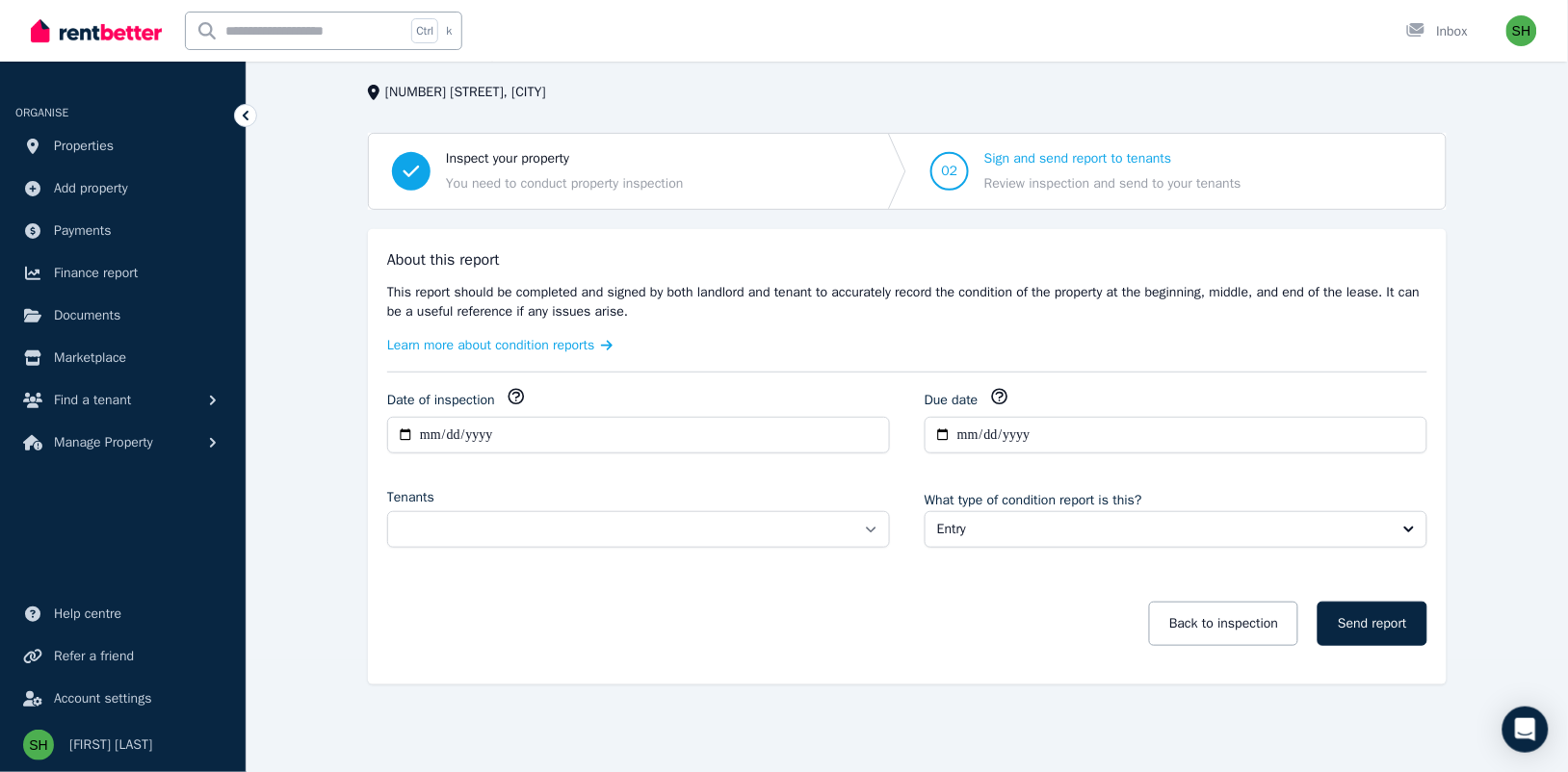 click on "**********" at bounding box center [907, 403] 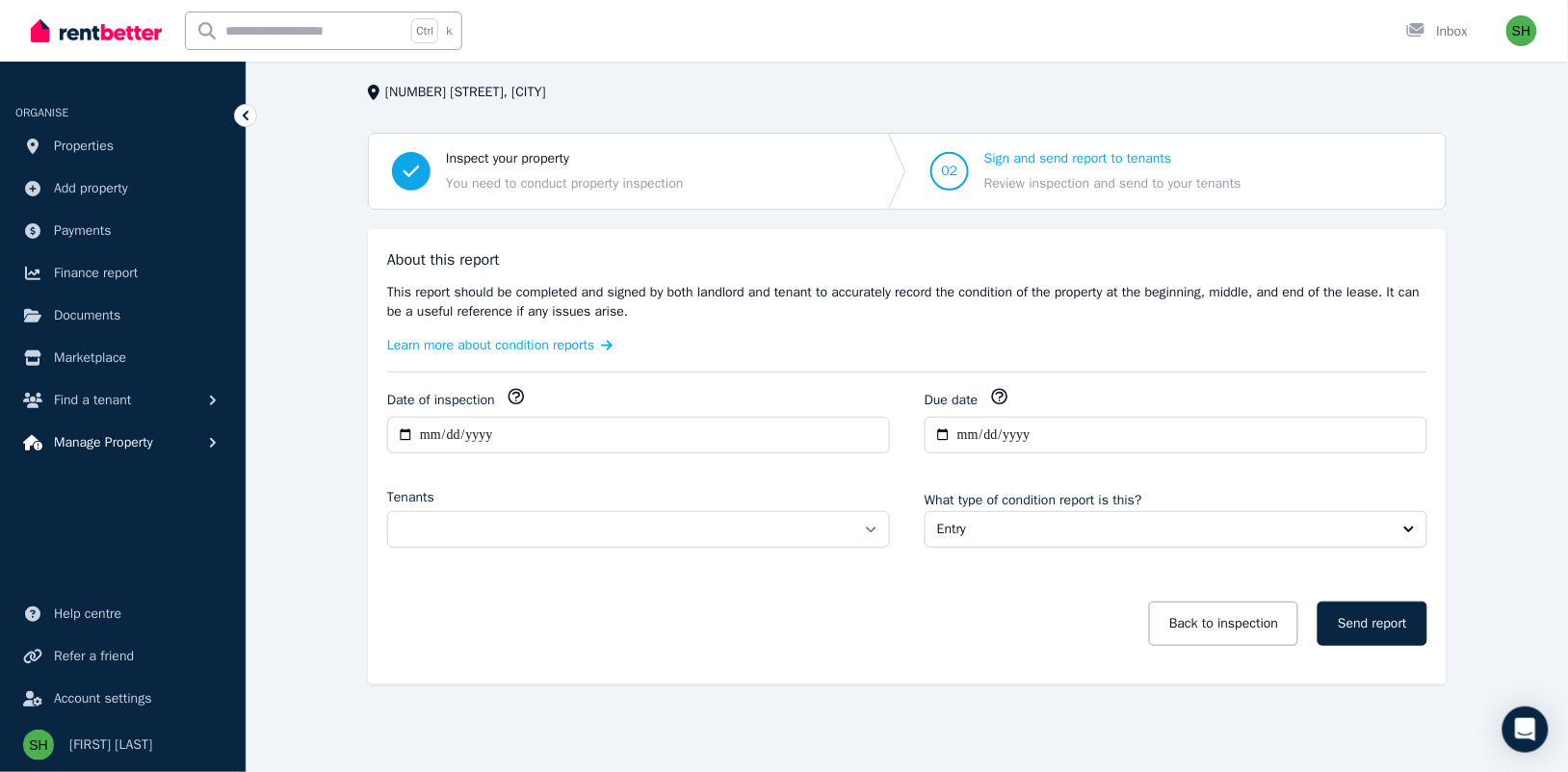 click 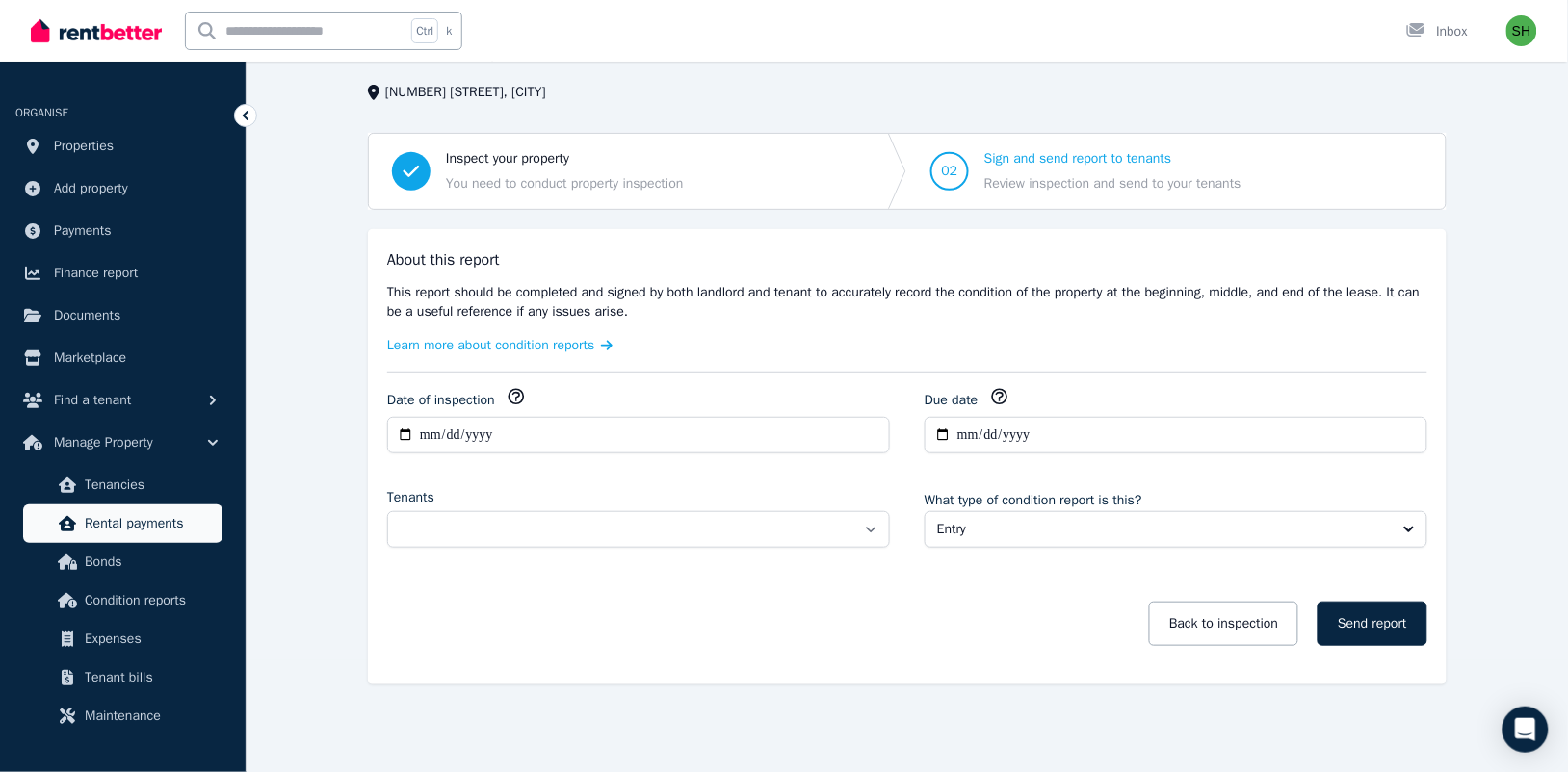click on "Rental payments" at bounding box center [149, 524] 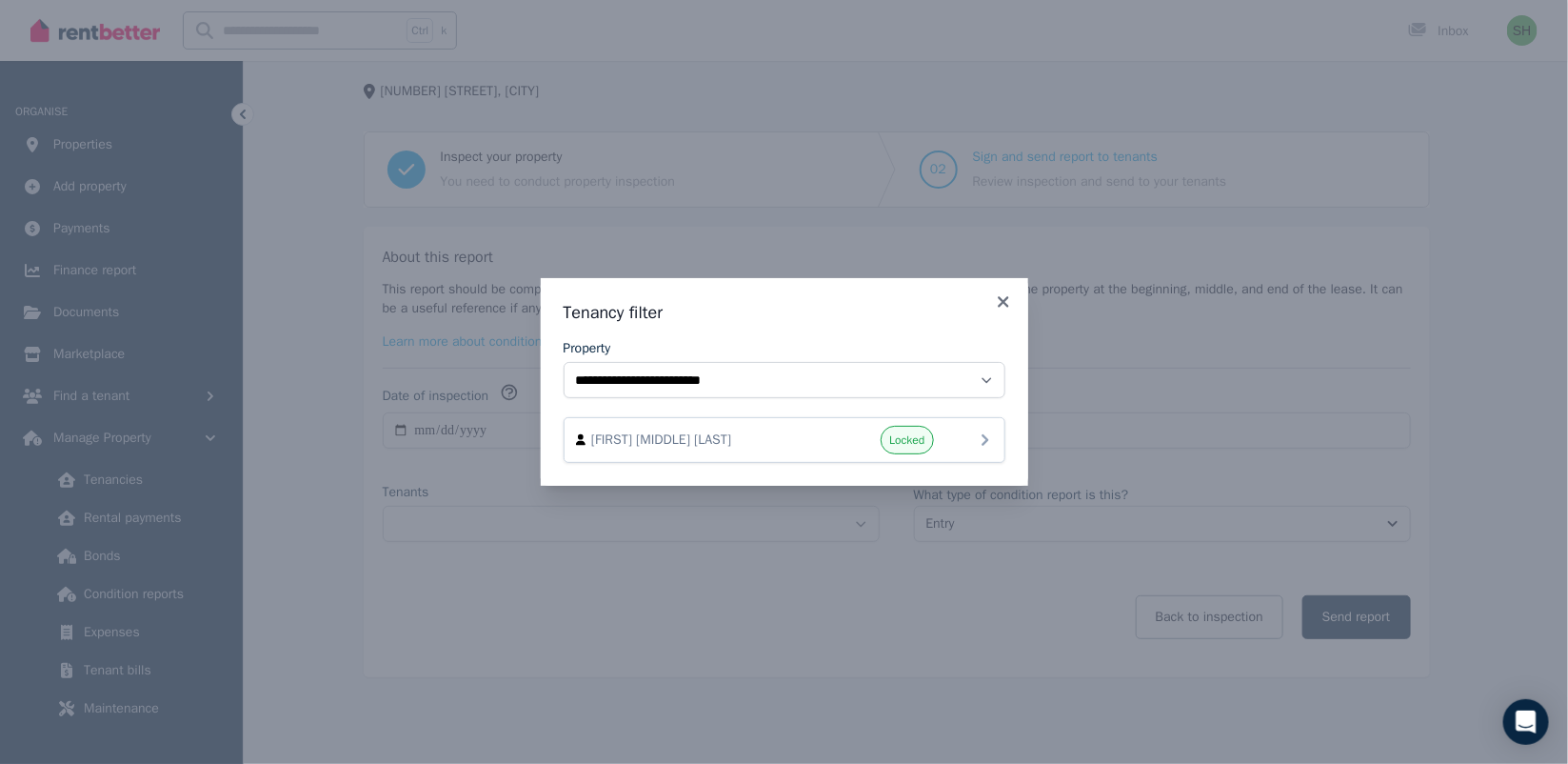 click on "[FIRST] [LAST] Locked" at bounding box center [784, 440] 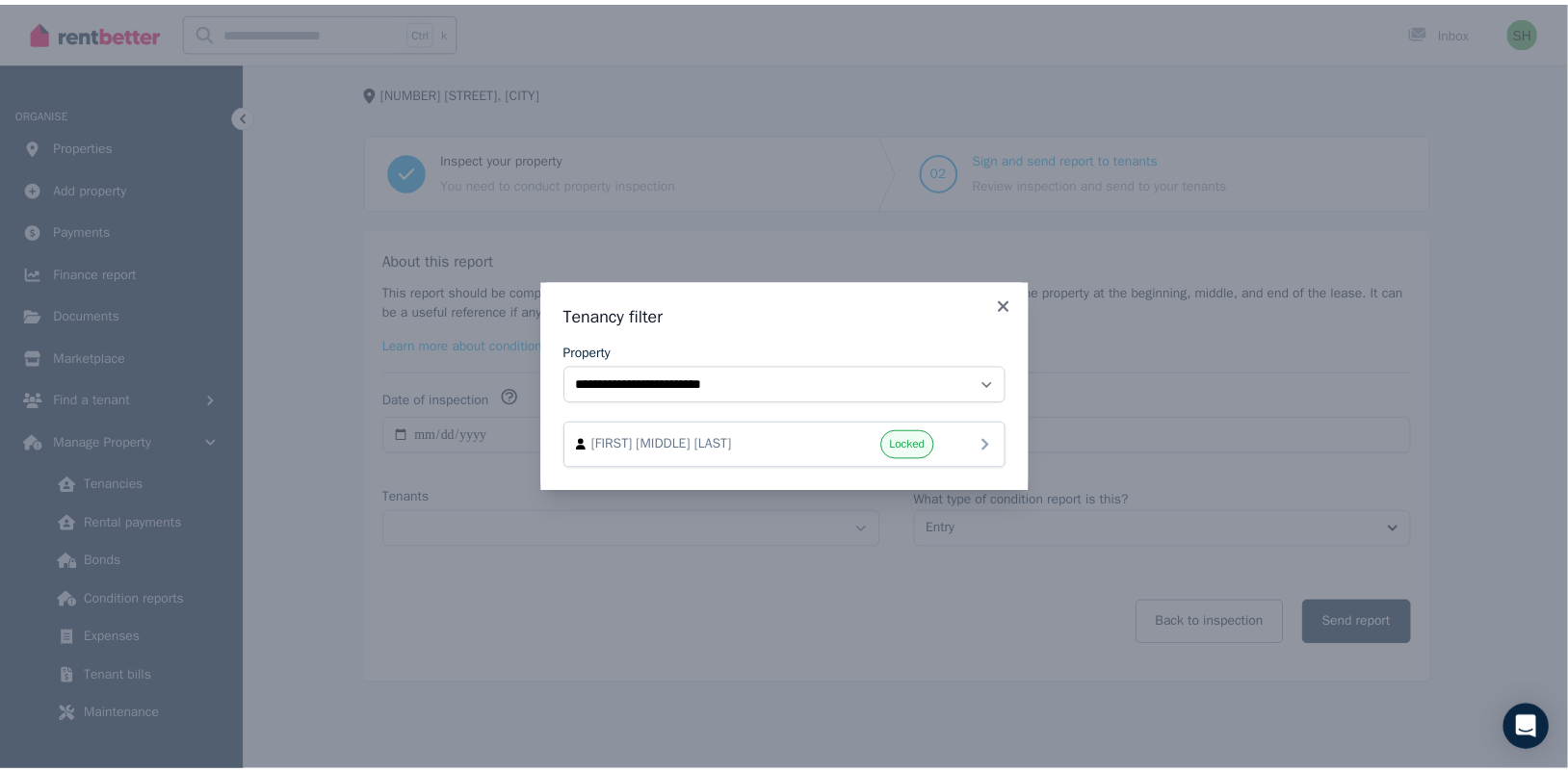 scroll, scrollTop: 0, scrollLeft: 0, axis: both 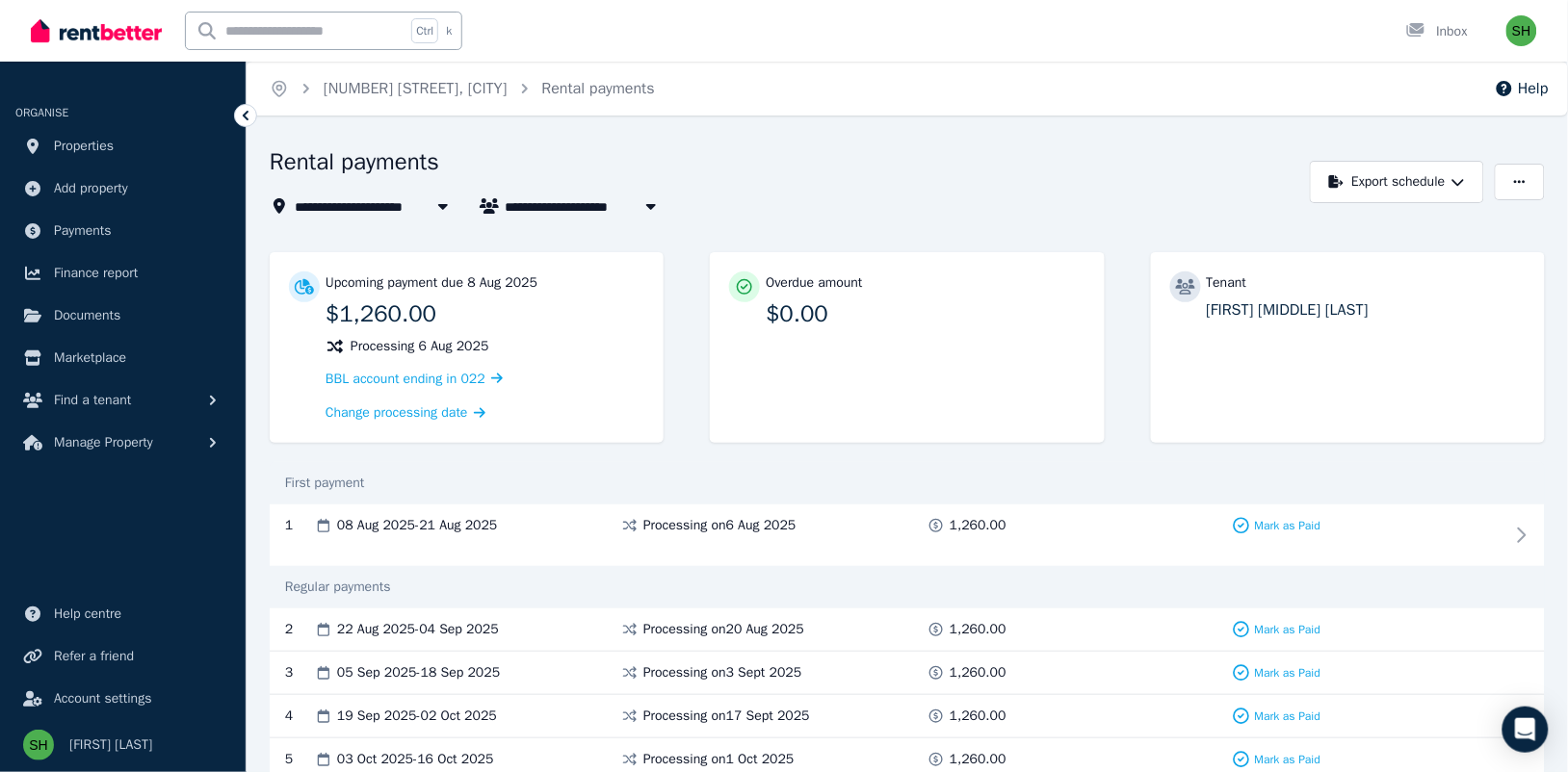 click on "First payment" at bounding box center [907, 483] 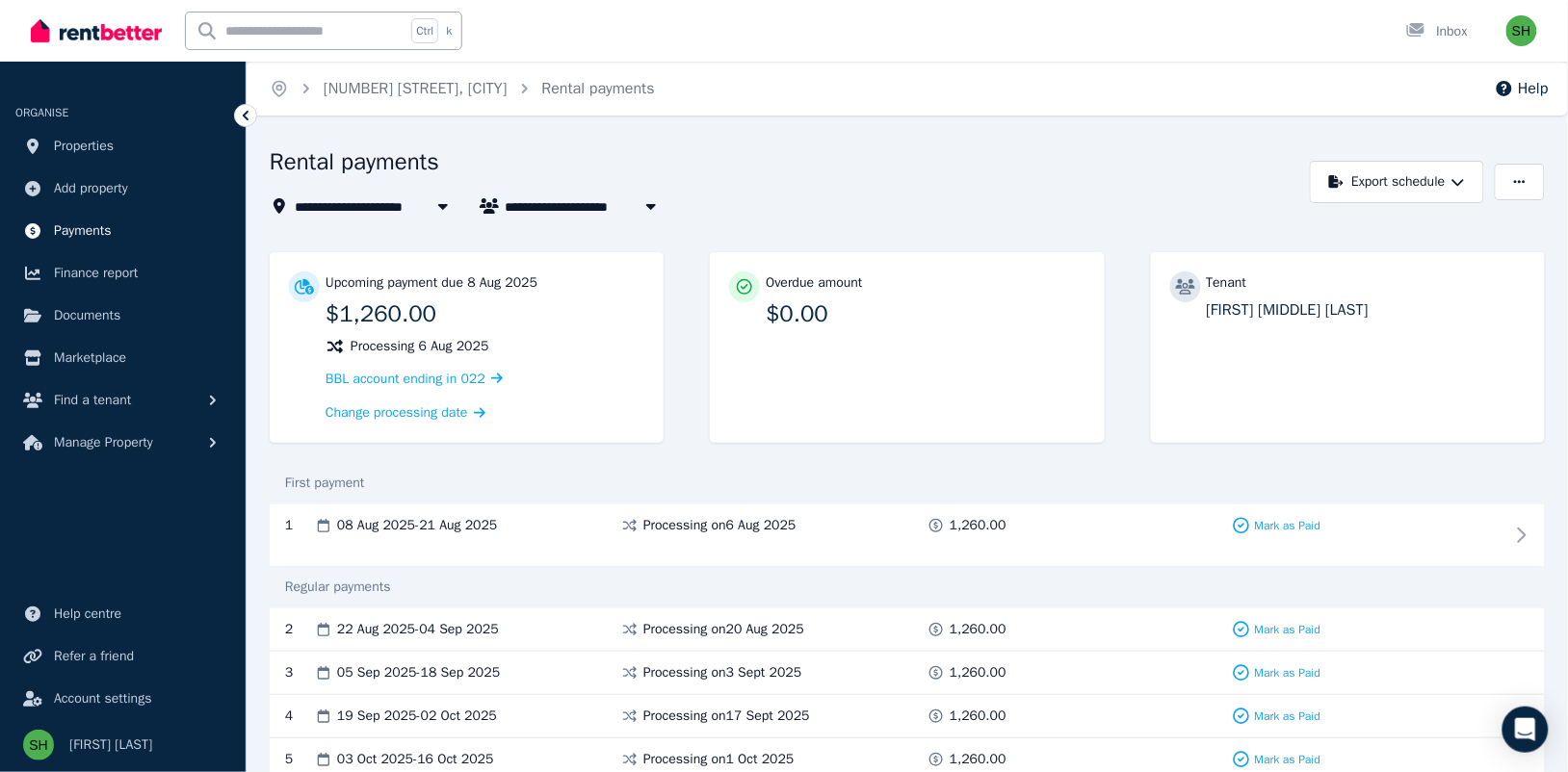 click on "Payments" at bounding box center (122, 231) 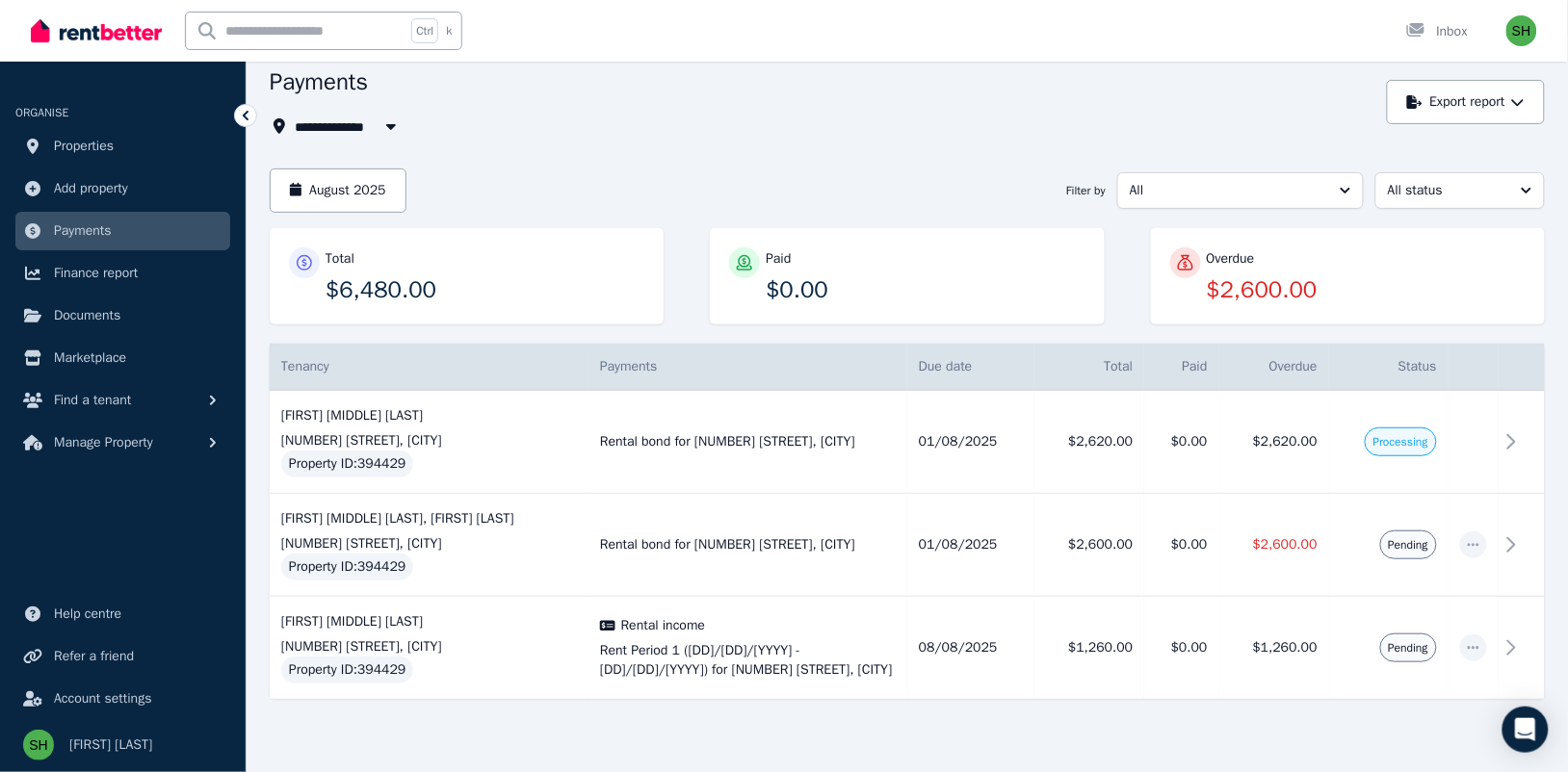 scroll, scrollTop: 130, scrollLeft: 0, axis: vertical 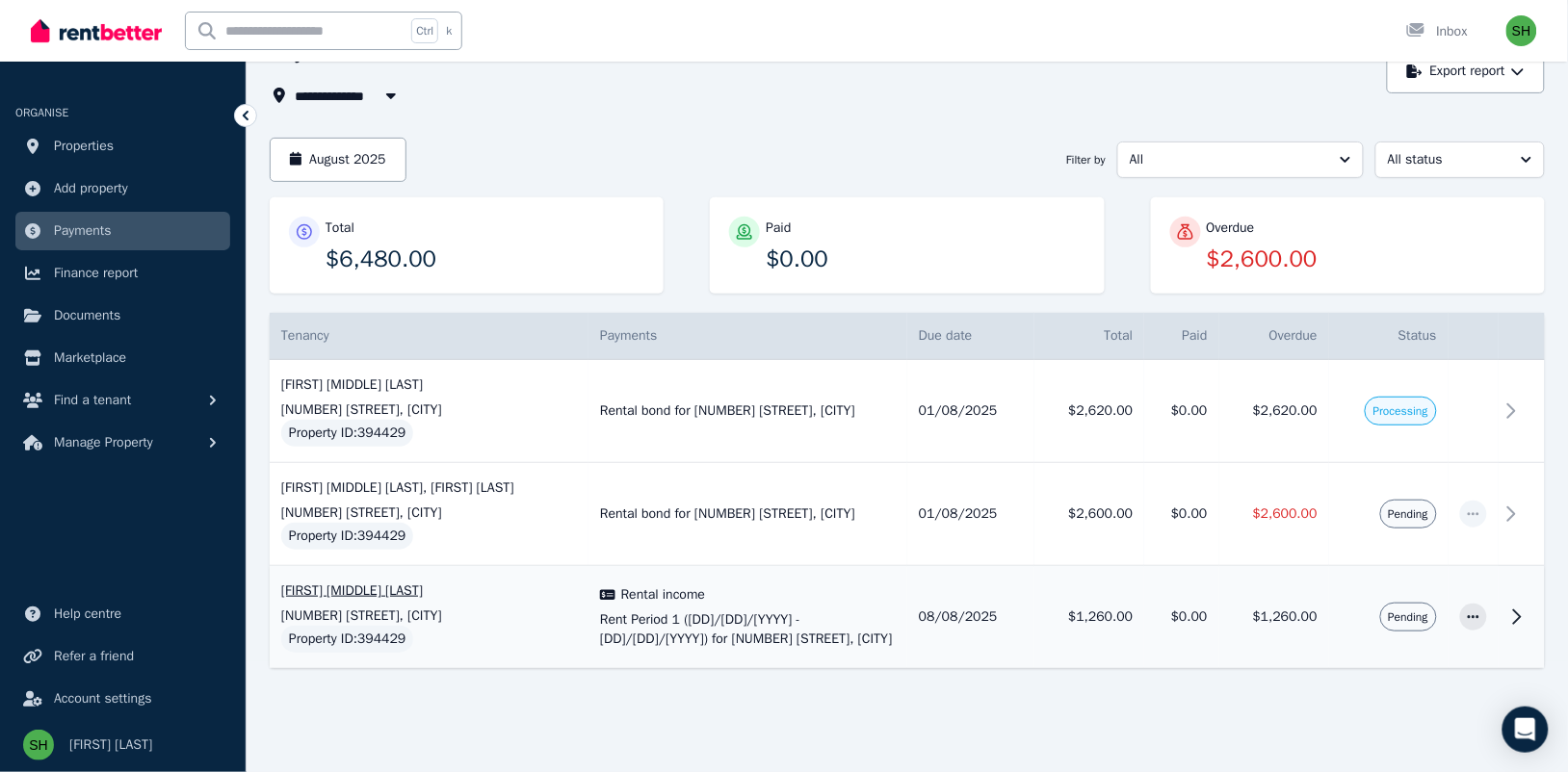 click 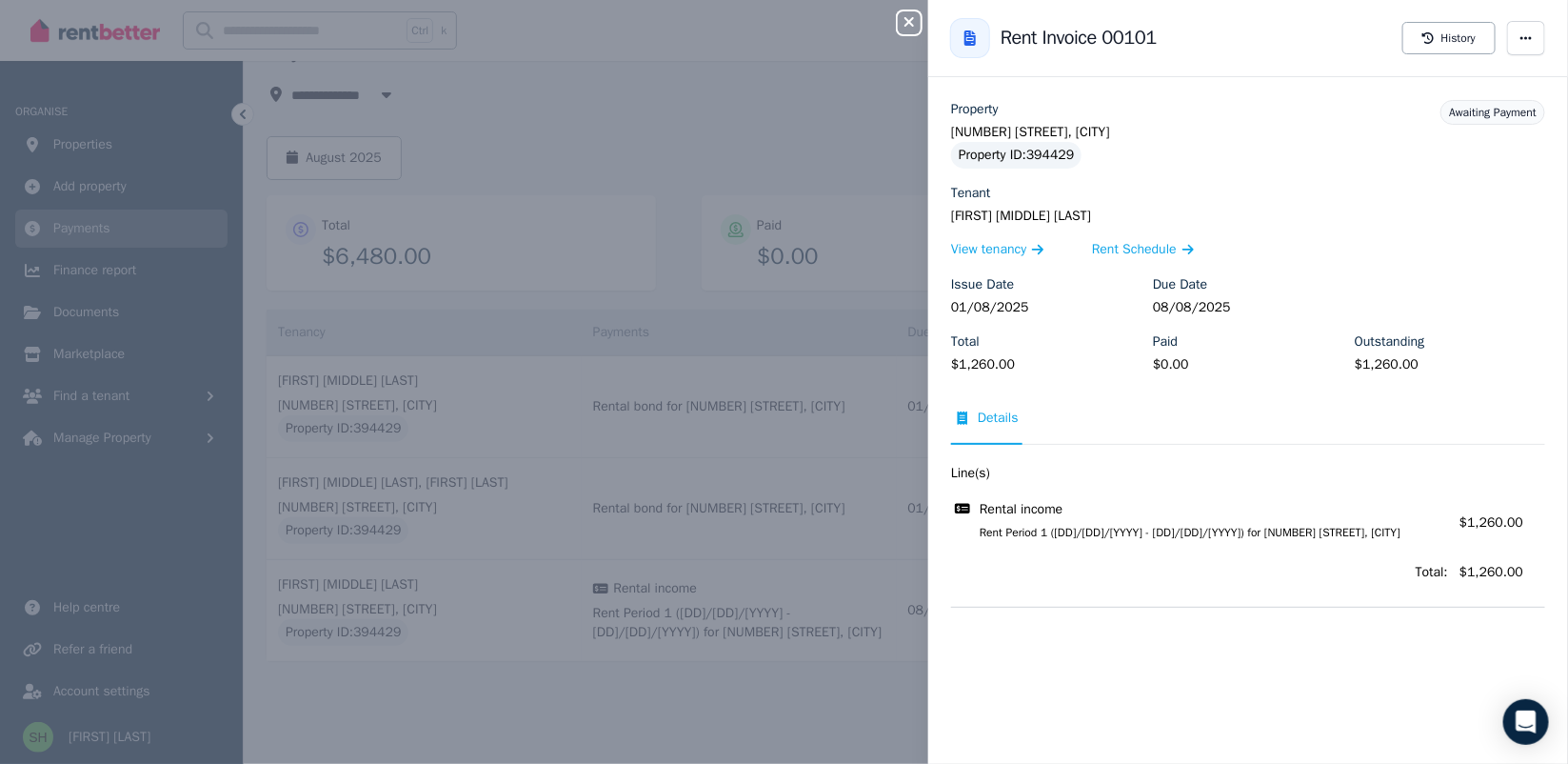 click 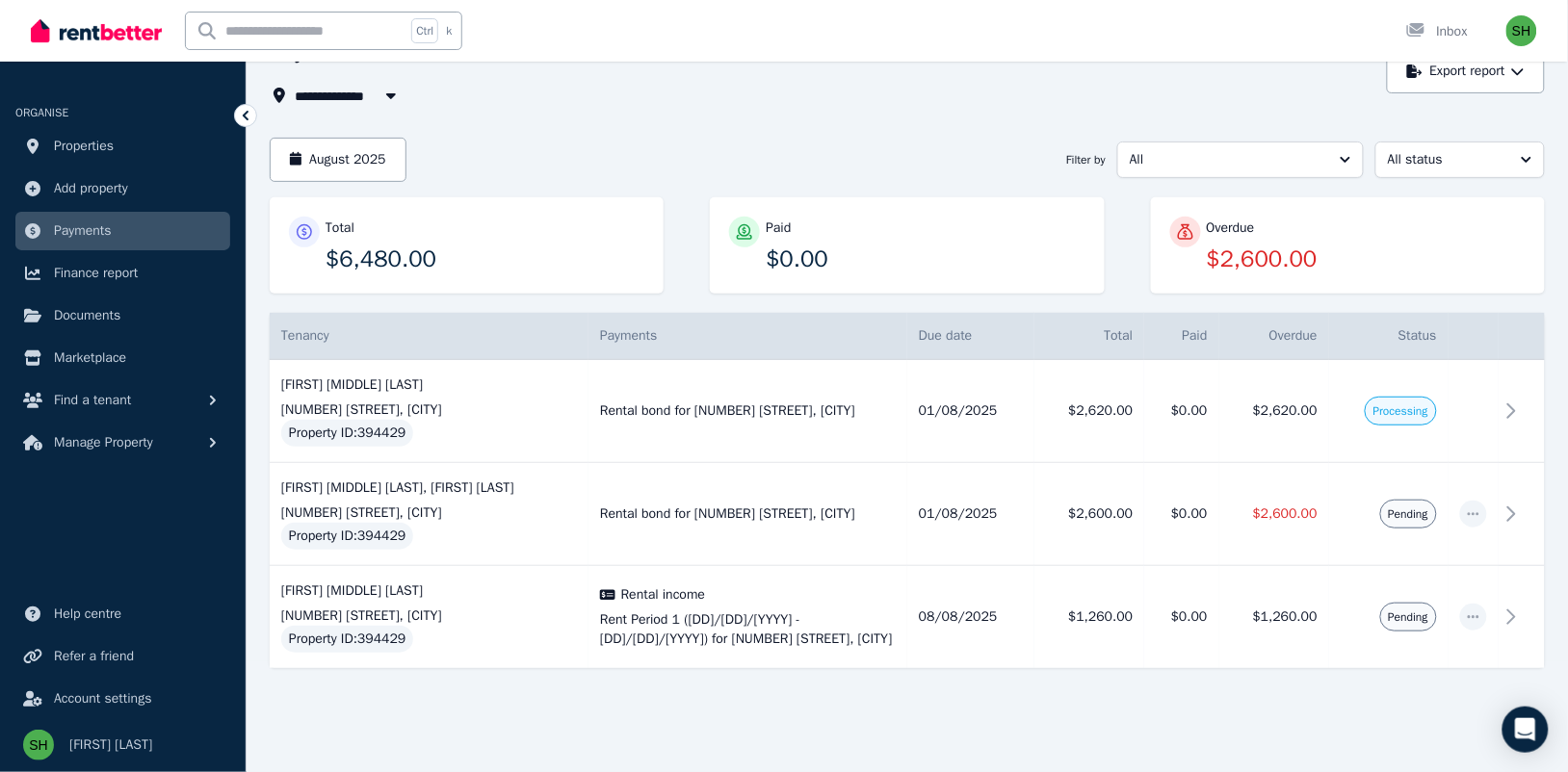 click on "August 2025 Filter by All All status" at bounding box center (907, 160) 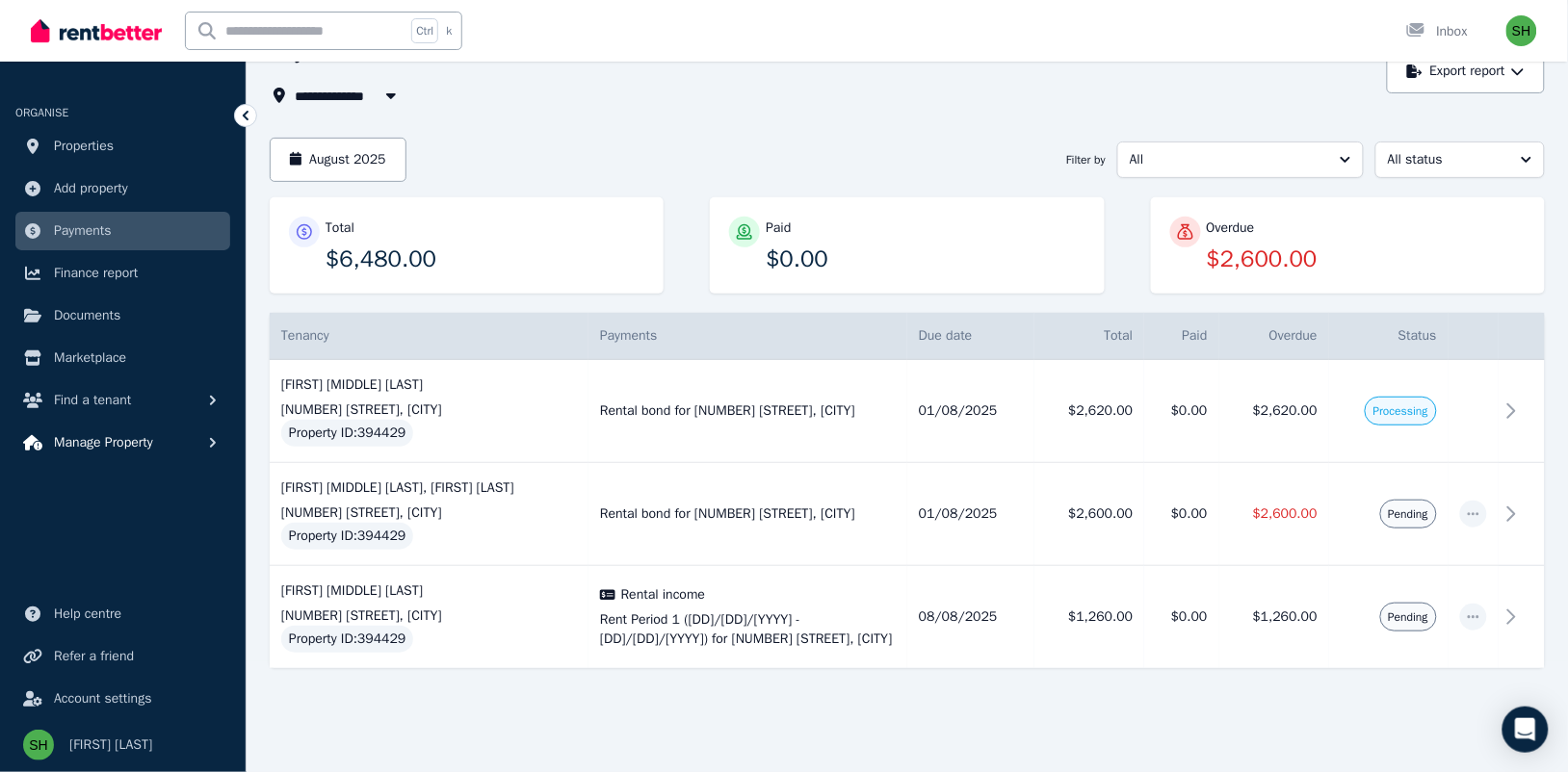 click on "Manage Property" at bounding box center (103, 443) 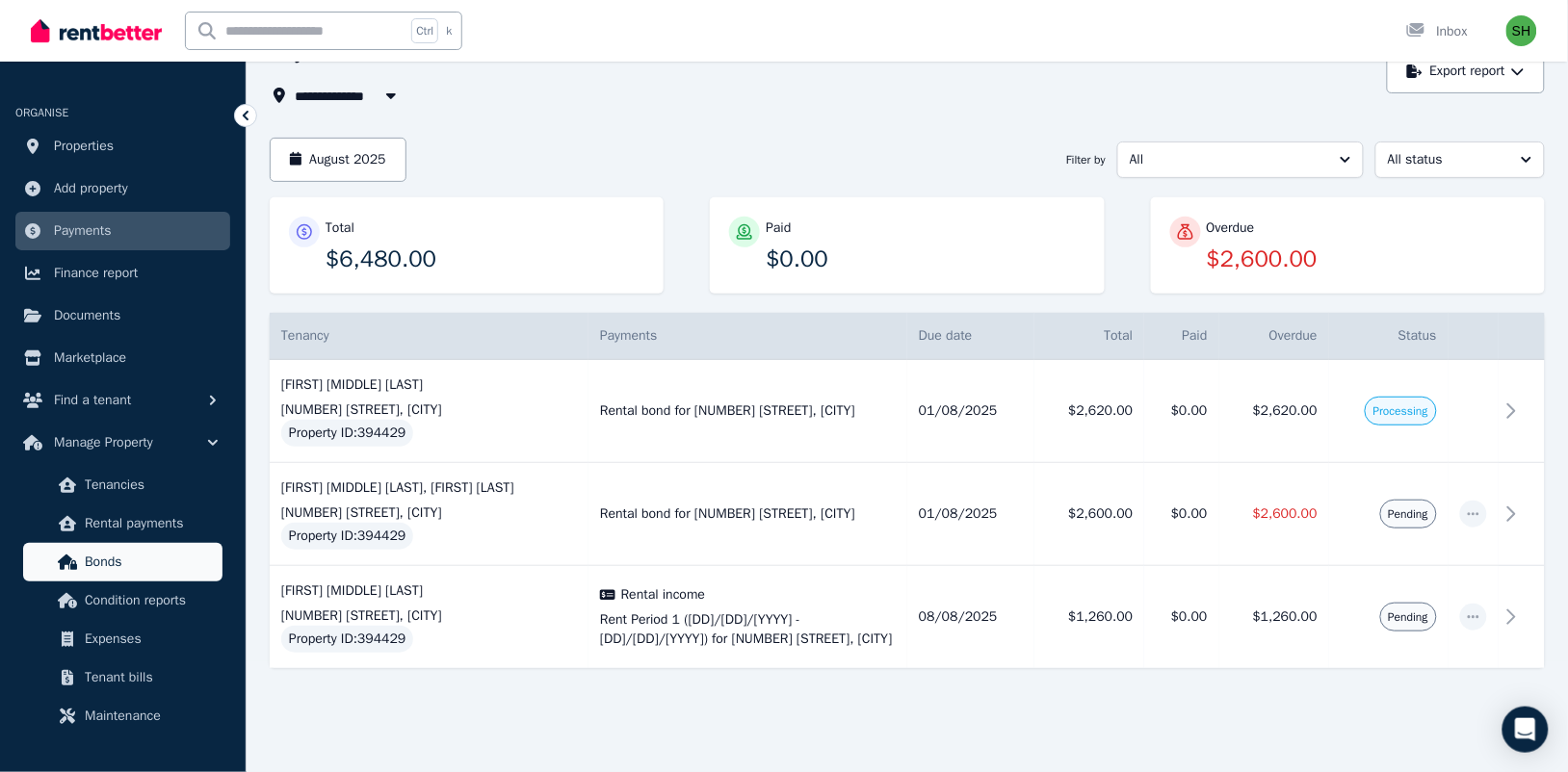 click on "Bonds" at bounding box center (149, 562) 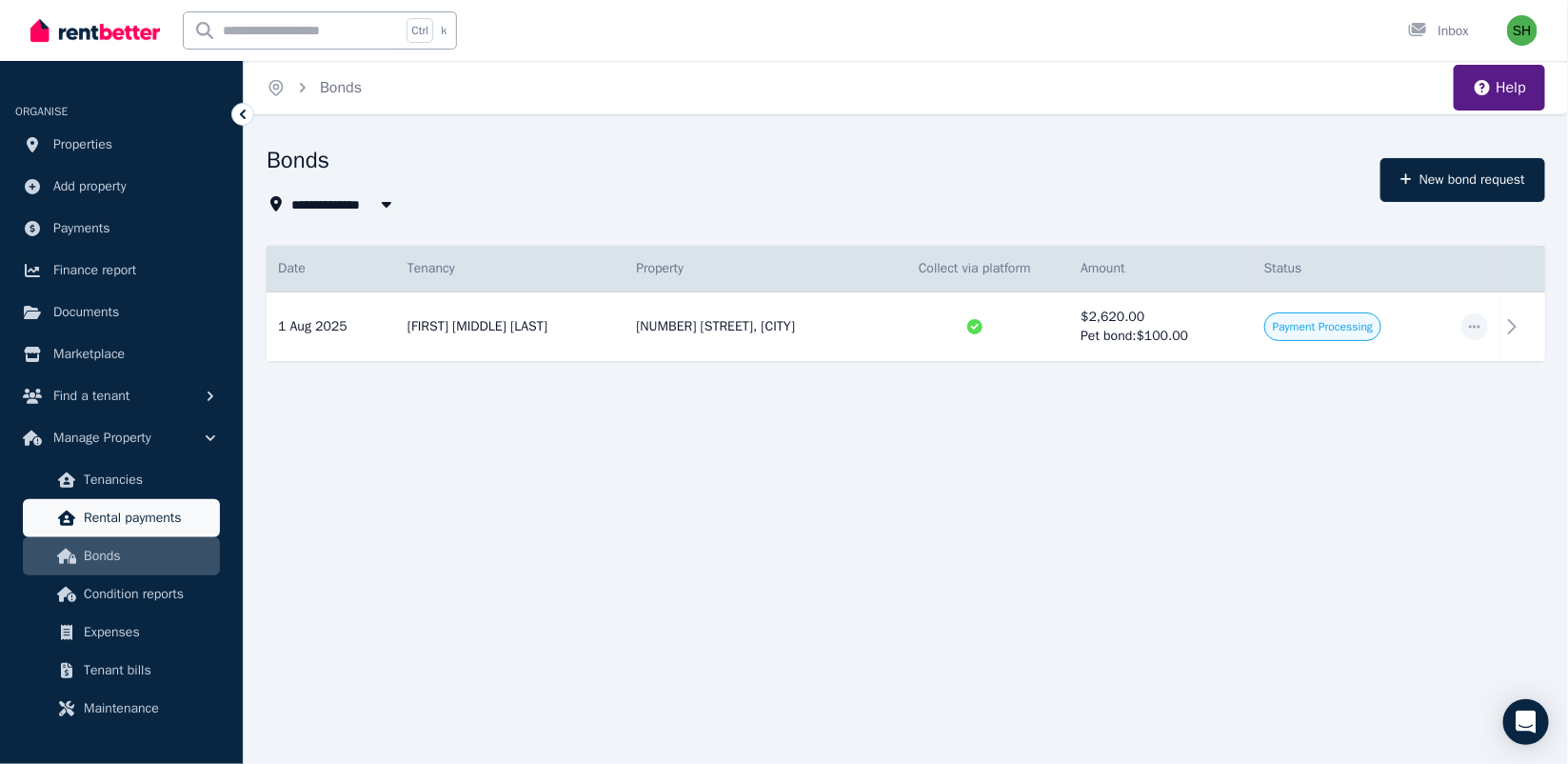 click on "Rental payments" at bounding box center [148, 518] 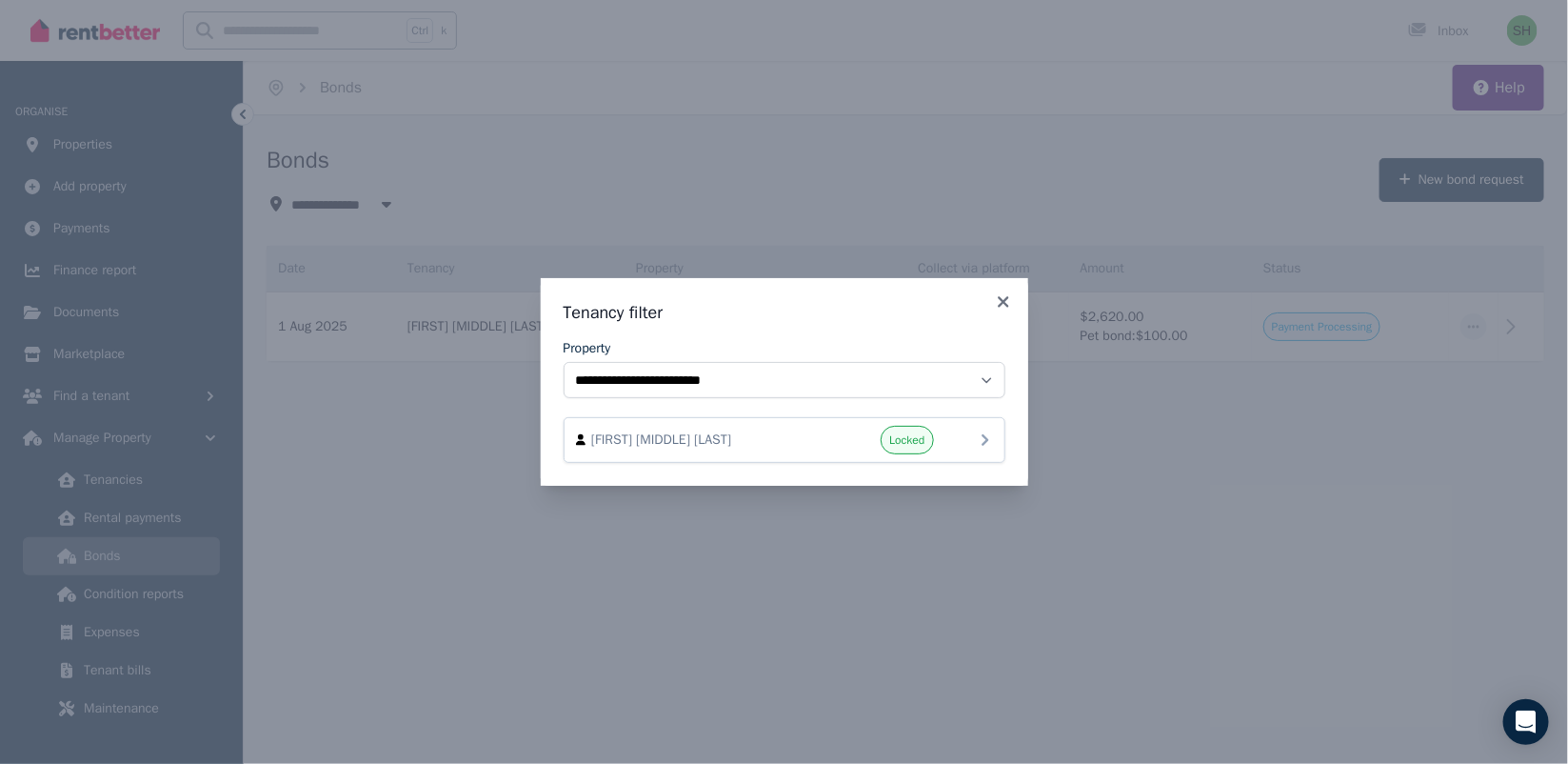 click on "[FIRST] [LAST] Locked" at bounding box center (784, 440) 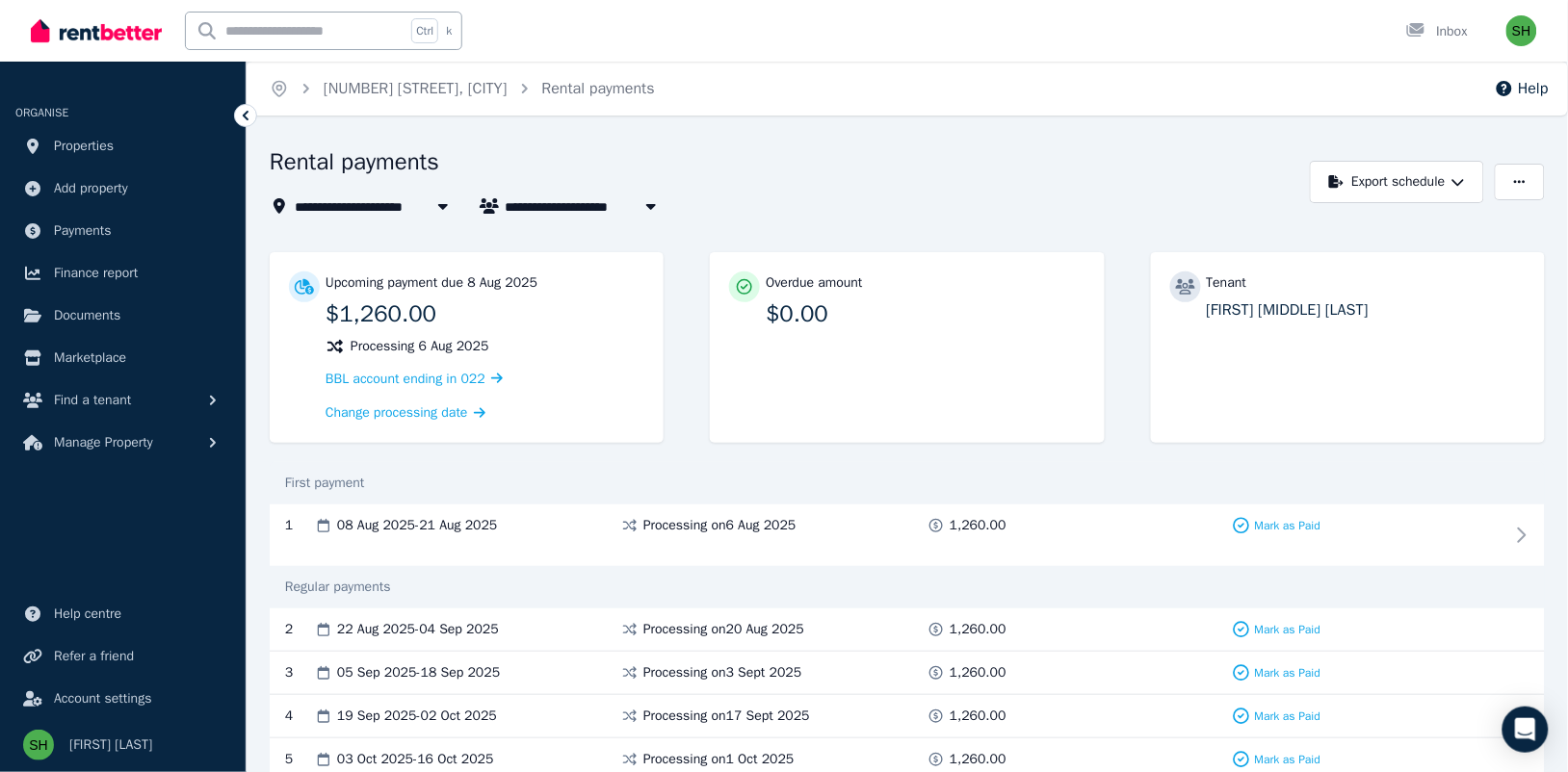 click on "Upcoming payment due 8 Aug 2025 $1,260.00 Processing   6 Aug 2025 BBL account ending in 022 Change processing date Overdue amount $0.00 Tenant Michelle Lesley James" at bounding box center [907, 357] 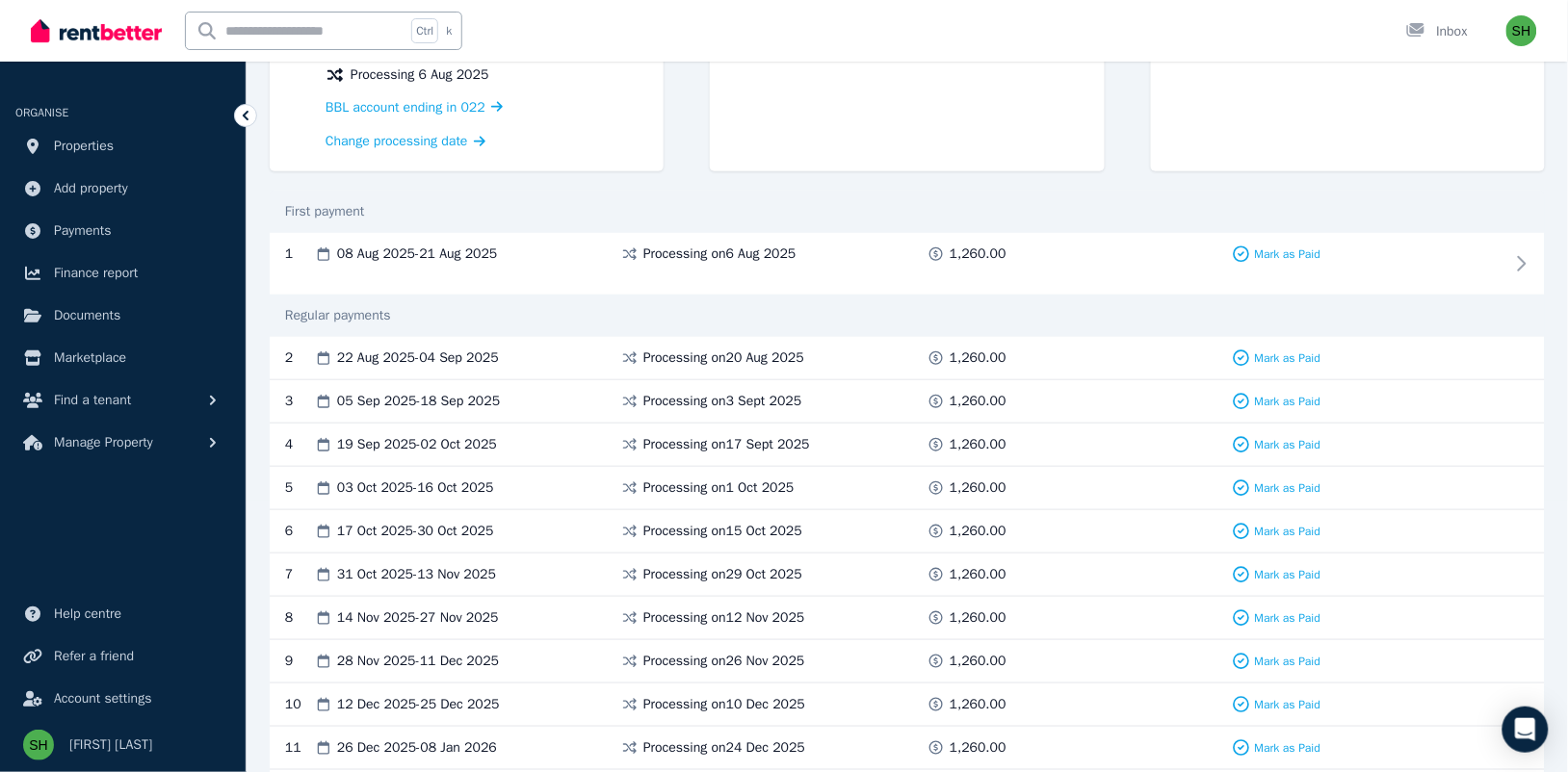 scroll, scrollTop: 242, scrollLeft: 0, axis: vertical 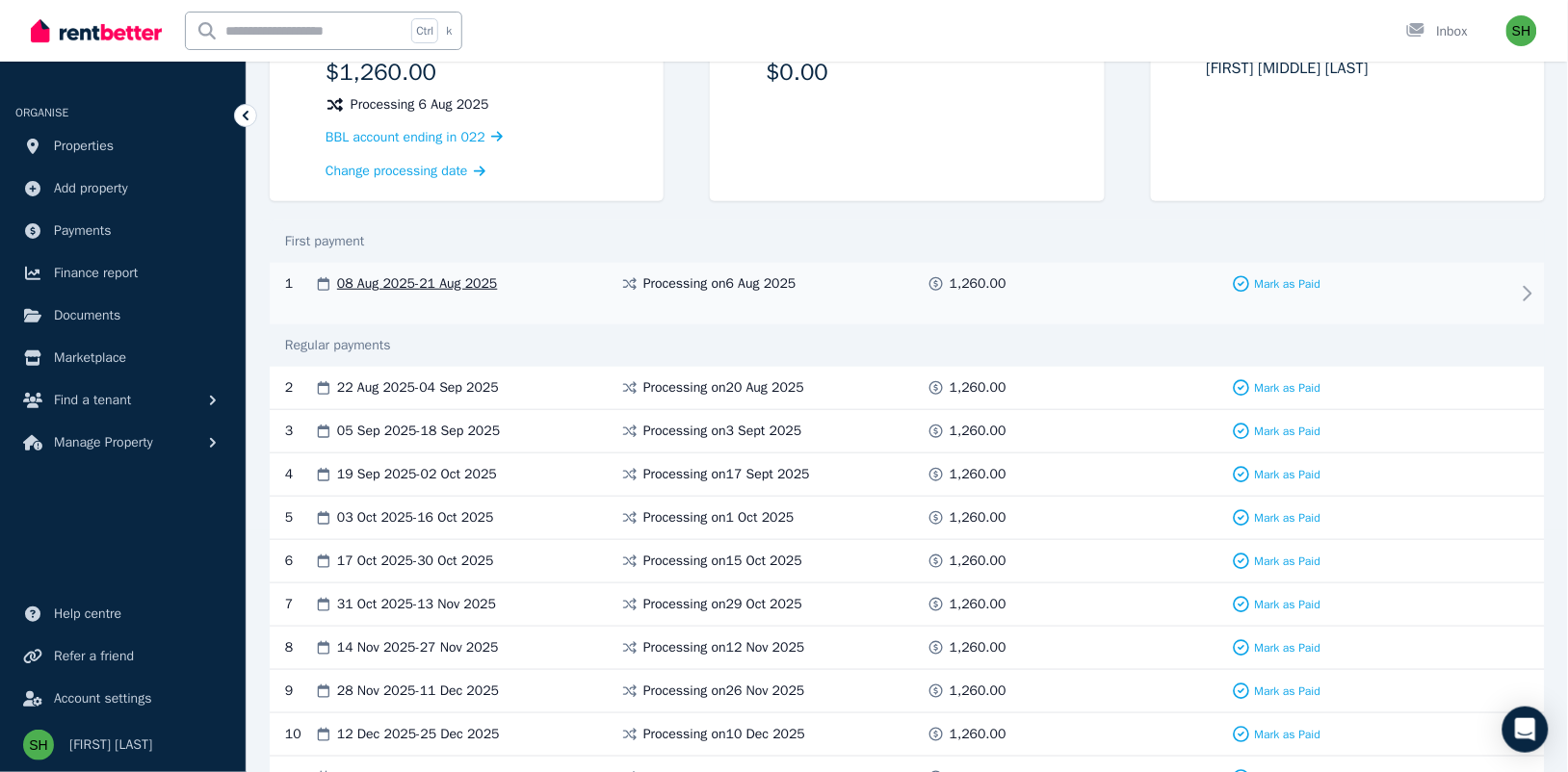 click on "Processing on  6 Aug 2025" at bounding box center (719, 284) 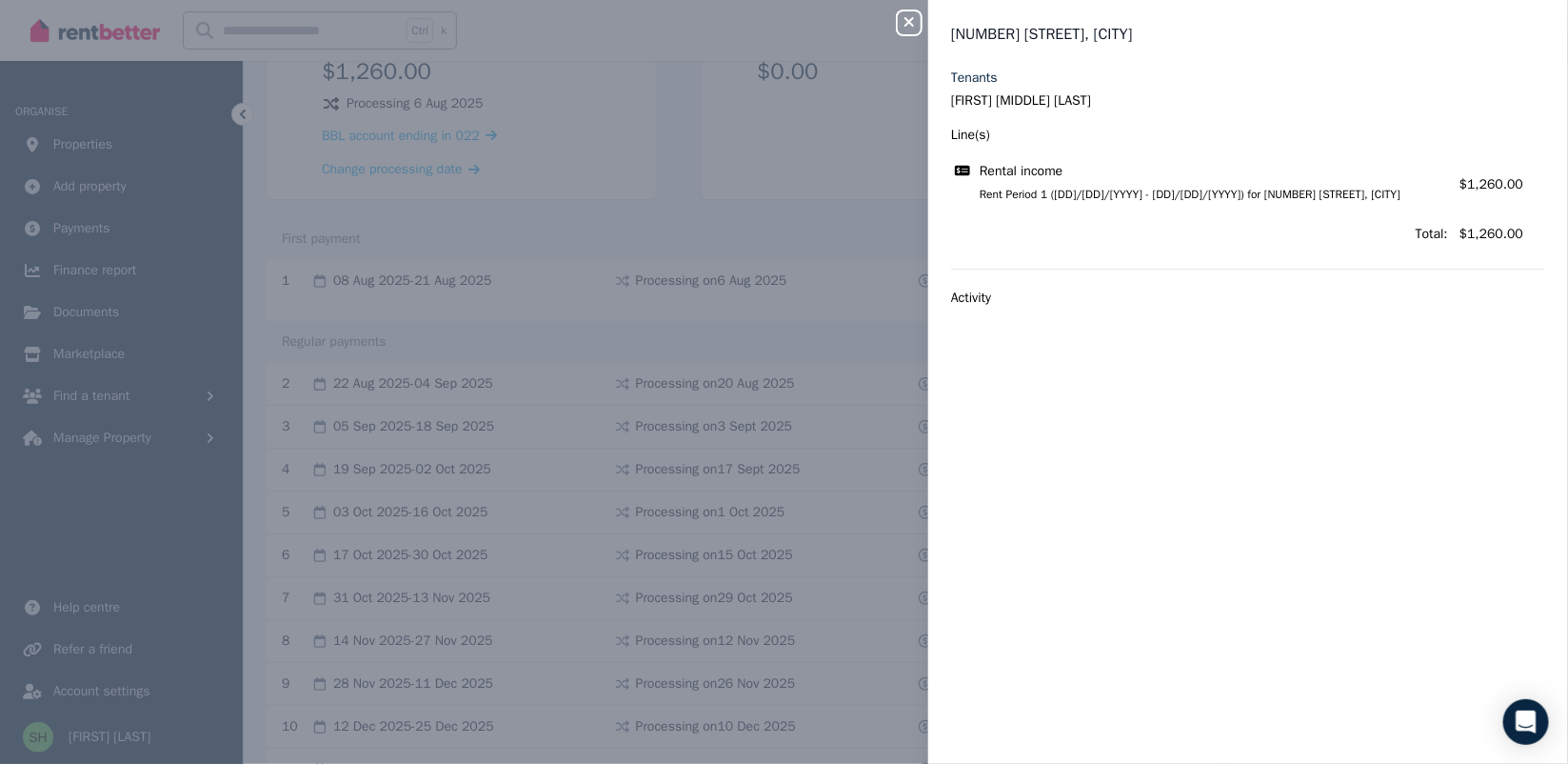 click 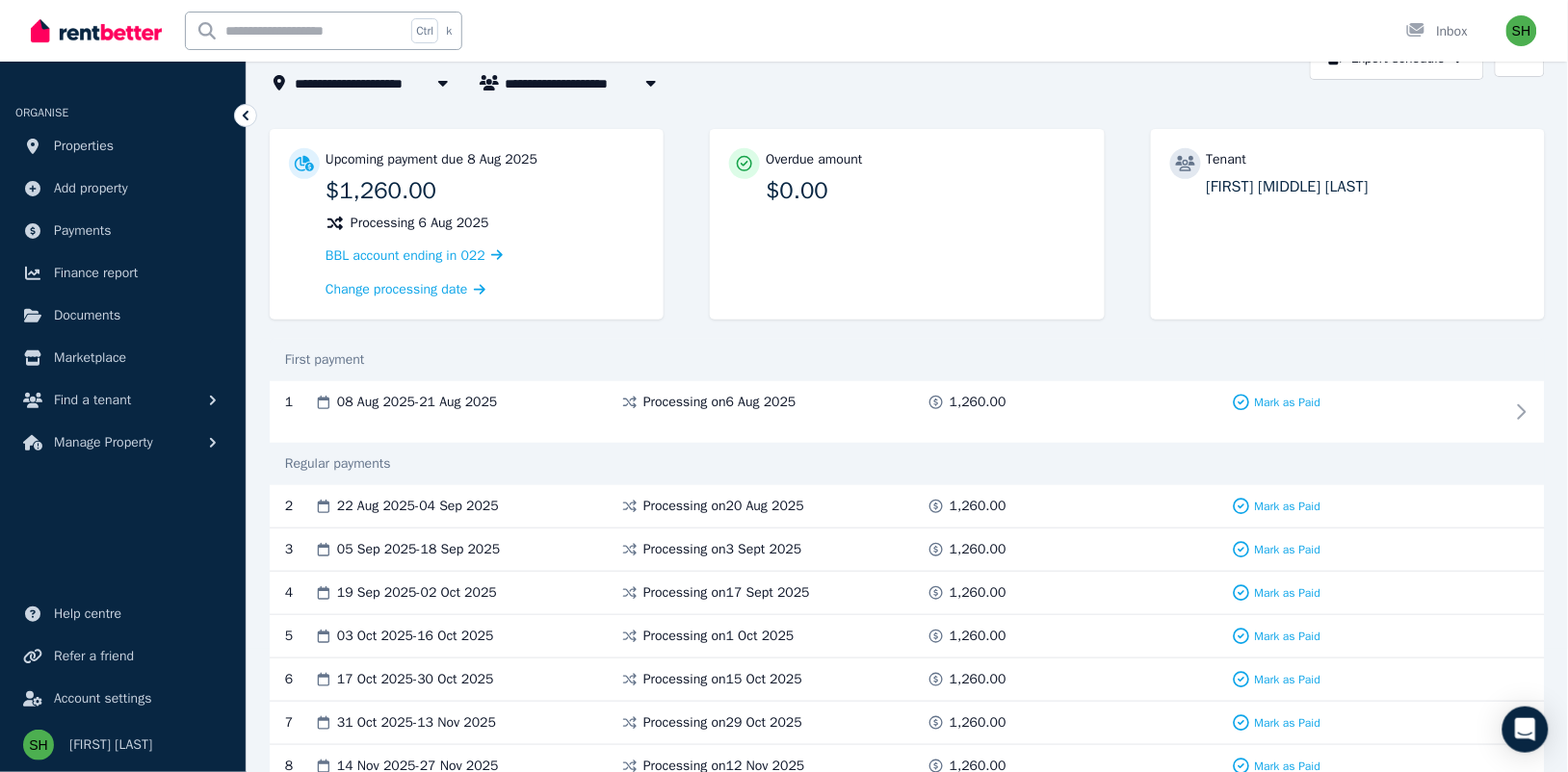 scroll, scrollTop: 0, scrollLeft: 0, axis: both 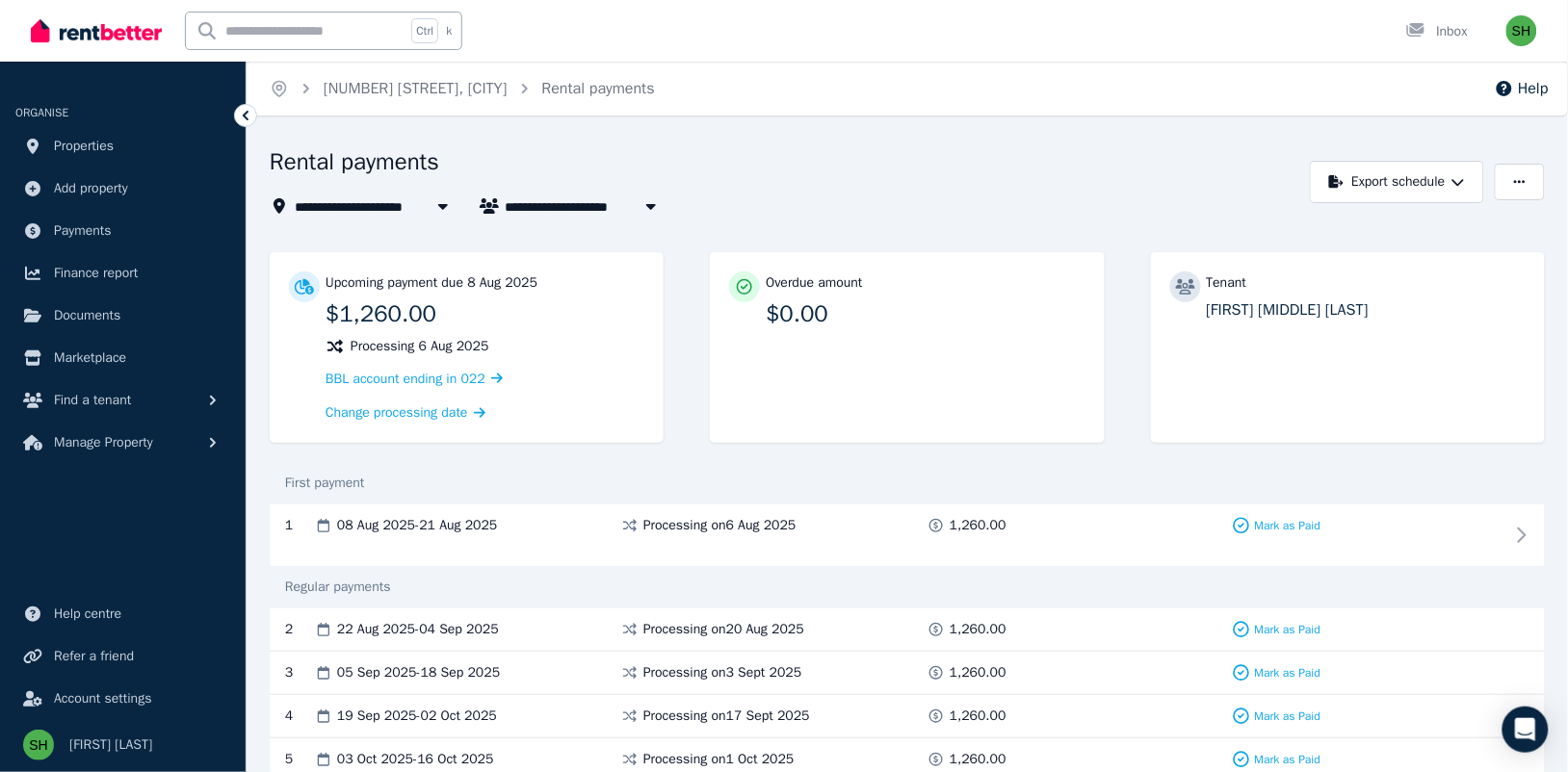click on "Rental payments" at bounding box center [784, 165] 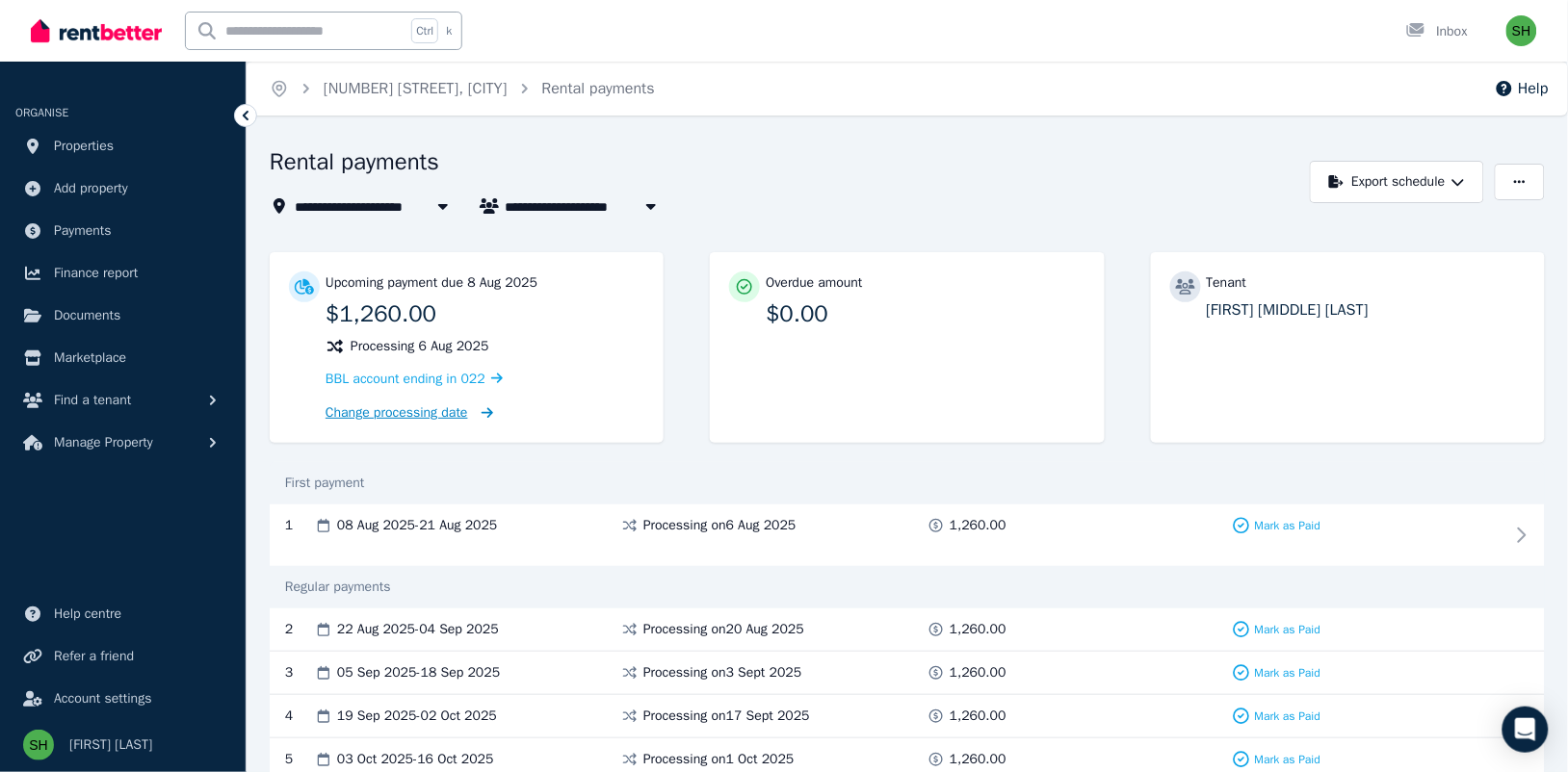 click on "Change processing date" at bounding box center [397, 413] 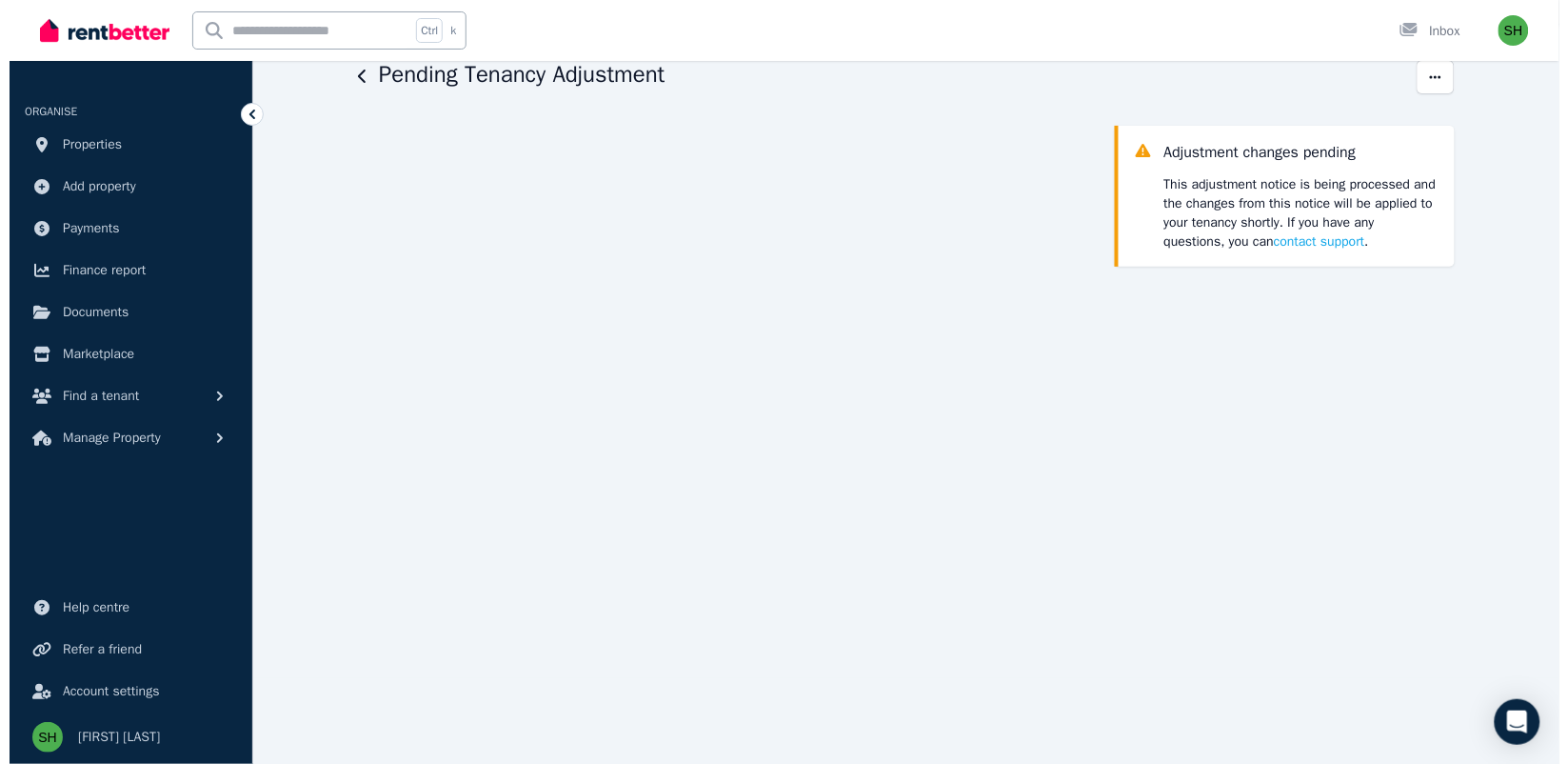 scroll, scrollTop: 0, scrollLeft: 0, axis: both 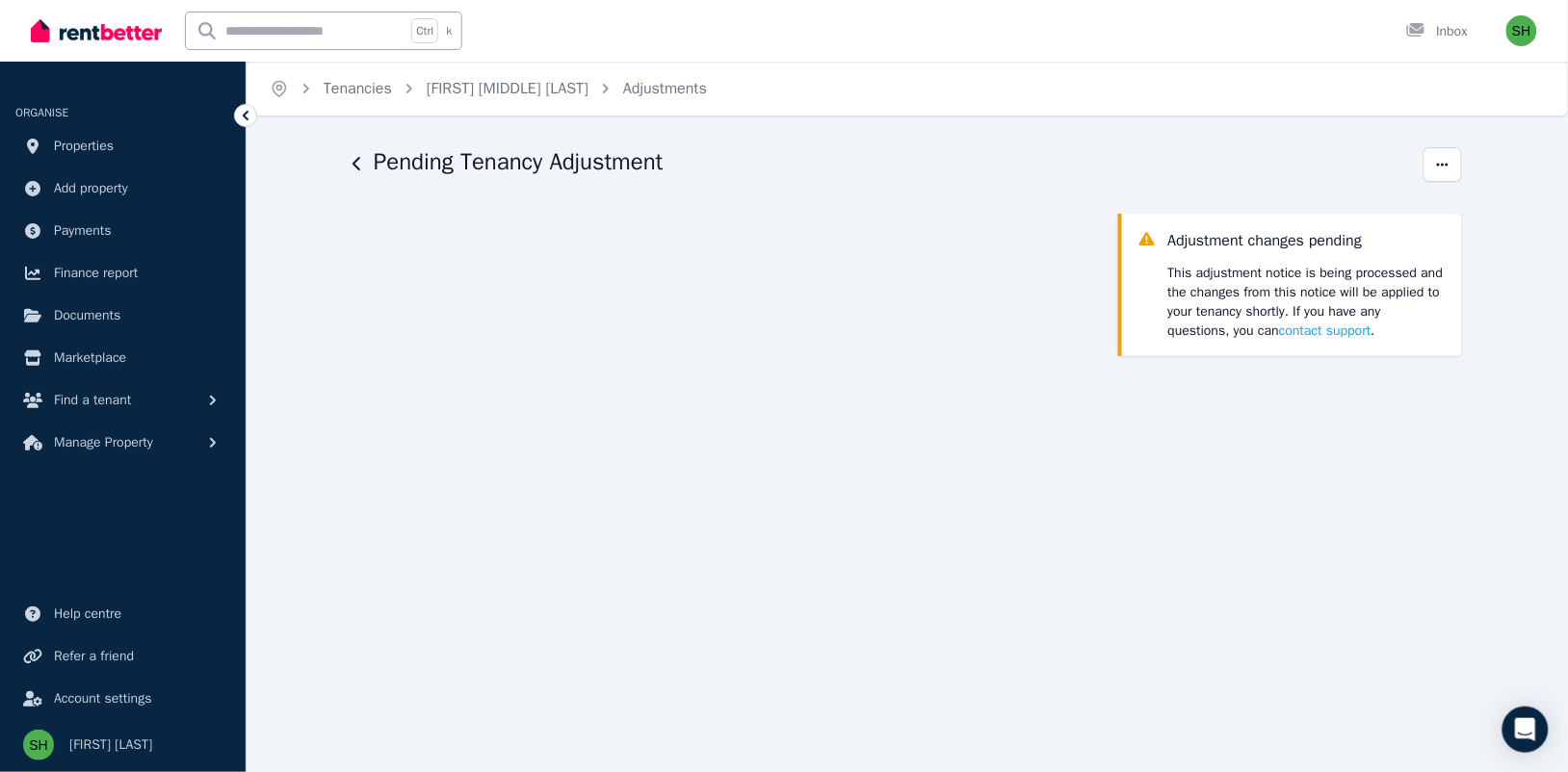 click 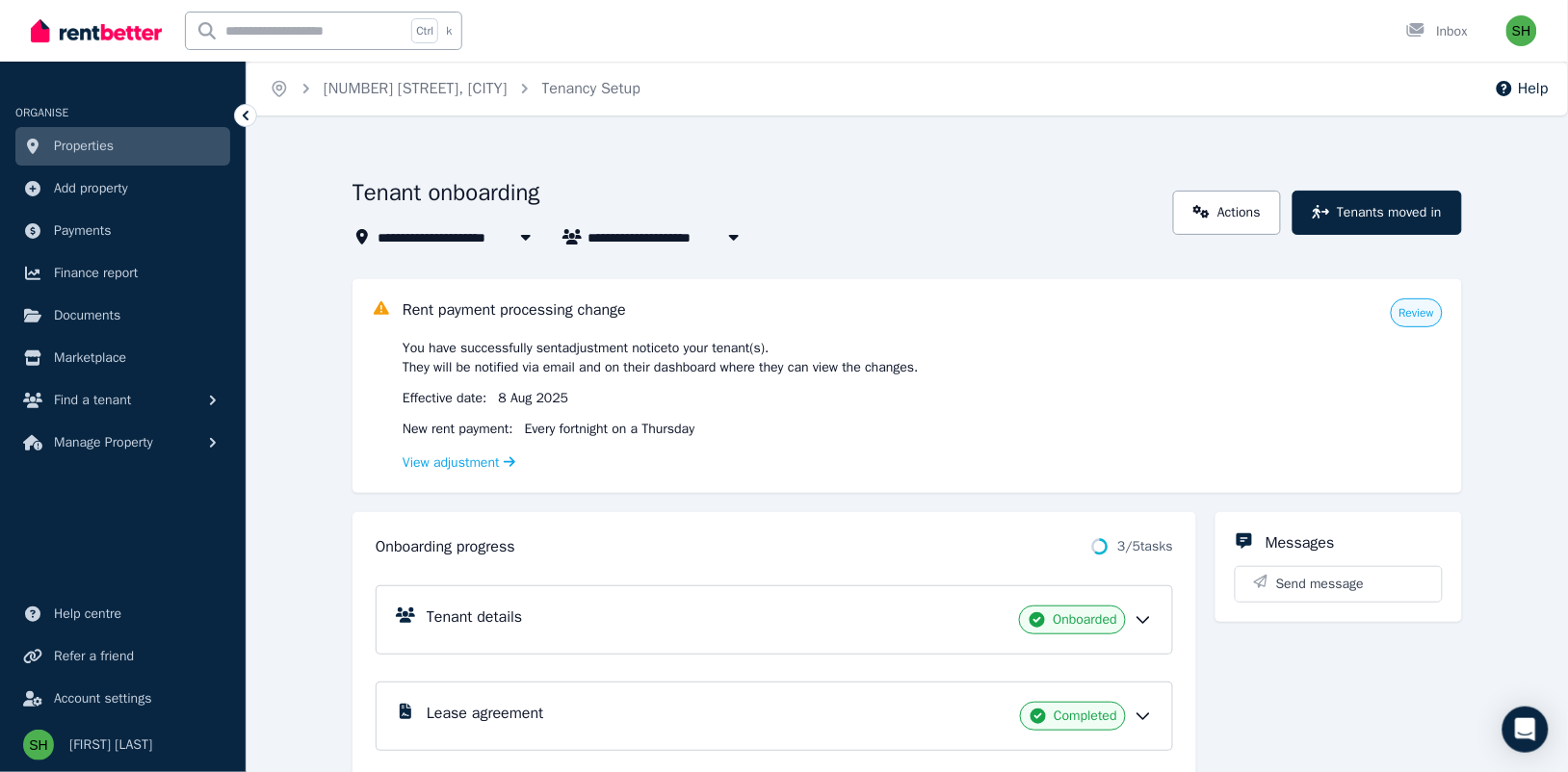 click on "Properties" at bounding box center (84, 146) 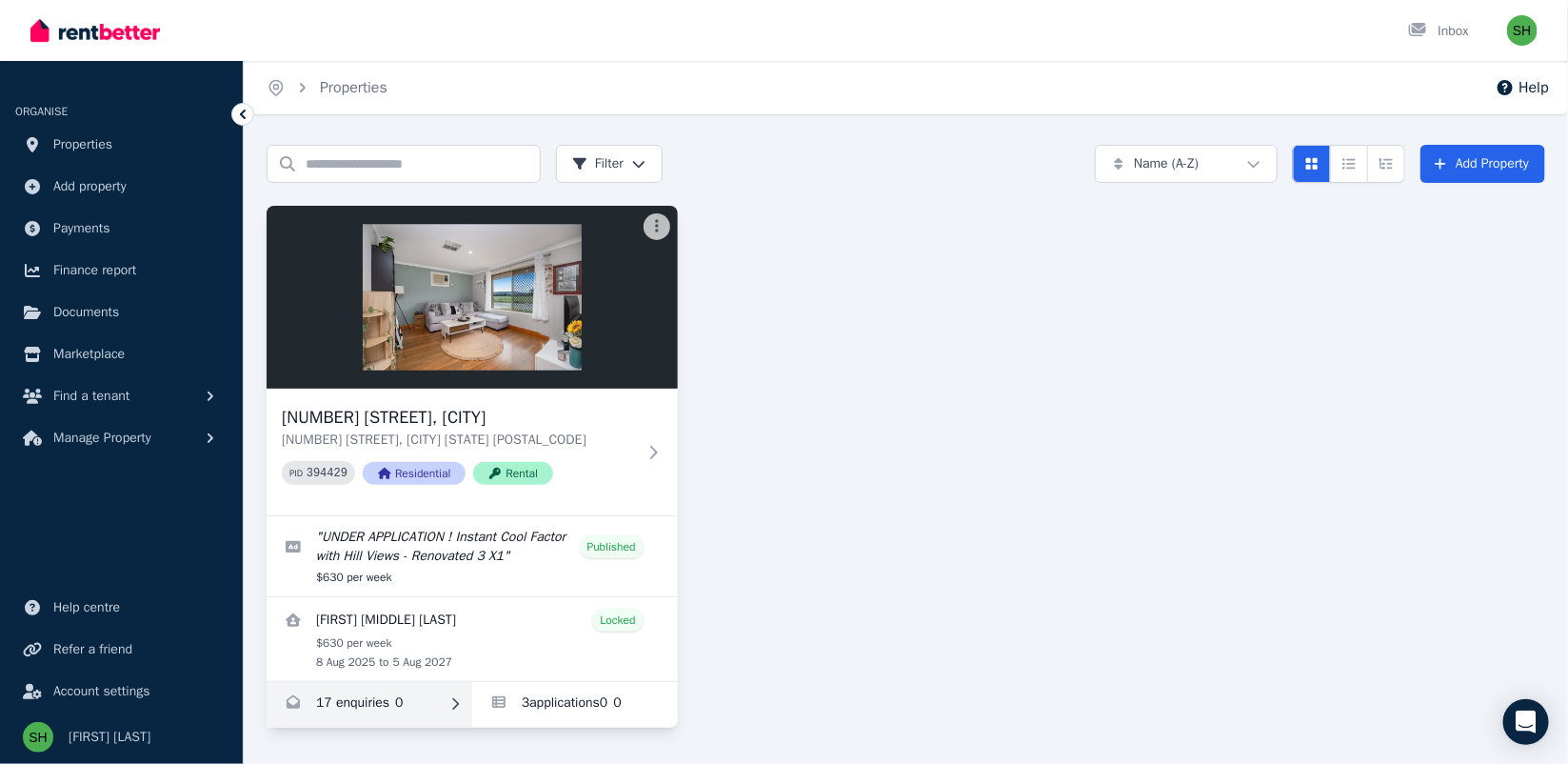 click at bounding box center (369, 705) 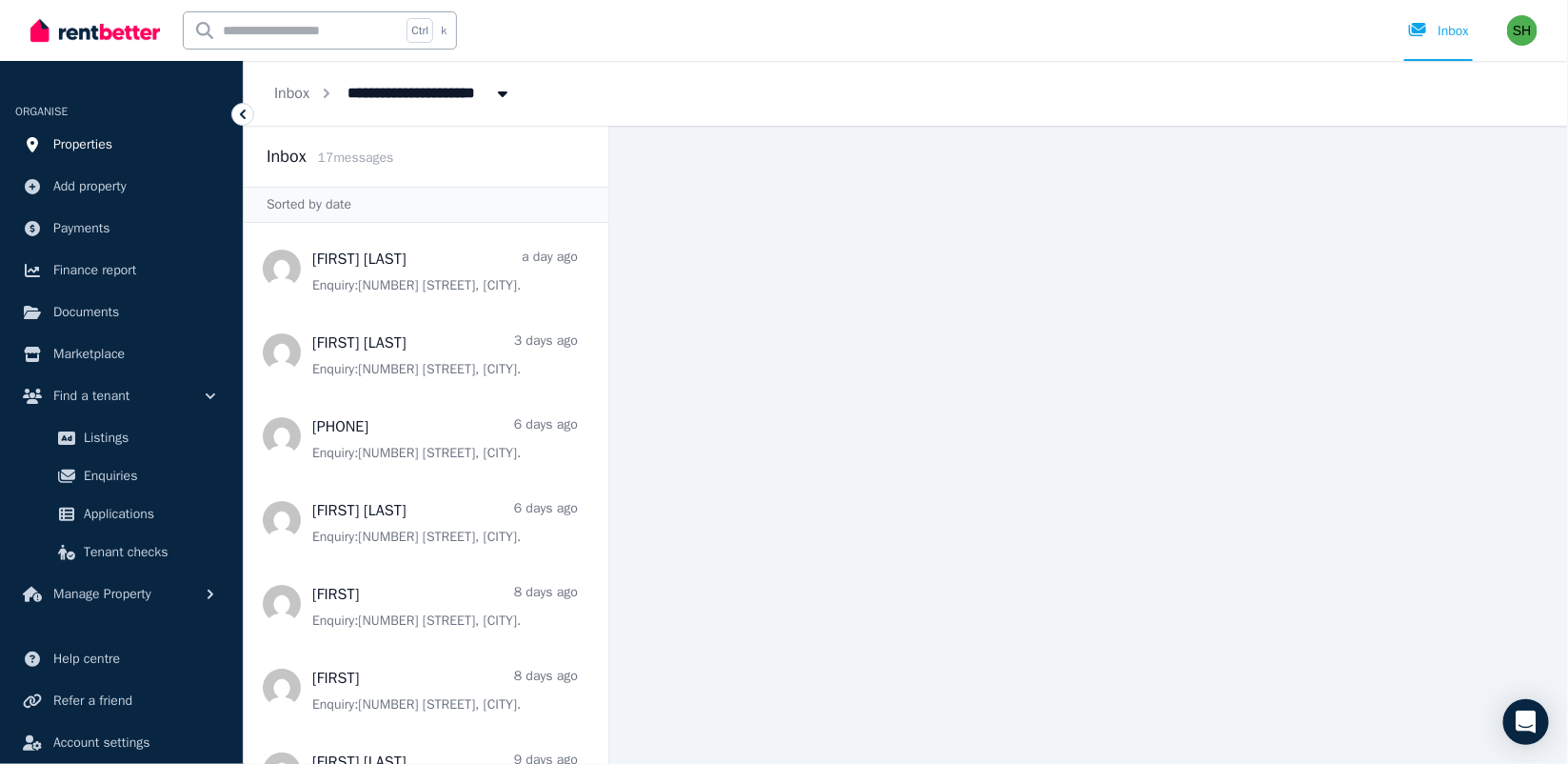 click on "Properties" at bounding box center [83, 145] 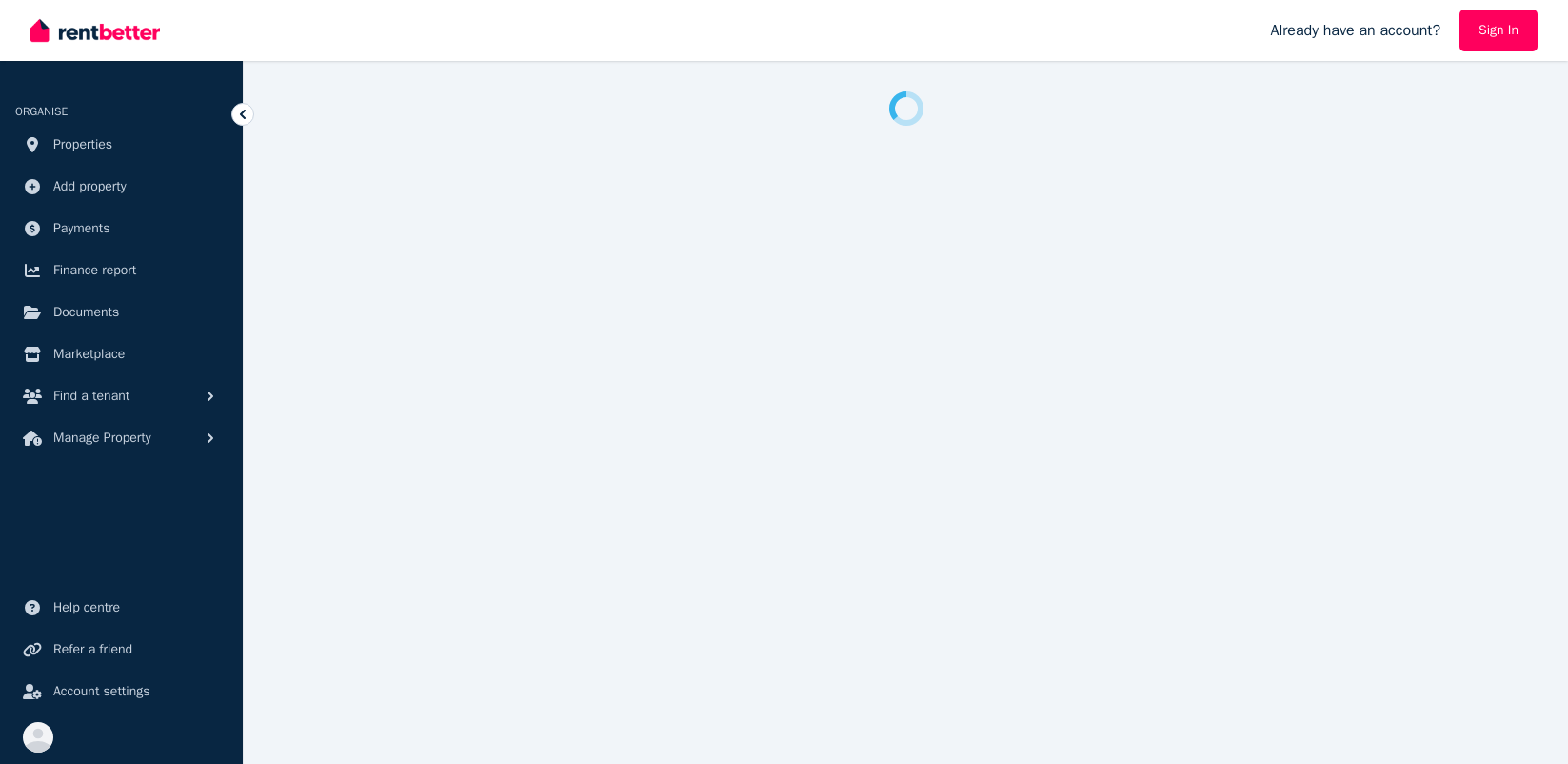scroll, scrollTop: 0, scrollLeft: 0, axis: both 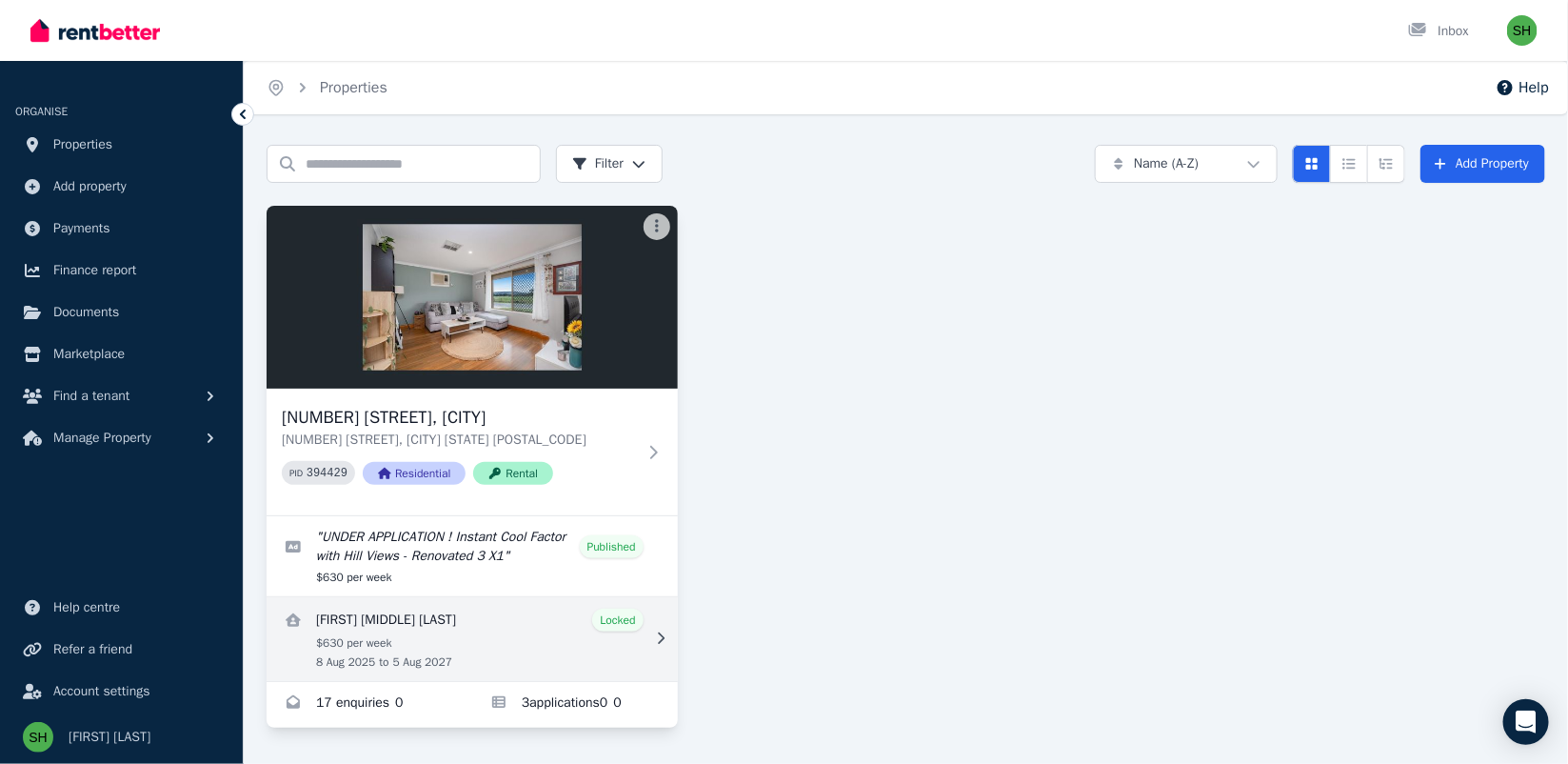click at bounding box center (472, 639) 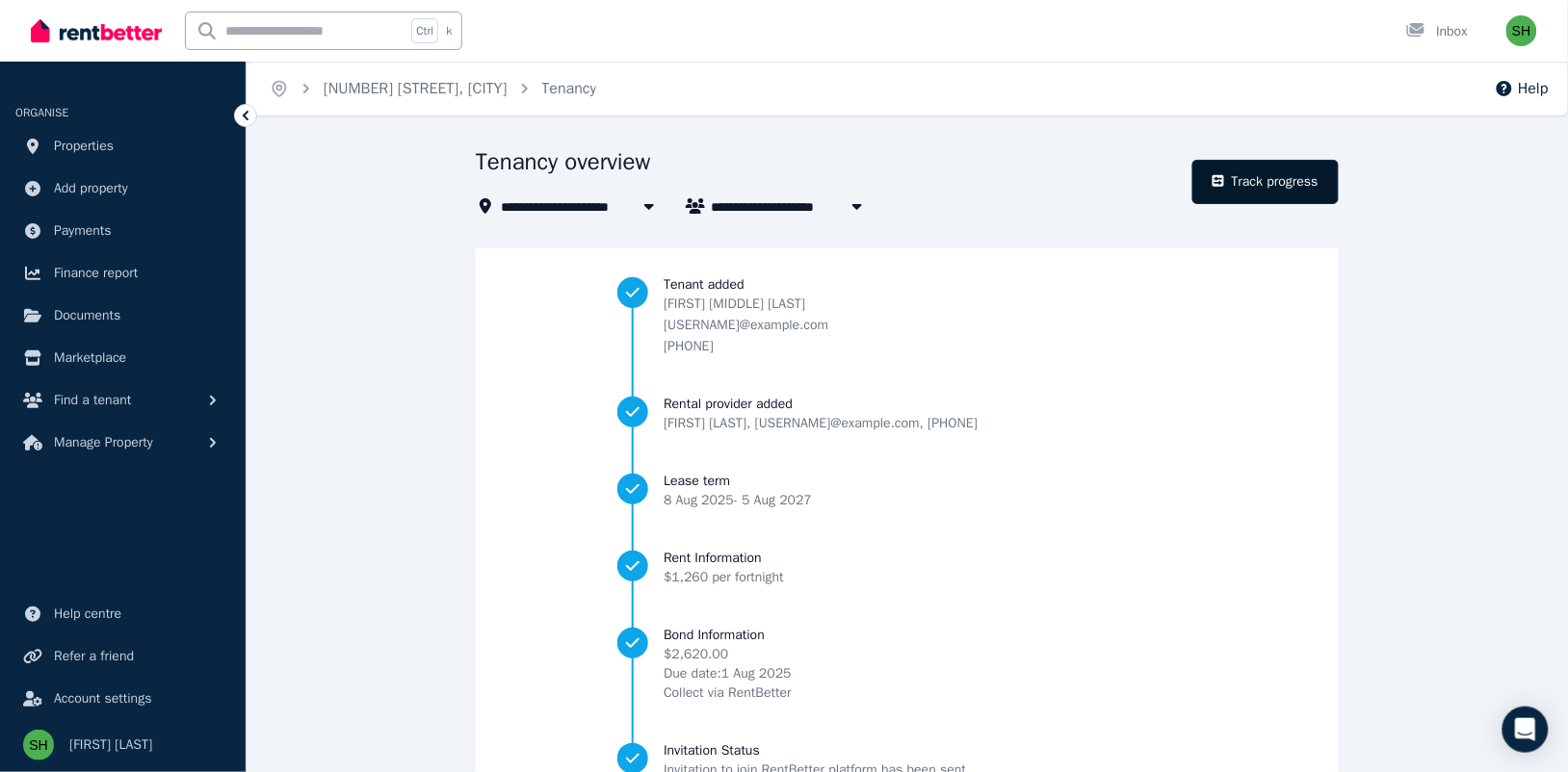 click on "Track progress" at bounding box center [1266, 182] 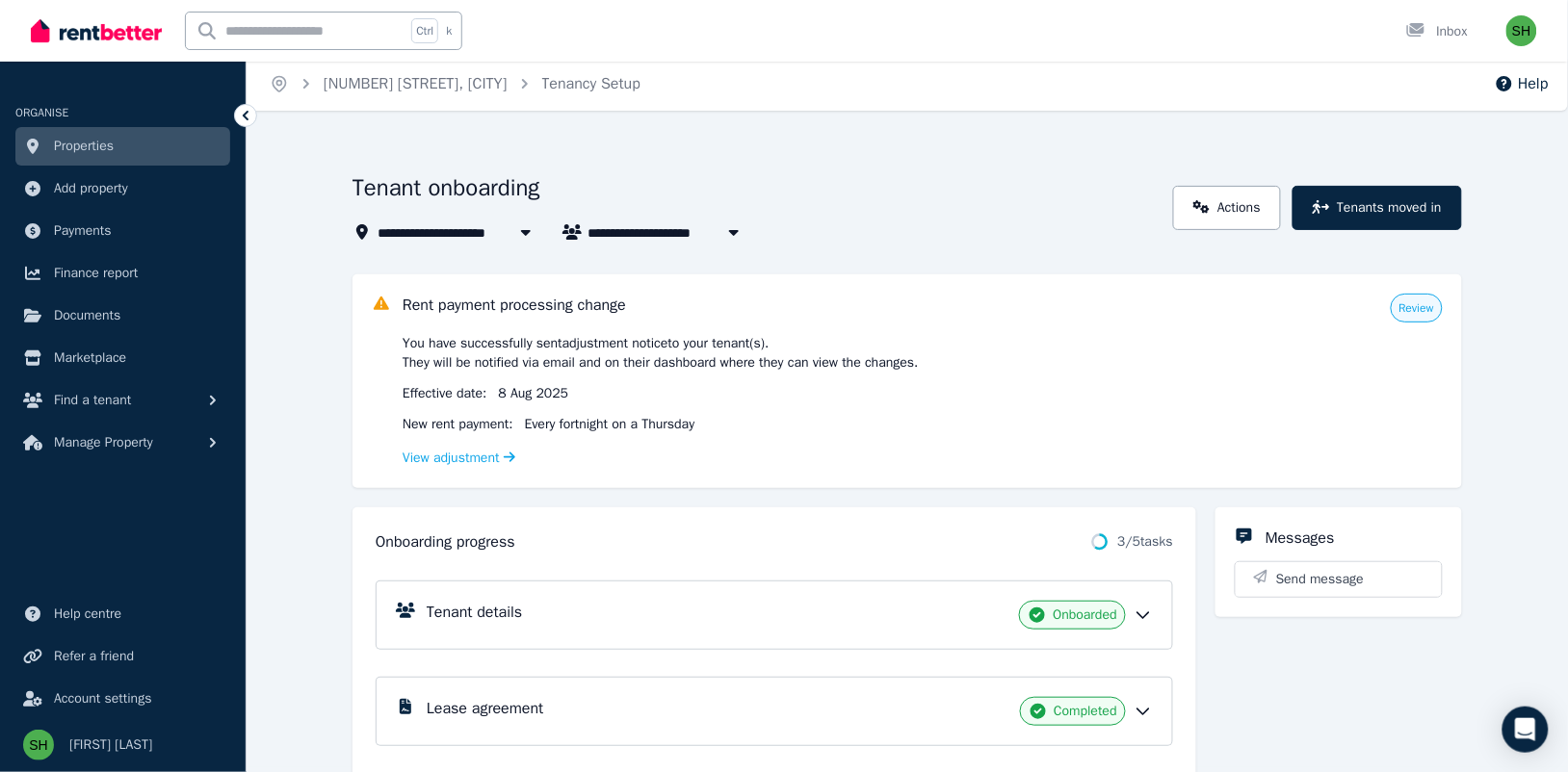 scroll, scrollTop: 0, scrollLeft: 0, axis: both 